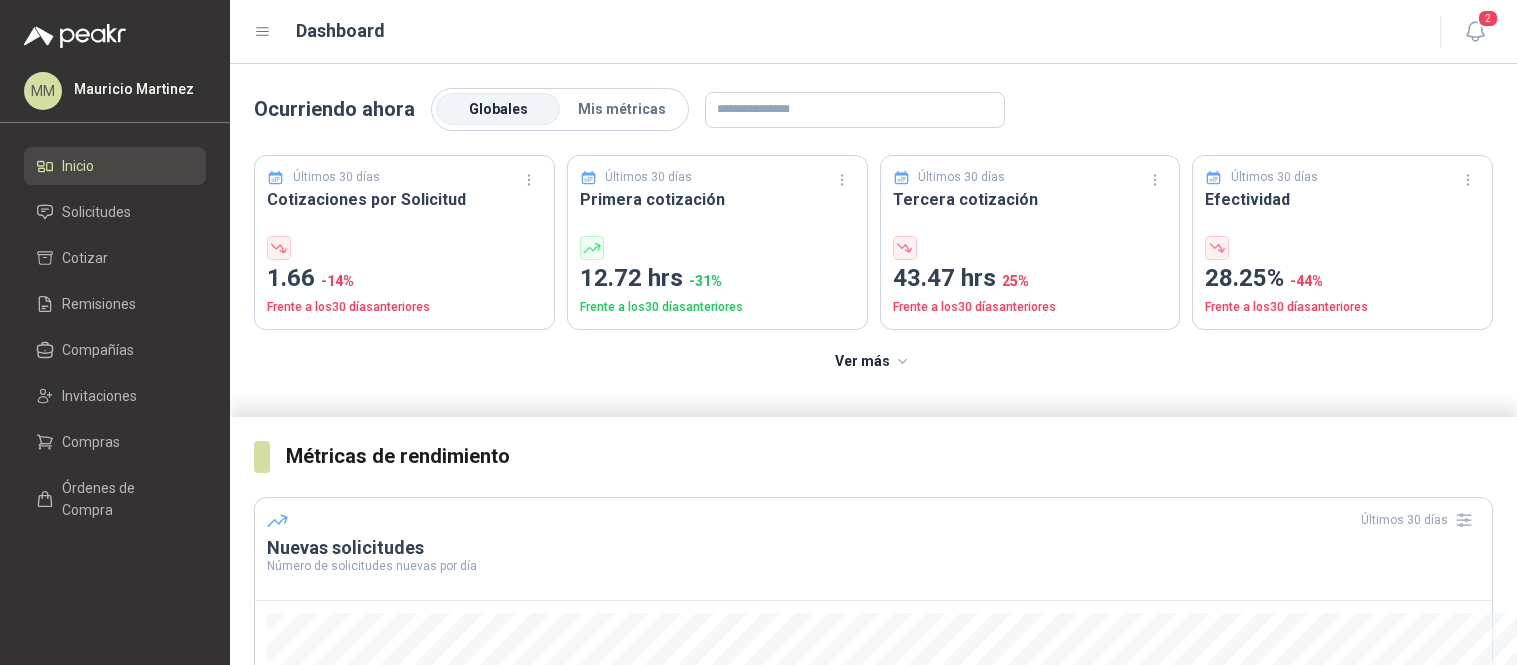 scroll, scrollTop: 0, scrollLeft: 0, axis: both 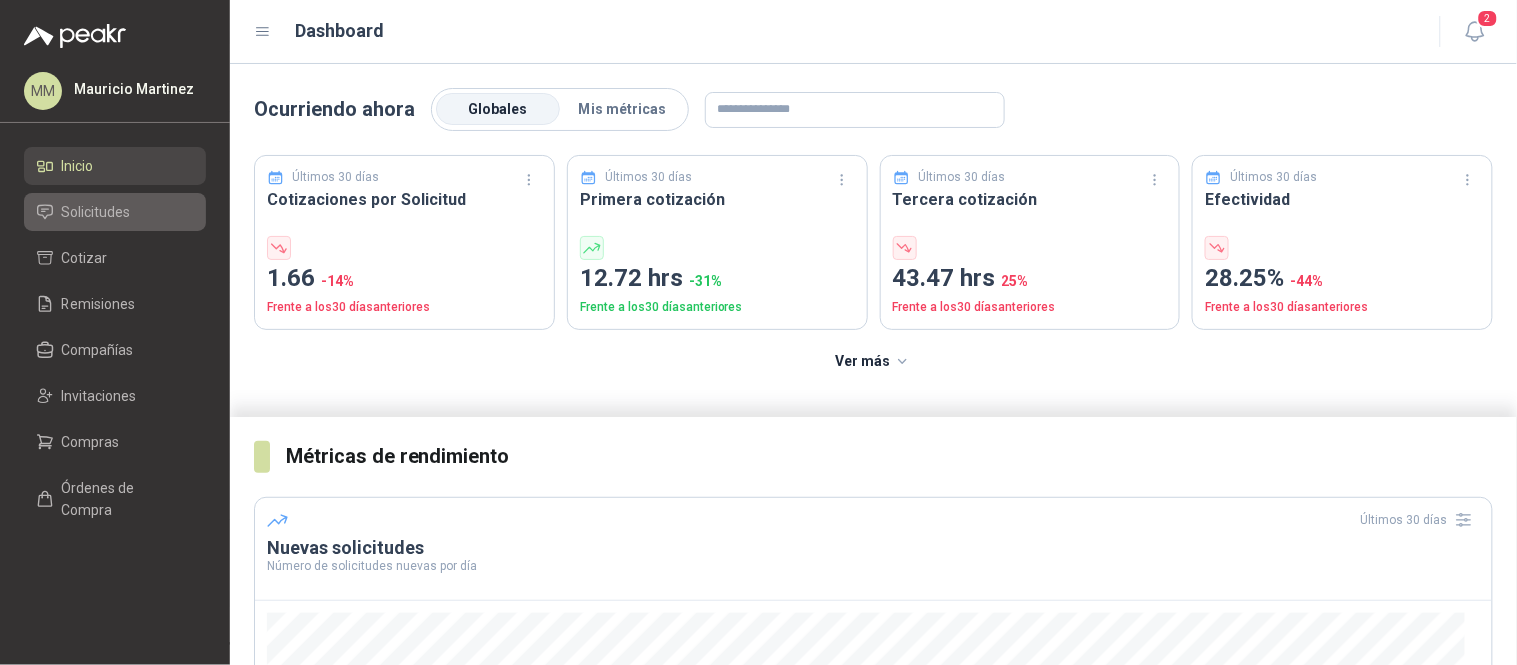 click on "Solicitudes" at bounding box center [96, 212] 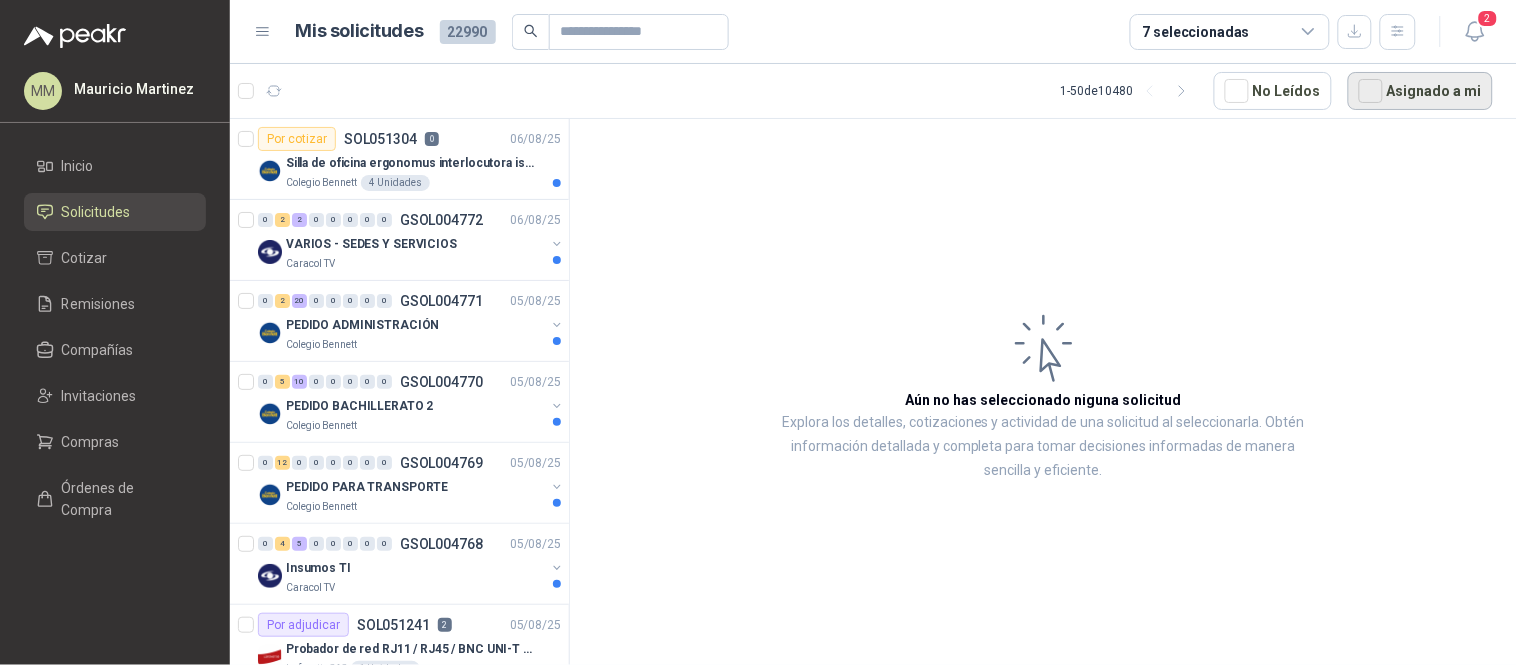 click on "Asignado a mi" at bounding box center (1420, 91) 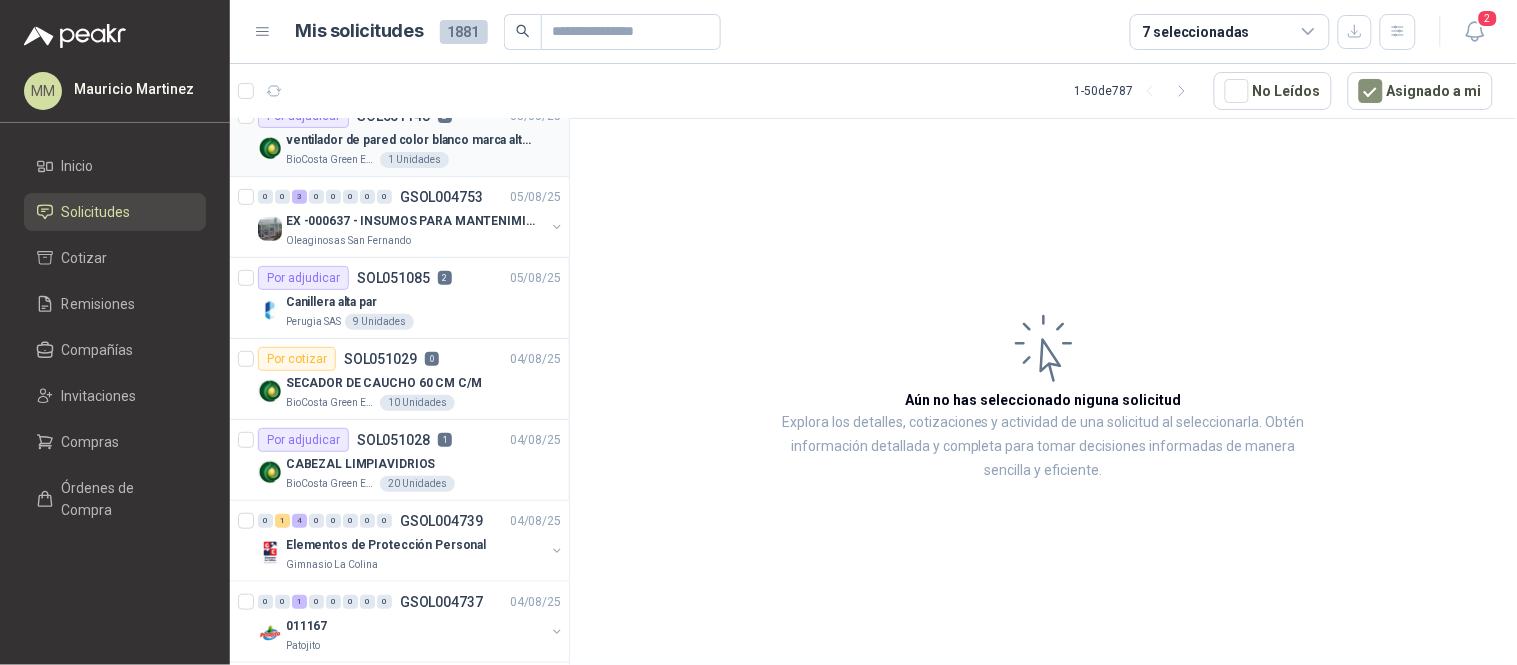 scroll, scrollTop: 222, scrollLeft: 0, axis: vertical 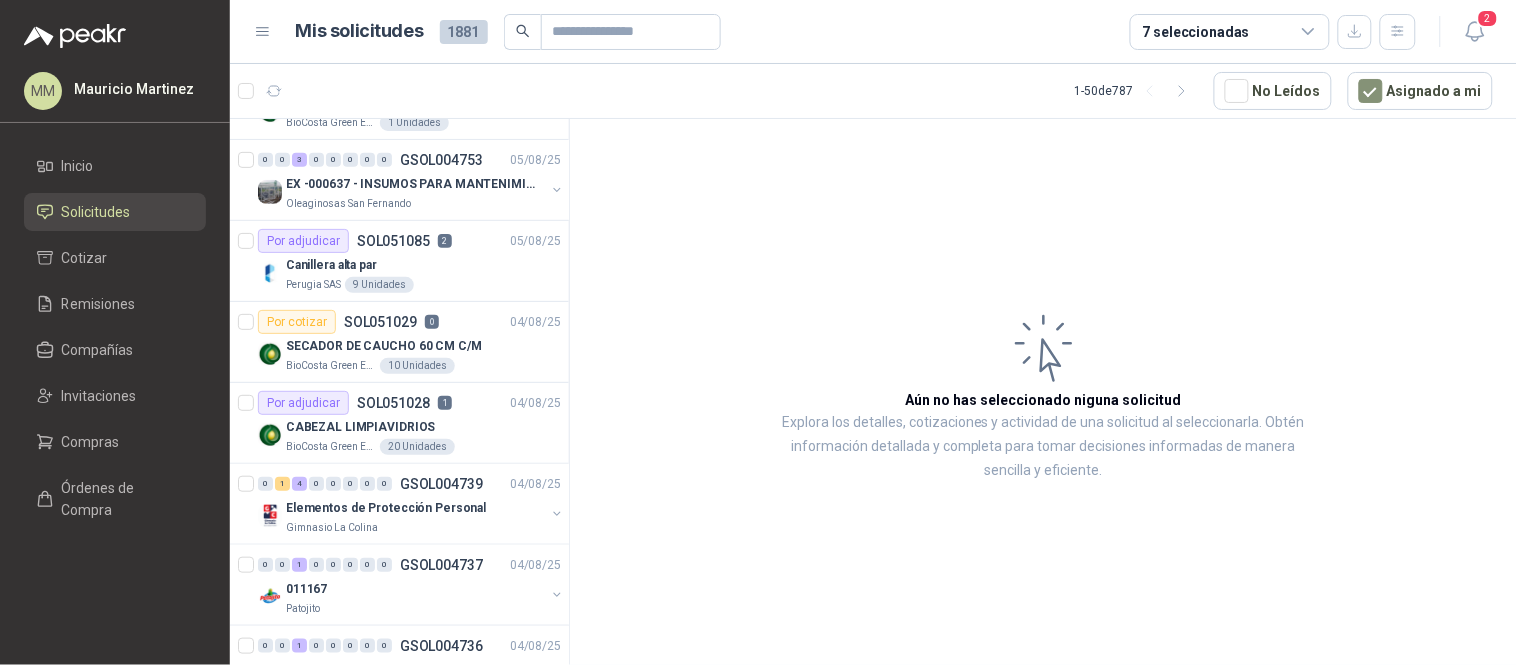 click on "Aún no has seleccionado niguna solicitud Explora los detalles, cotizaciones y actividad de una solicitud al seleccionarla. Obtén información detallada y   completa para tomar decisiones informadas de manera sencilla y eficiente." at bounding box center (1043, 395) 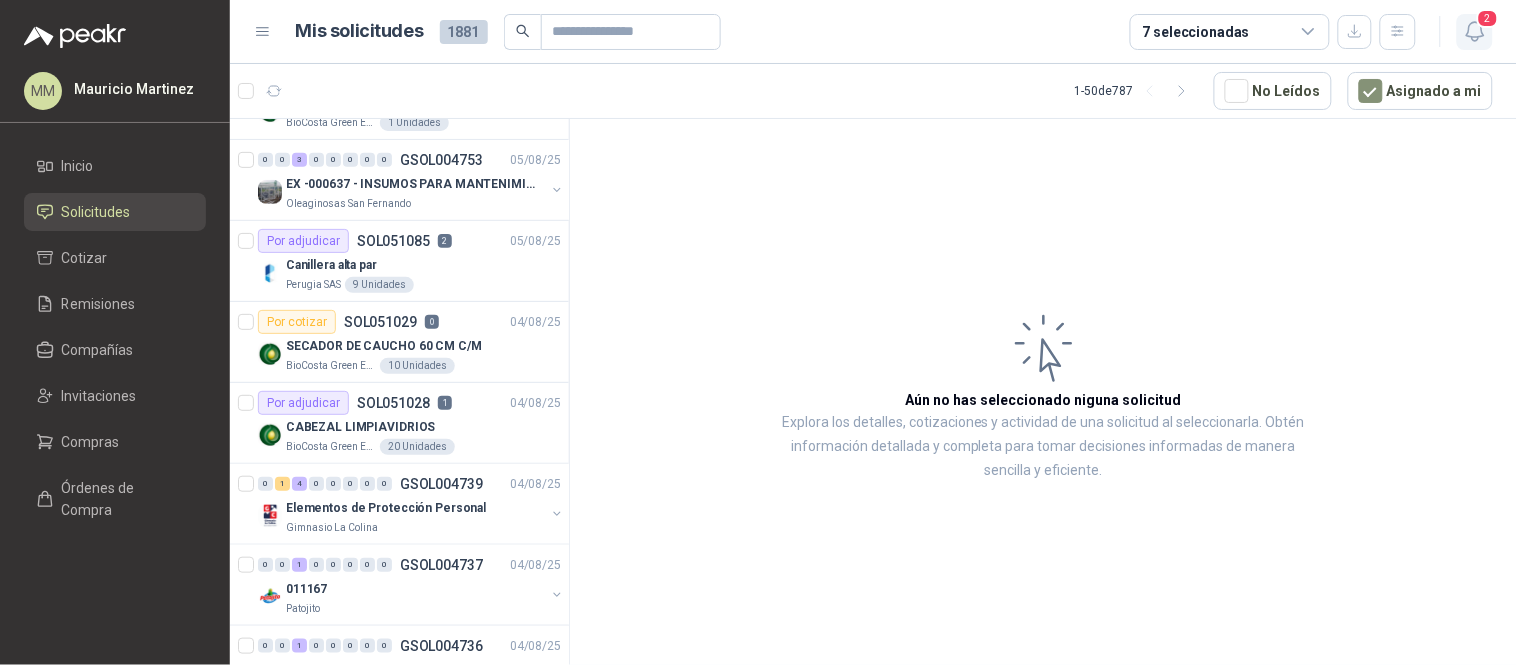 click 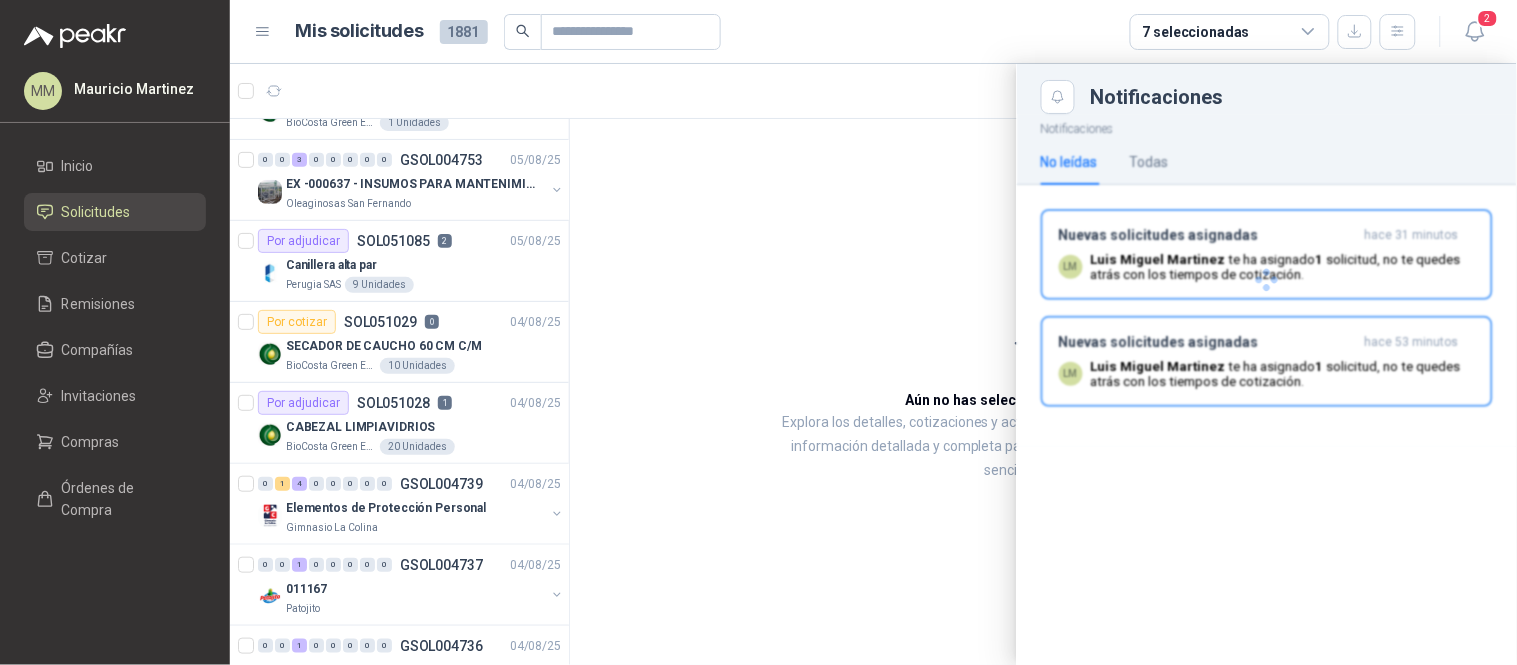 click at bounding box center (1267, 280) 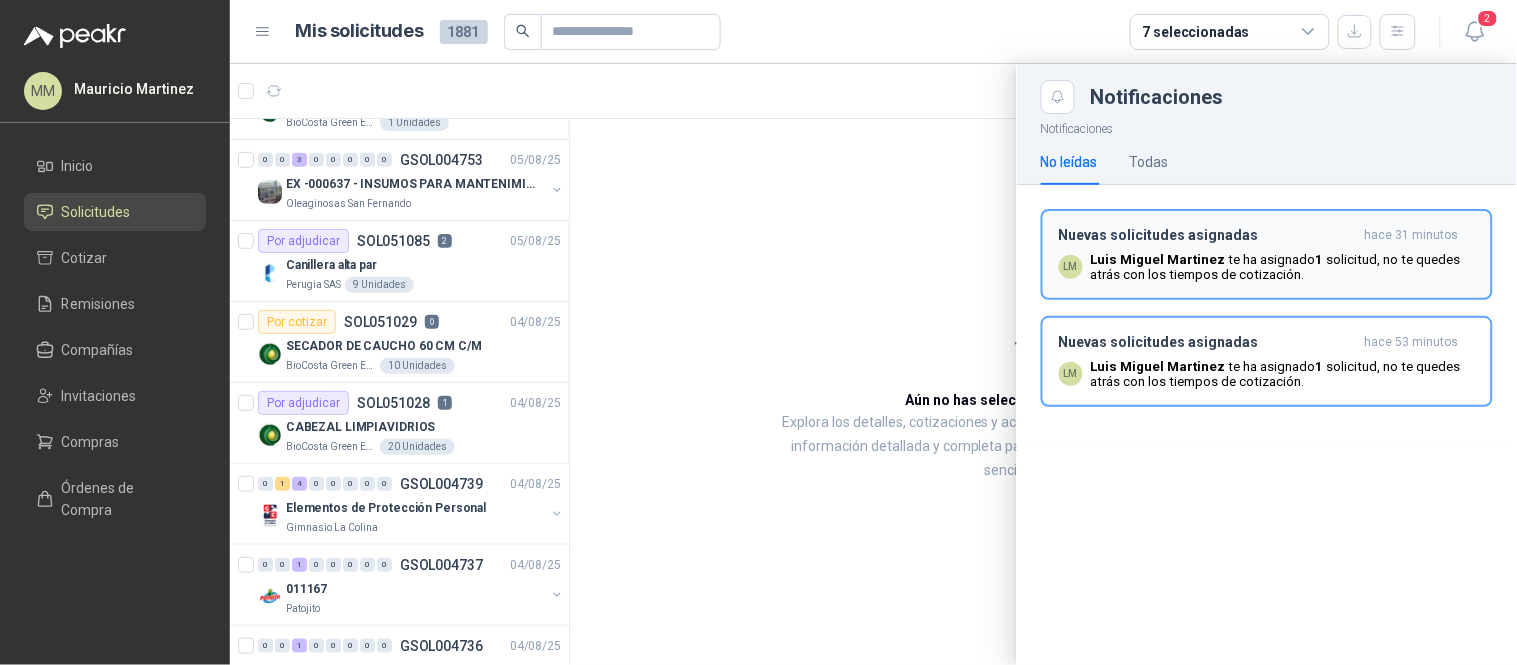 click on "Nuevas solicitudes asignadas hace 31 minutos" at bounding box center (1267, 235) 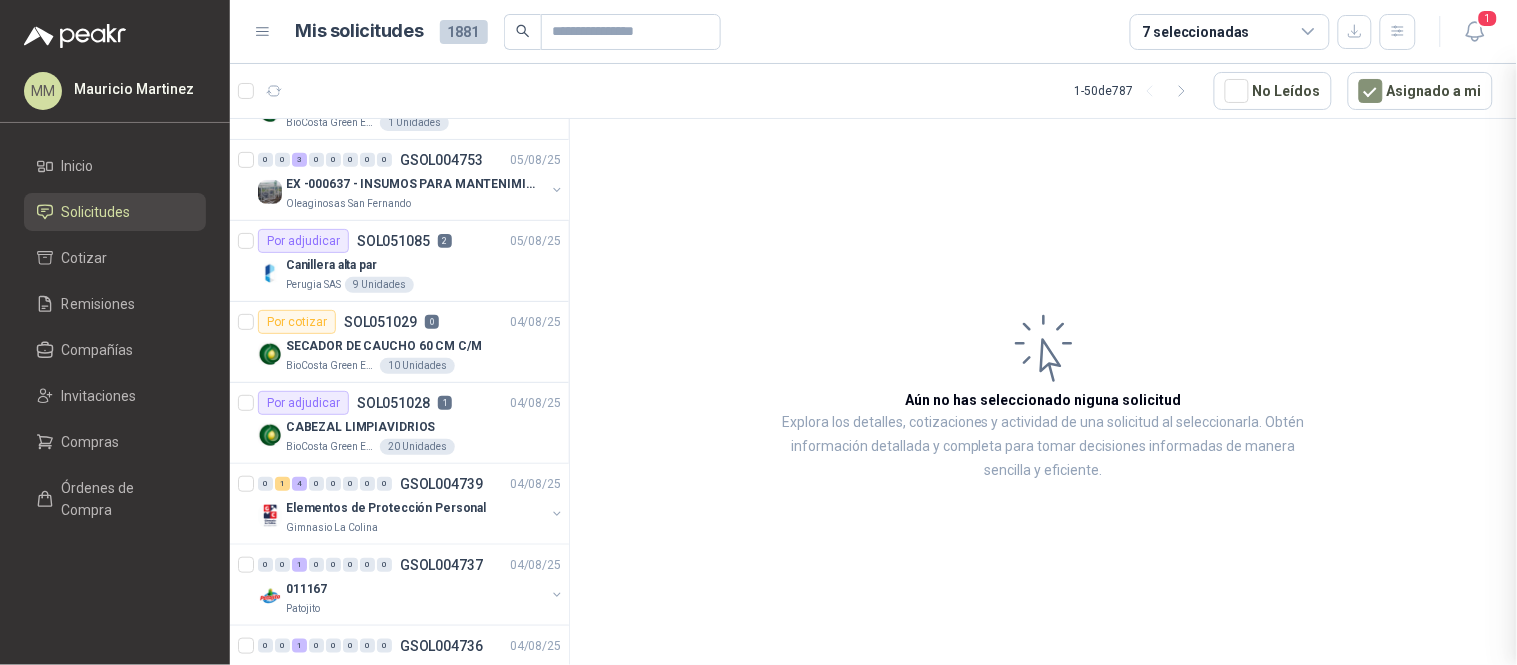 click at bounding box center [873, 364] 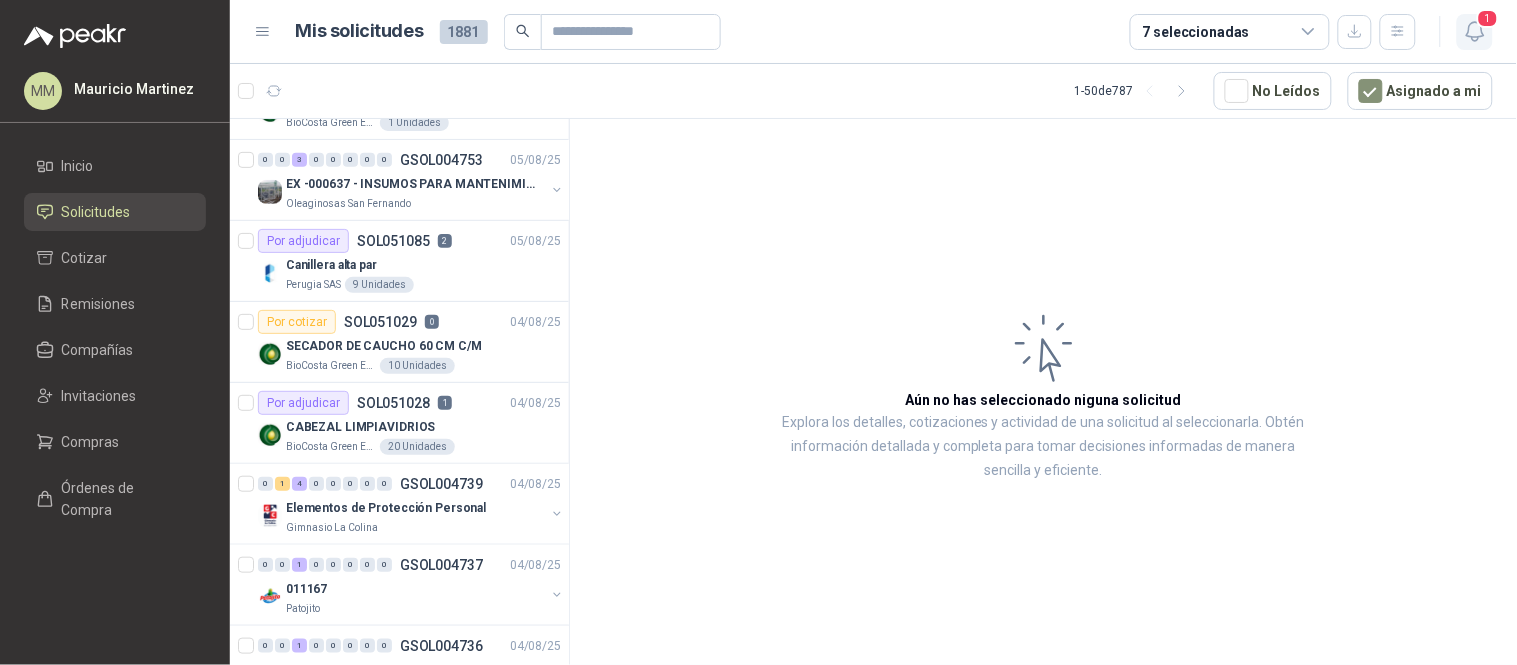 click 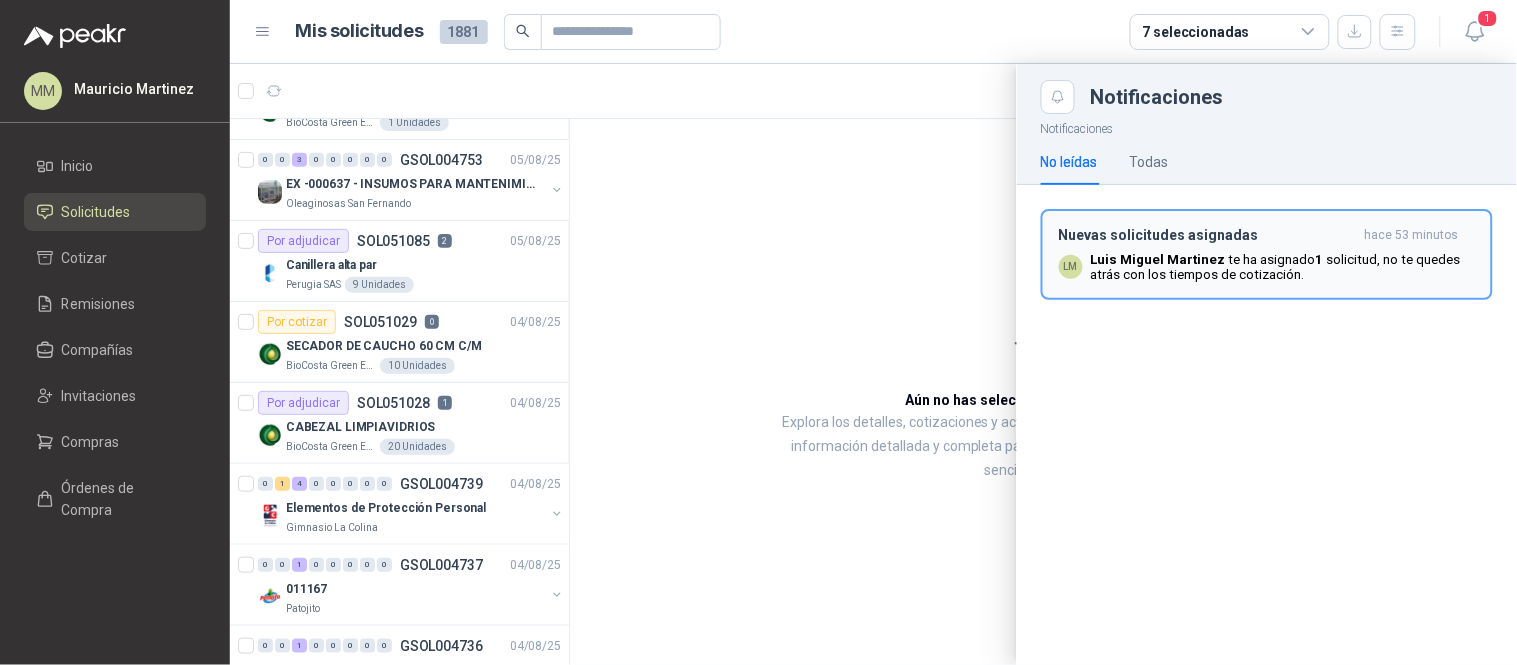 click on "[NAME]   te ha asignado  1   solicitud , no te quedes atrás con los tiempos de cotización." at bounding box center (1283, 267) 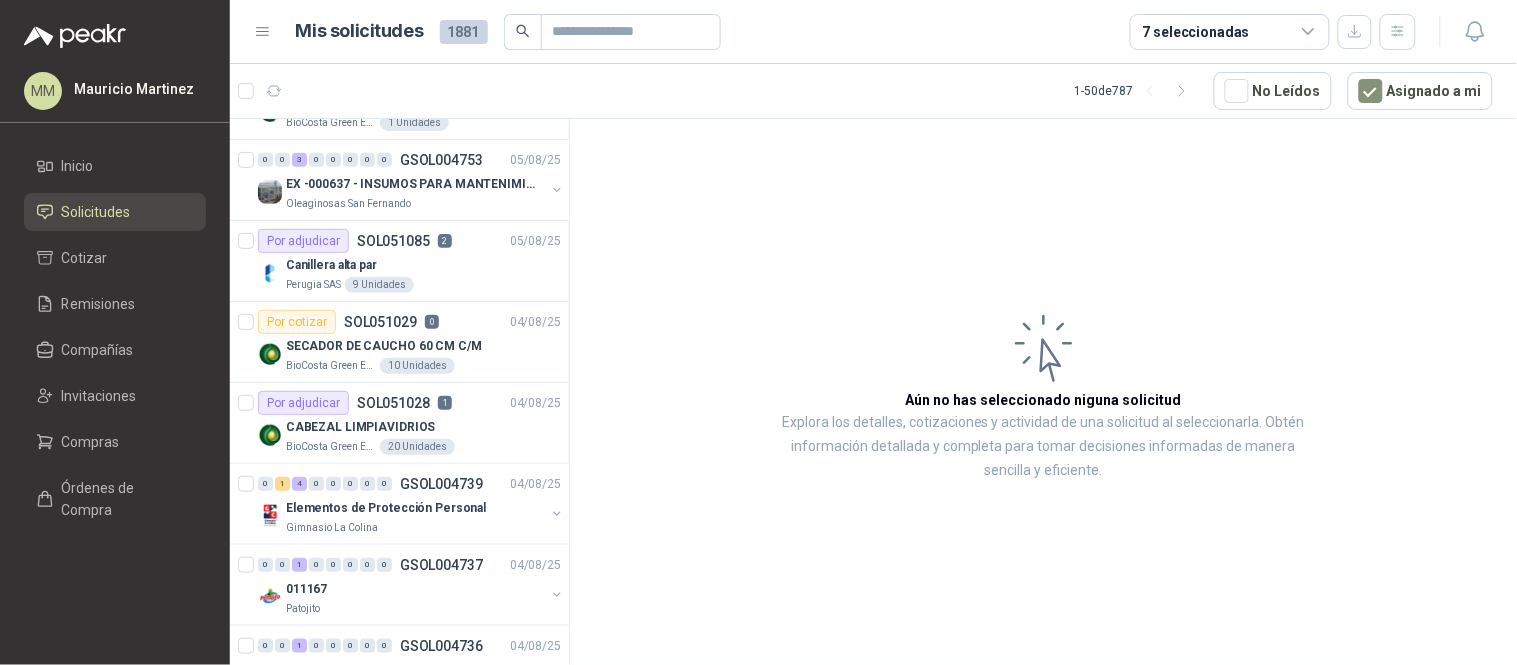 click on "Aún no has seleccionado niguna solicitud Explora los detalles, cotizaciones y actividad de una solicitud al seleccionarla. Obtén información detallada y   completa para tomar decisiones informadas de manera sencilla y eficiente." at bounding box center (1043, 395) 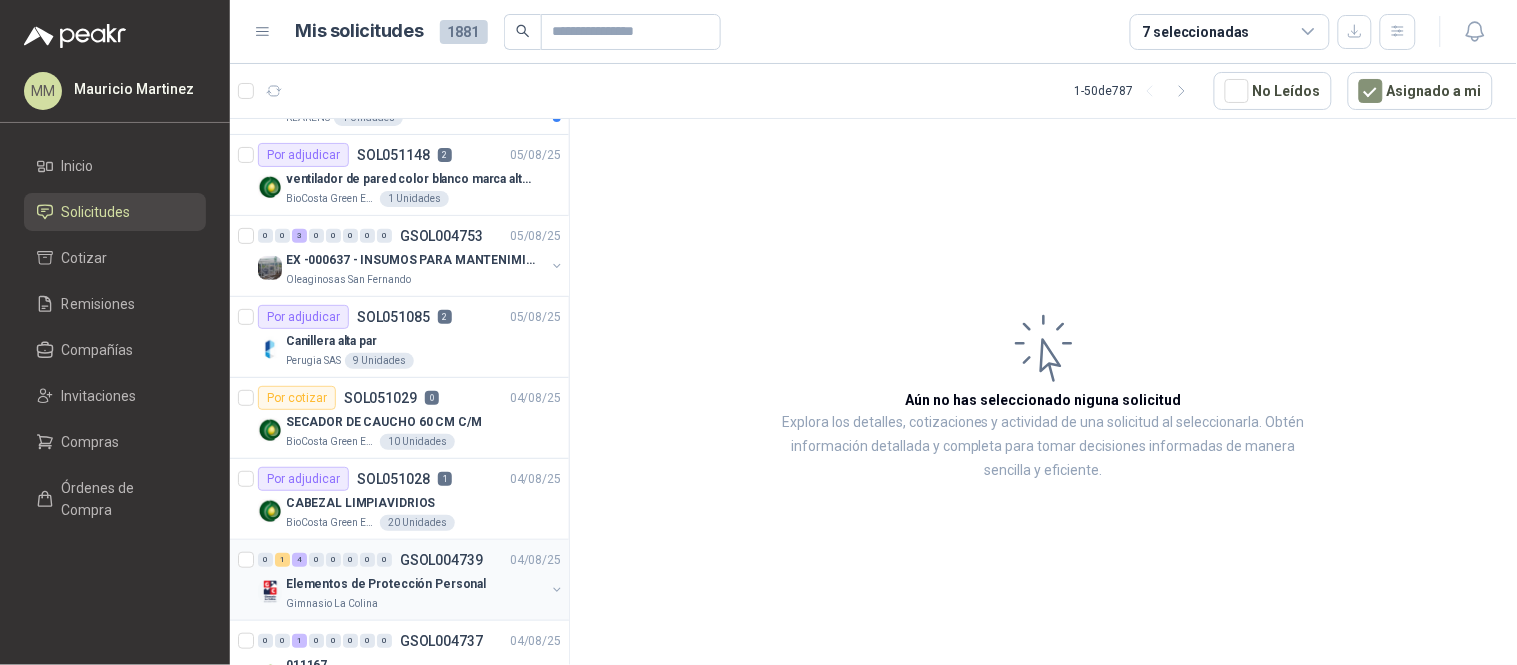 scroll, scrollTop: 111, scrollLeft: 0, axis: vertical 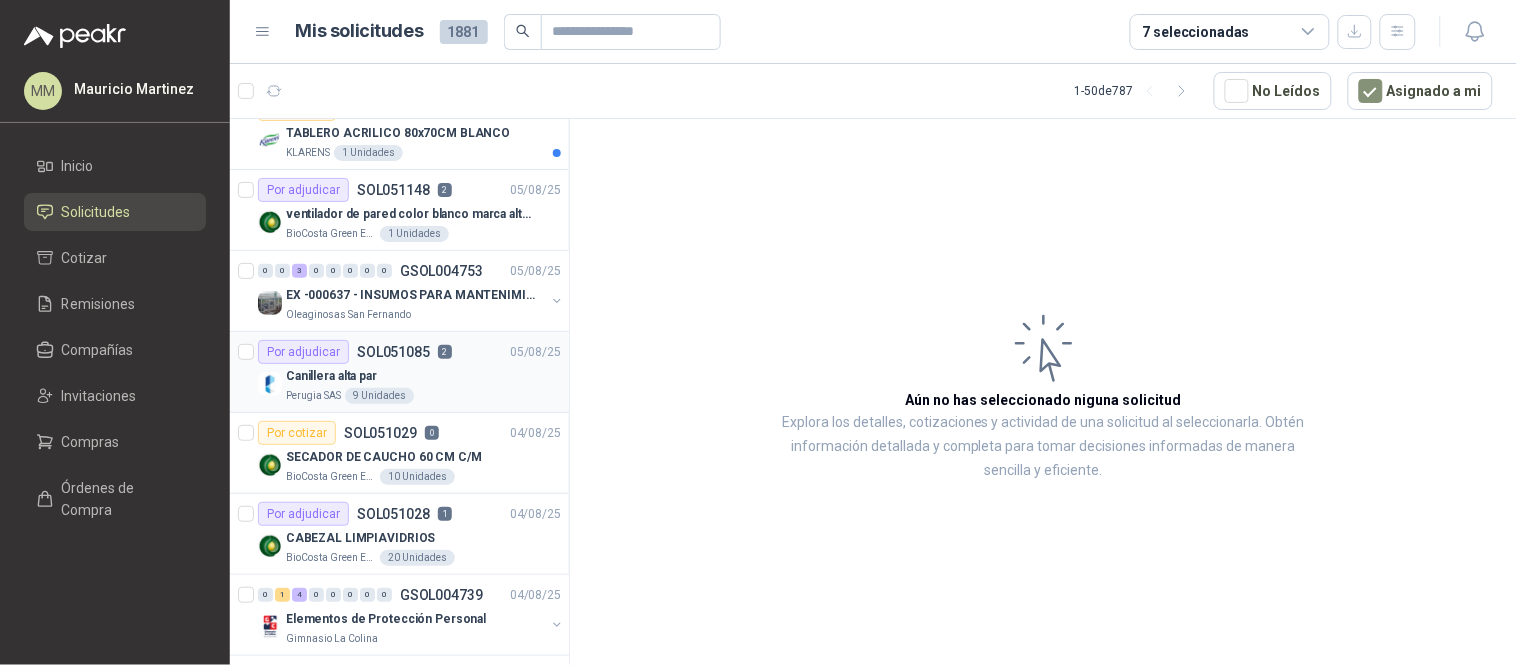 click on "Canillera alta par" at bounding box center [423, 376] 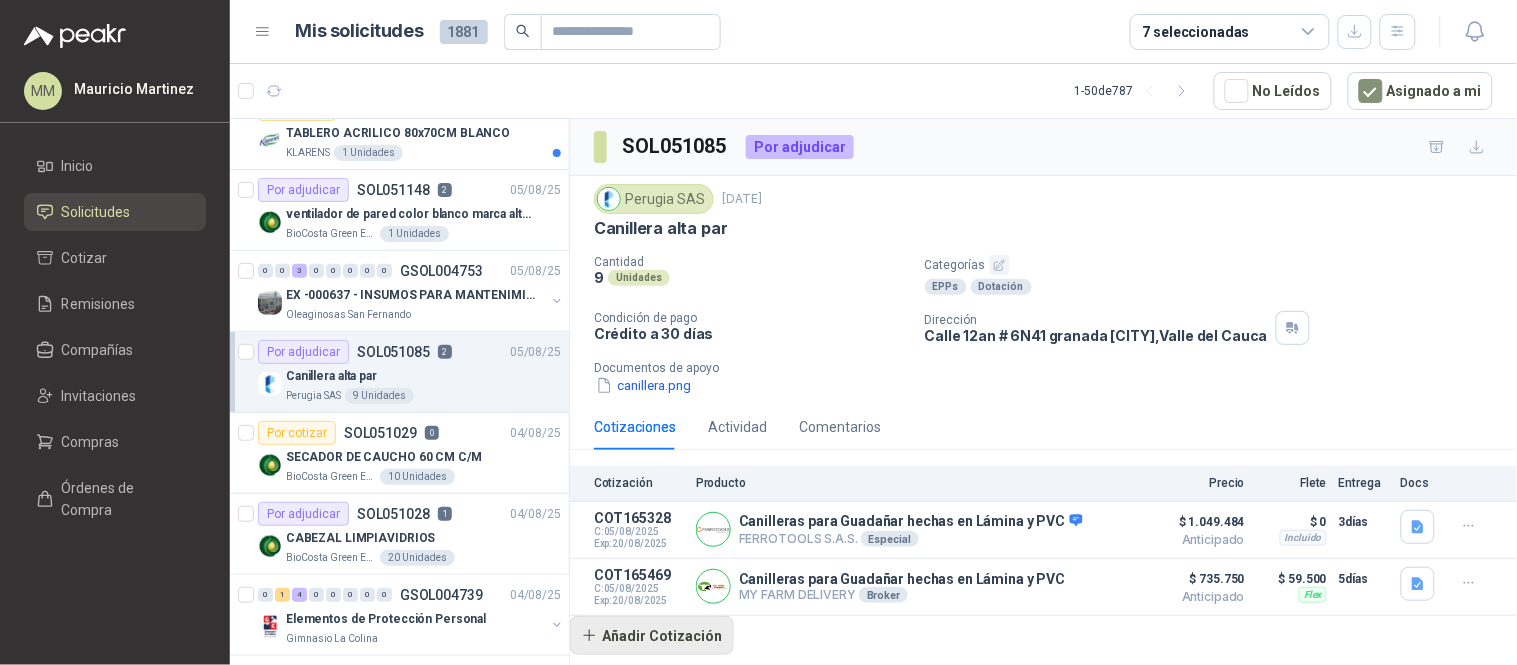 click on "Añadir Cotización" at bounding box center [652, 636] 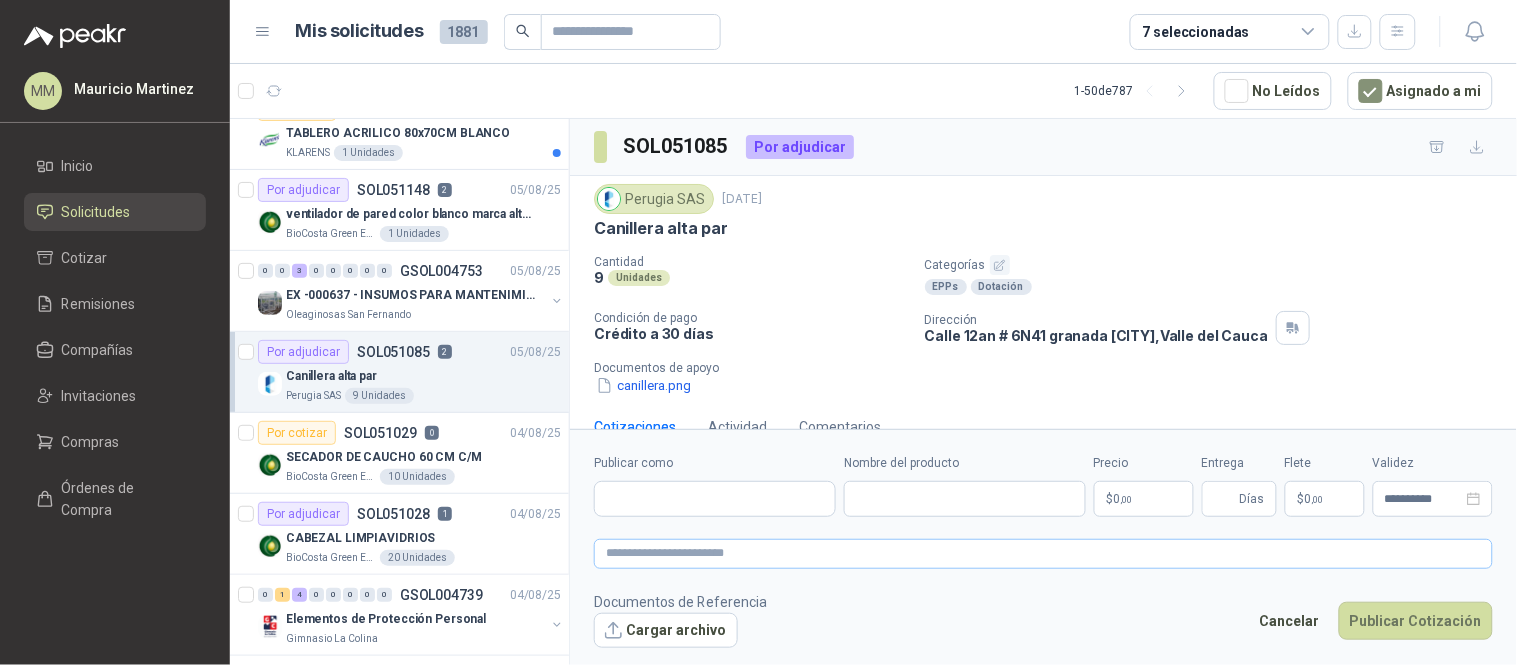 type 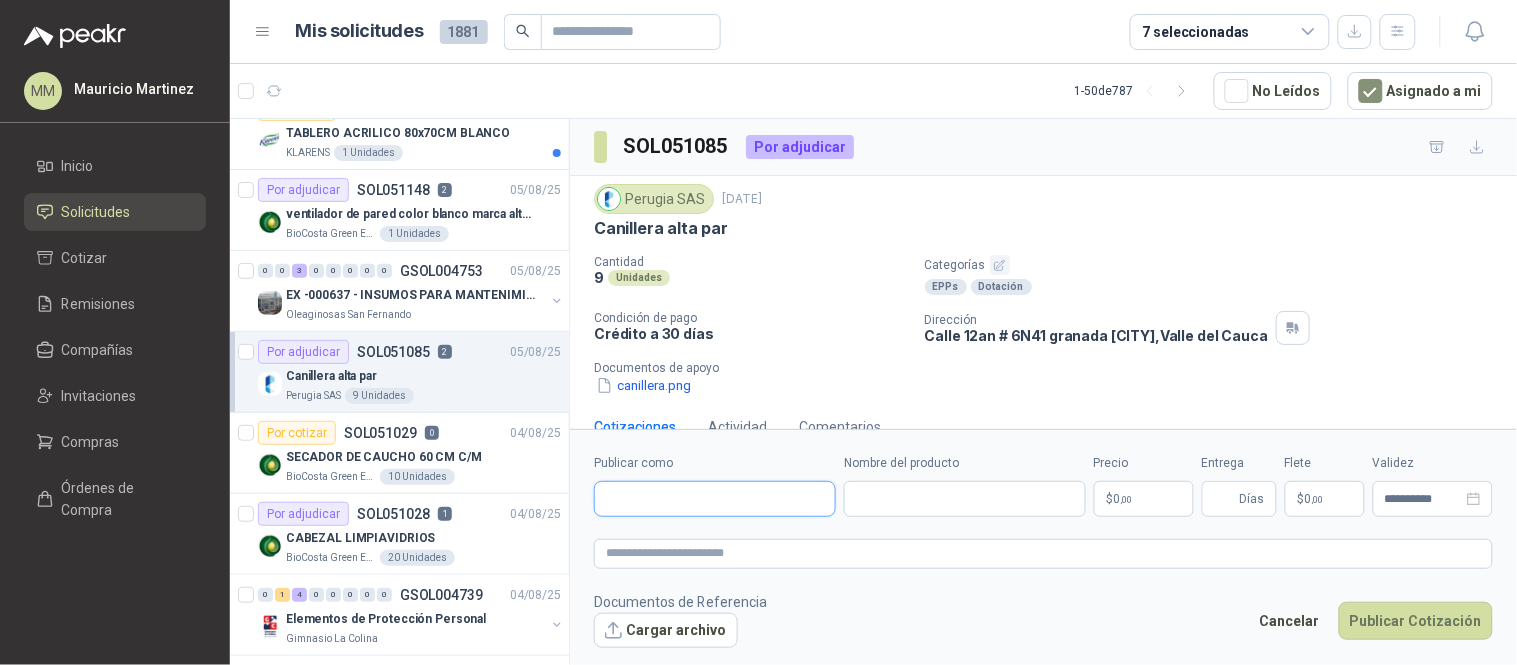 click on "Publicar como" at bounding box center (715, 499) 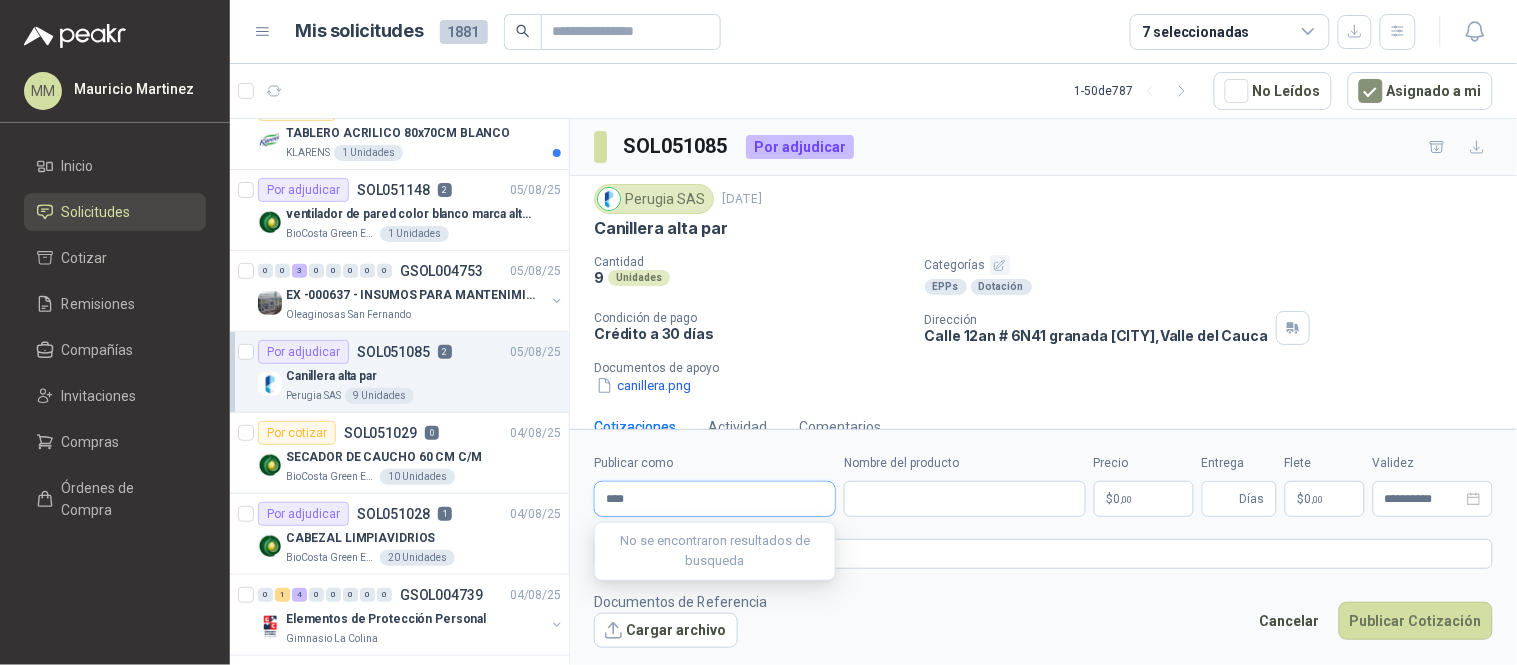 type on "*****" 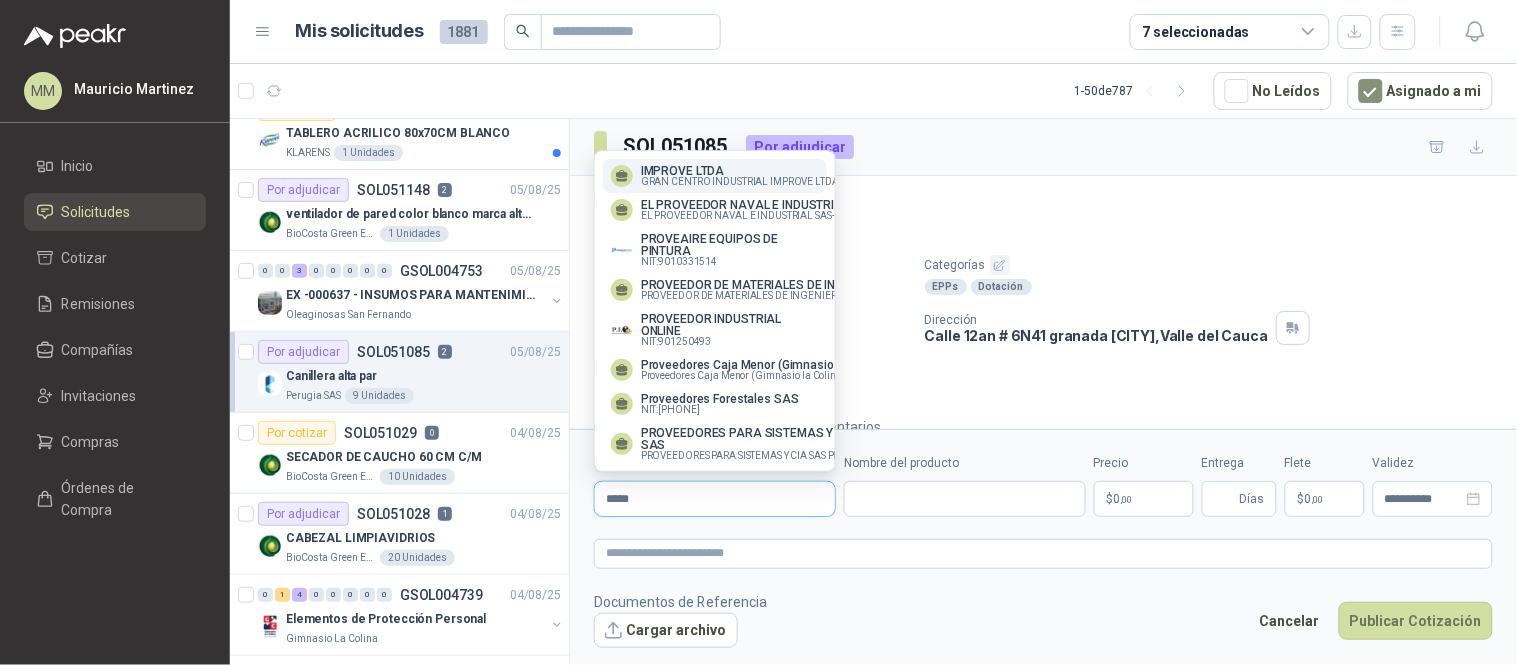 type 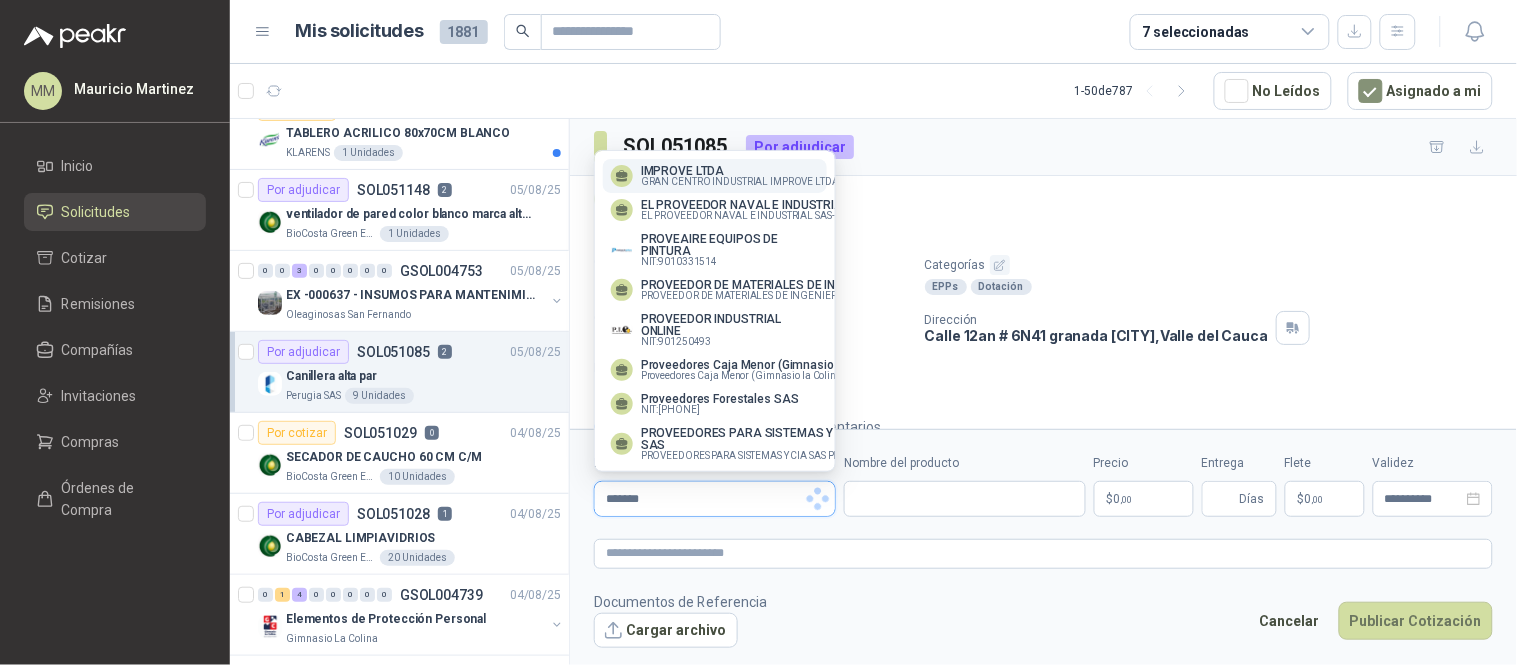 scroll, scrollTop: 0, scrollLeft: 0, axis: both 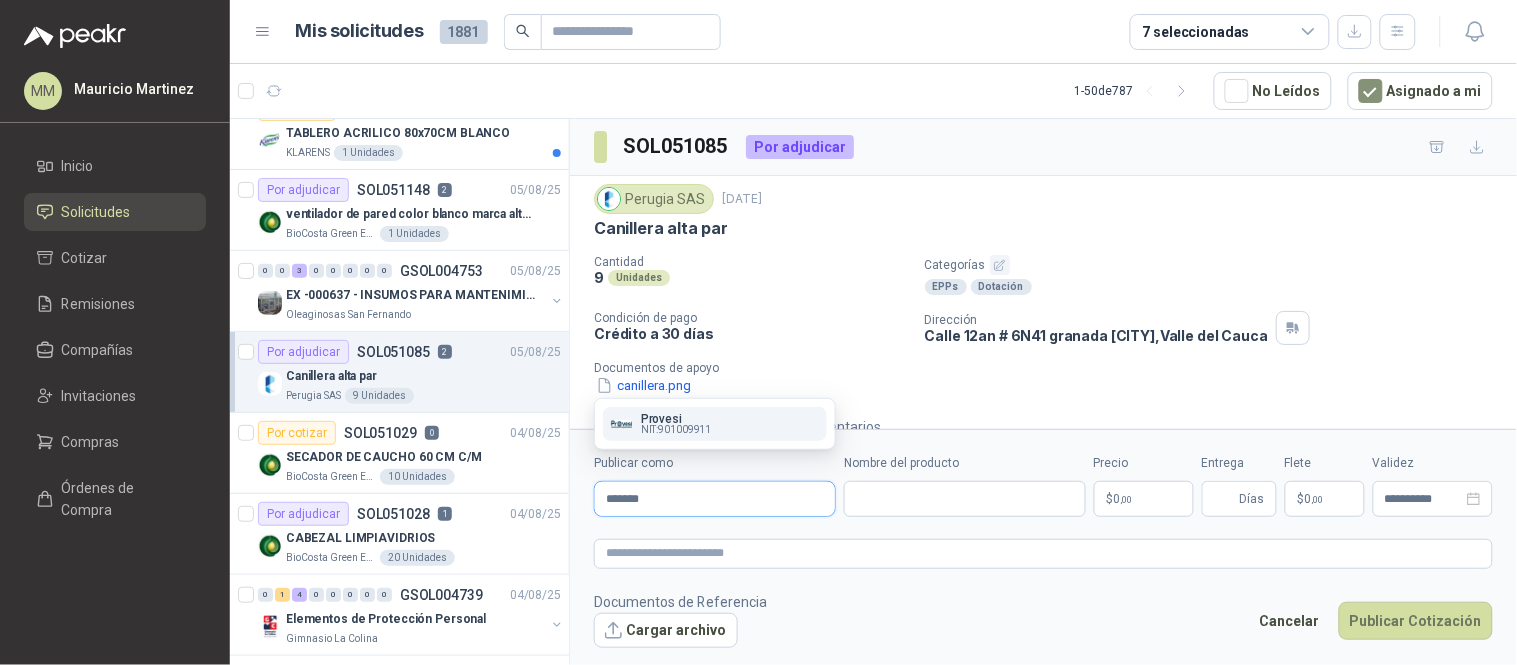 type on "*******" 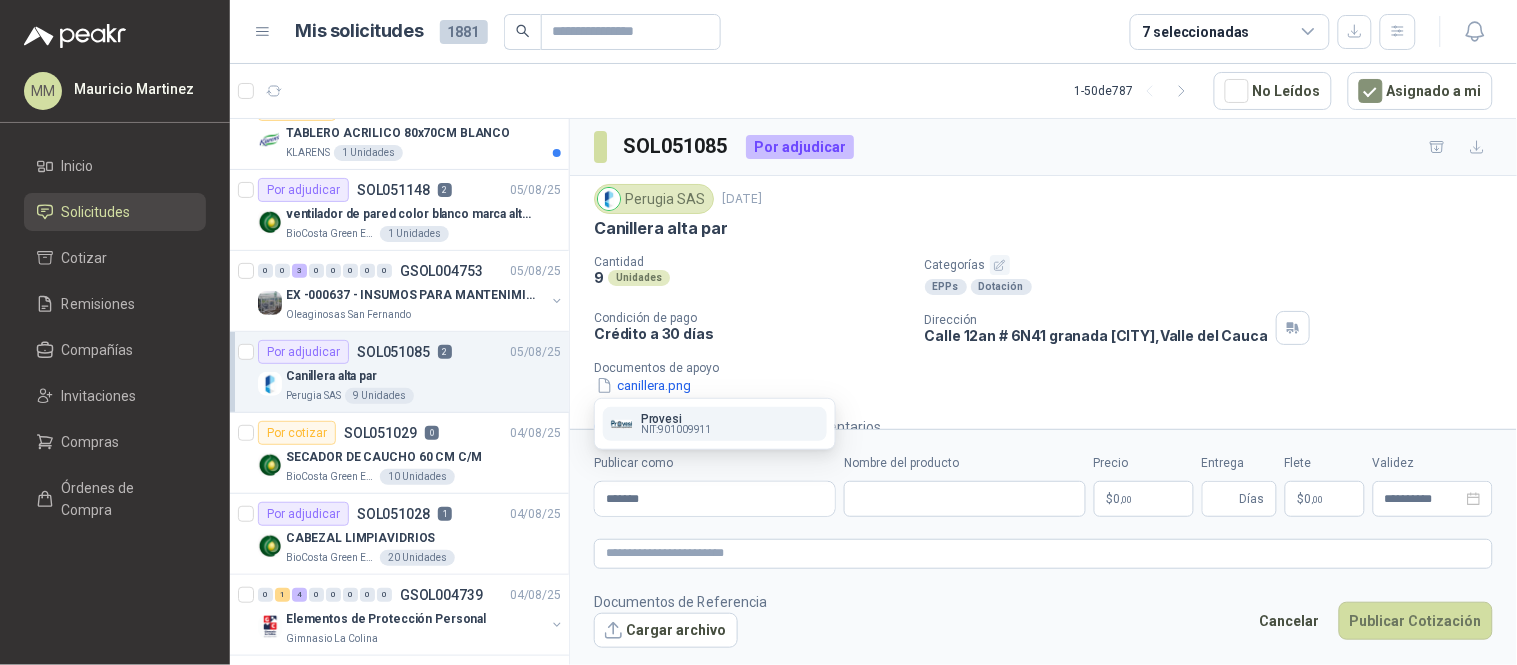 click on "NIT :  901009911" at bounding box center [676, 430] 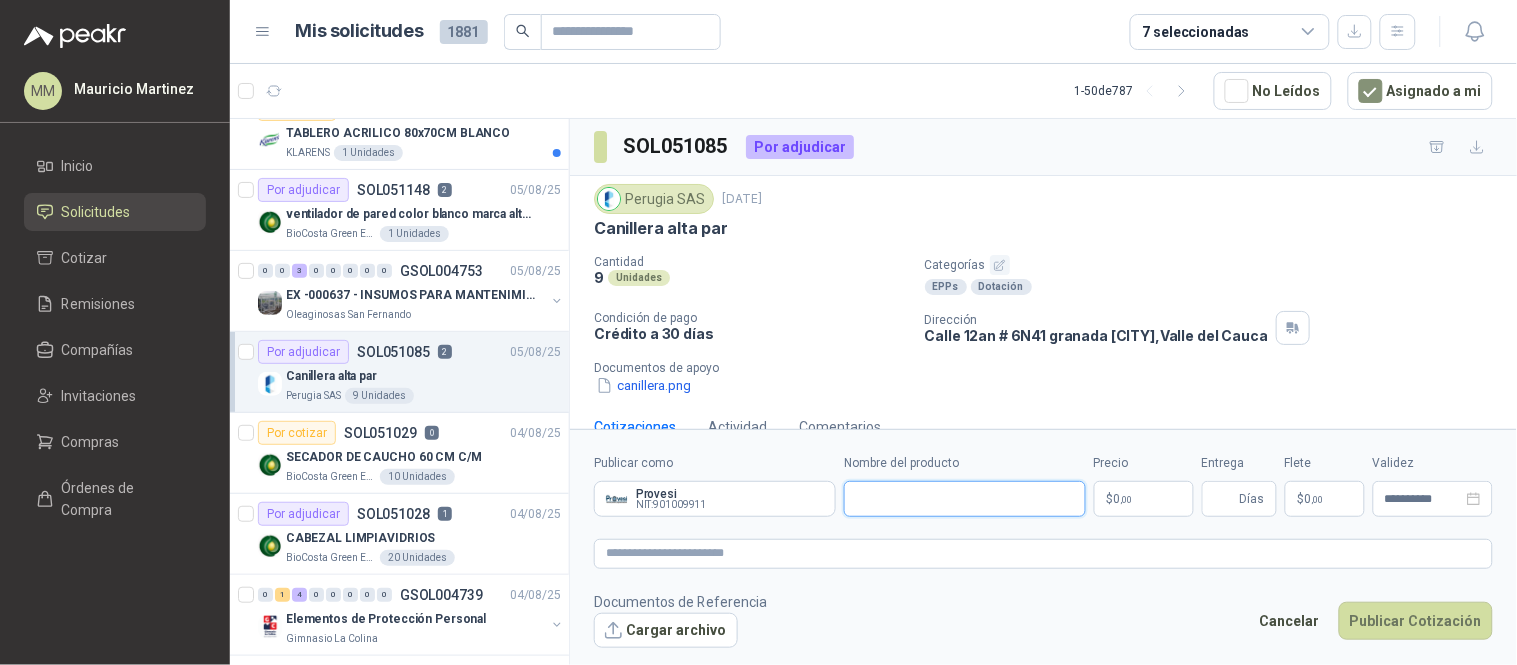 click on "Nombre del producto" at bounding box center [965, 499] 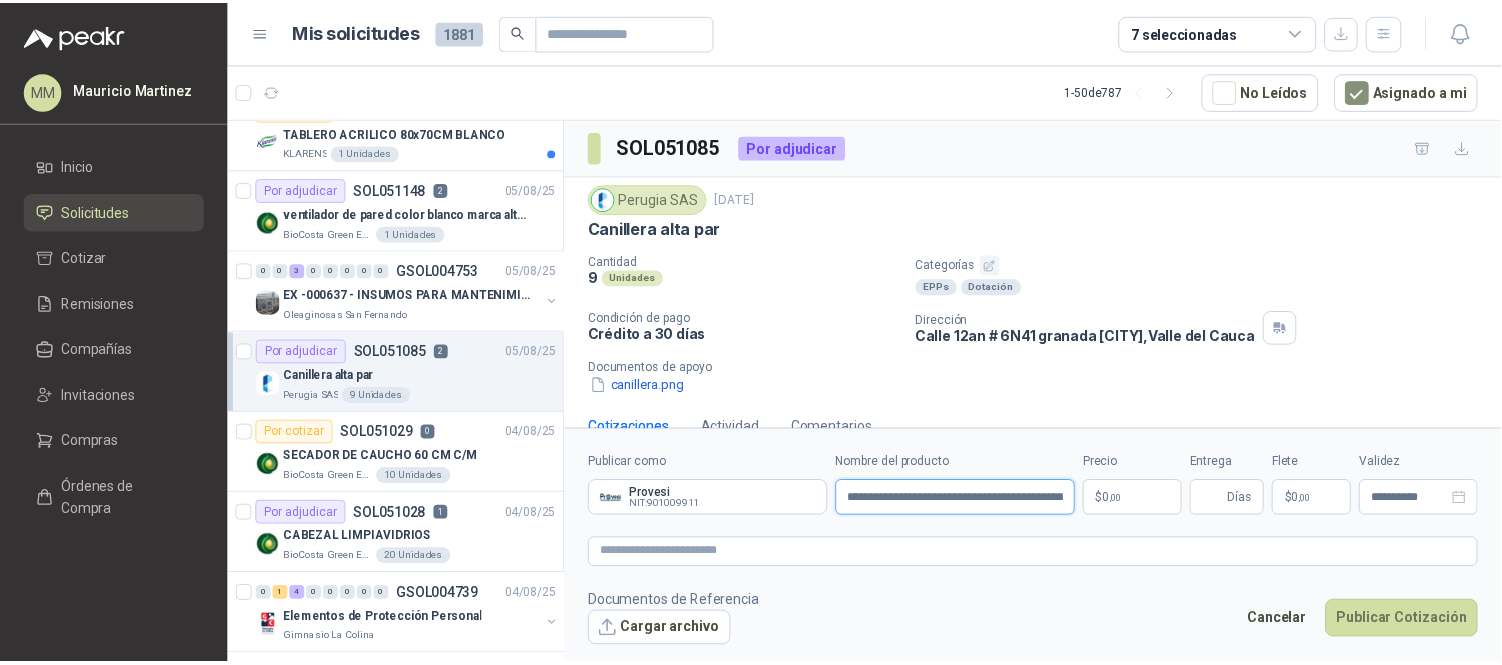 scroll, scrollTop: 0, scrollLeft: 54, axis: horizontal 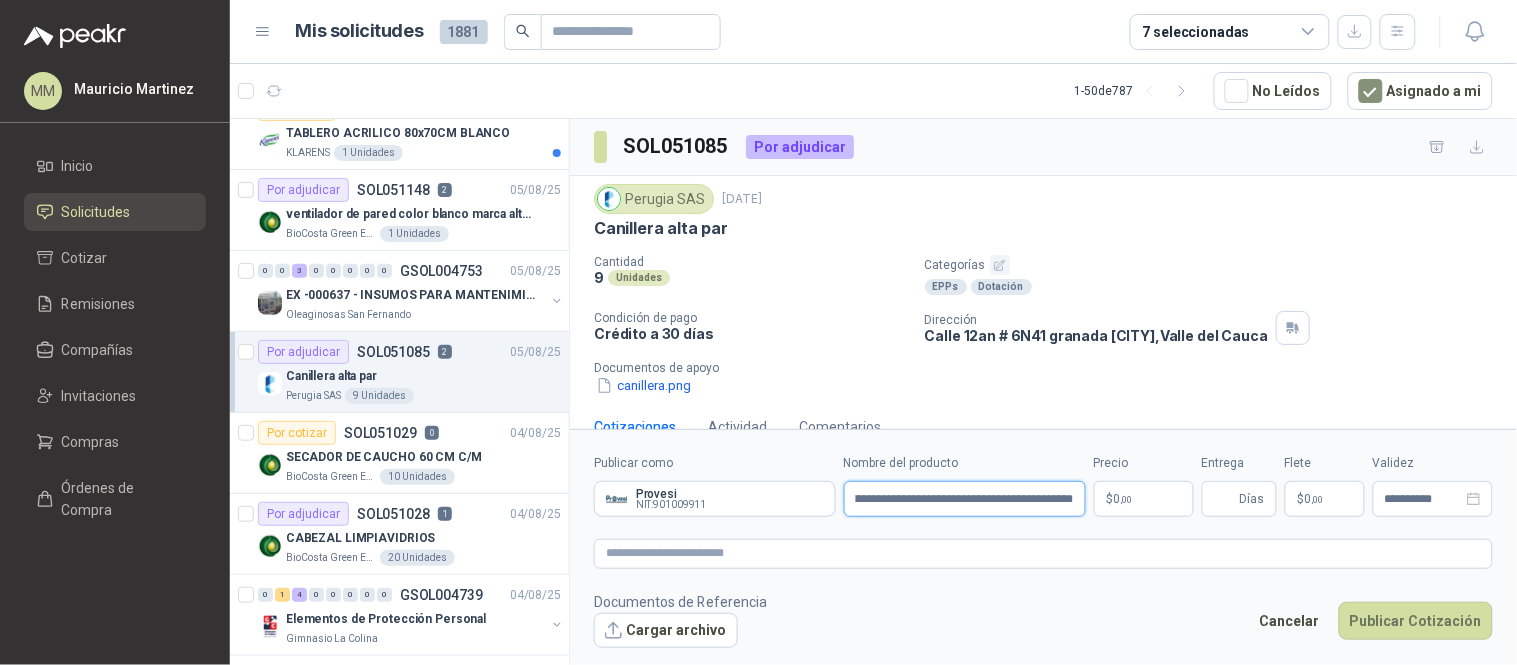 type on "**********" 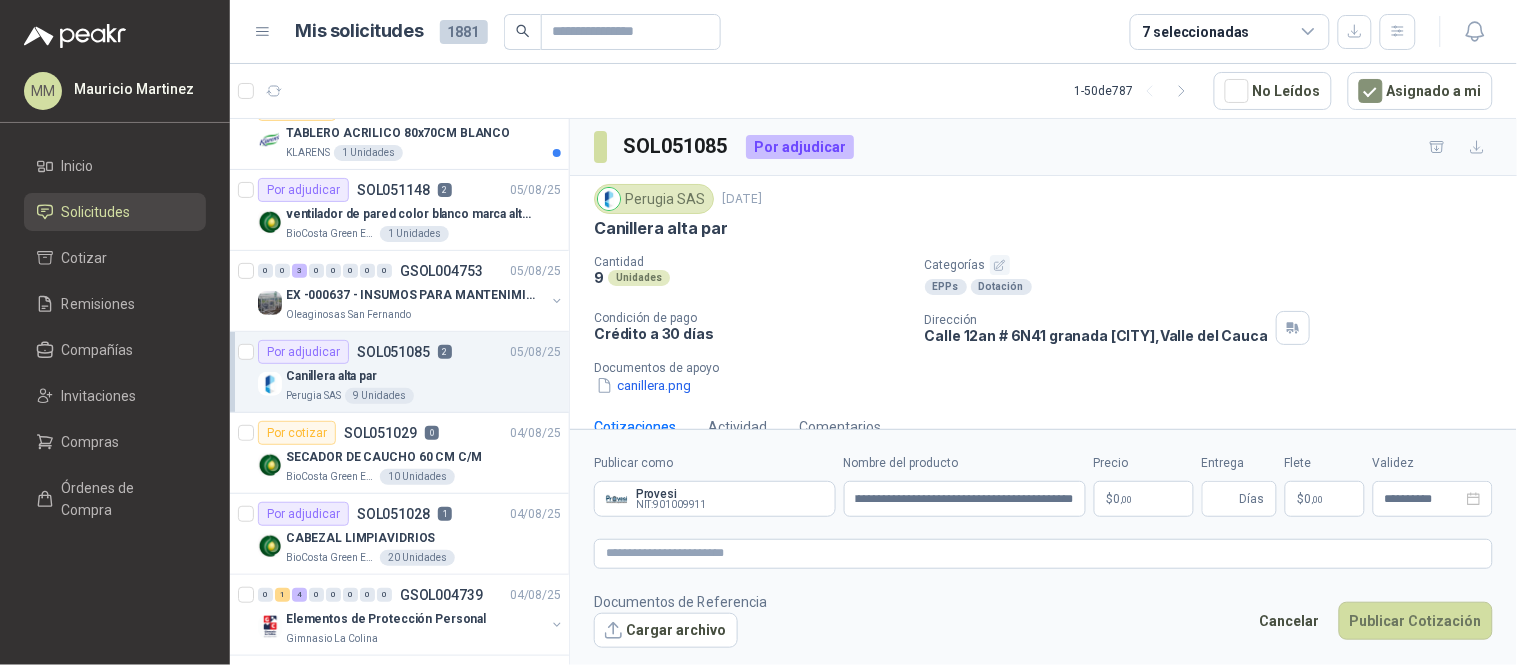 click on "Nuevas solicitudes asignadas hace 53 minutos   LM Luis Miguel   Martinez   te ha asignado  1   solicitud , no te quedes atrás con los tiempos de cotización. Por cotizar SOL051304 0 06/08/25   Silla de oficina ergonomus interlocutora isósceles azul  Colegio Bennett 4   Unidades Por cotizar SOL051216 0 05/08/25   TABLERO ACRILICO 80x70CM BLANCO  KLARENS 1   Unidades Por adjudicar SOL051148 2 05/08/25   ventilador de pared color blanco marca alteza BioCosta Green Energy S.A.S 1   Unidades 0   0   3   0   0   0   0   0   GSOL004753 05/08/25   EX -000637 - INSUMOS PARA MANTENIMINENTO MECANICO  Oleaginosas San Fernando   Por adjudicar SOL051085 2 05/08/25   Canillera alta par Perugia SAS 9   Unidades Por cotizar SOL051029 0 04/08/25   SECADOR DE CAUCHO 60 CM C/M BioCosta Green Energy S.A.S 10   Unidades Por adjudicar SOL051028 1 04/08/25   CABEZAL LIMPIAVIDRIOS BioCosta Green Energy S.A.S 20   Unidades 0   1   4   0   0   0   0   0   GSOL004739 04/08/25     0   0" at bounding box center (758, 332) 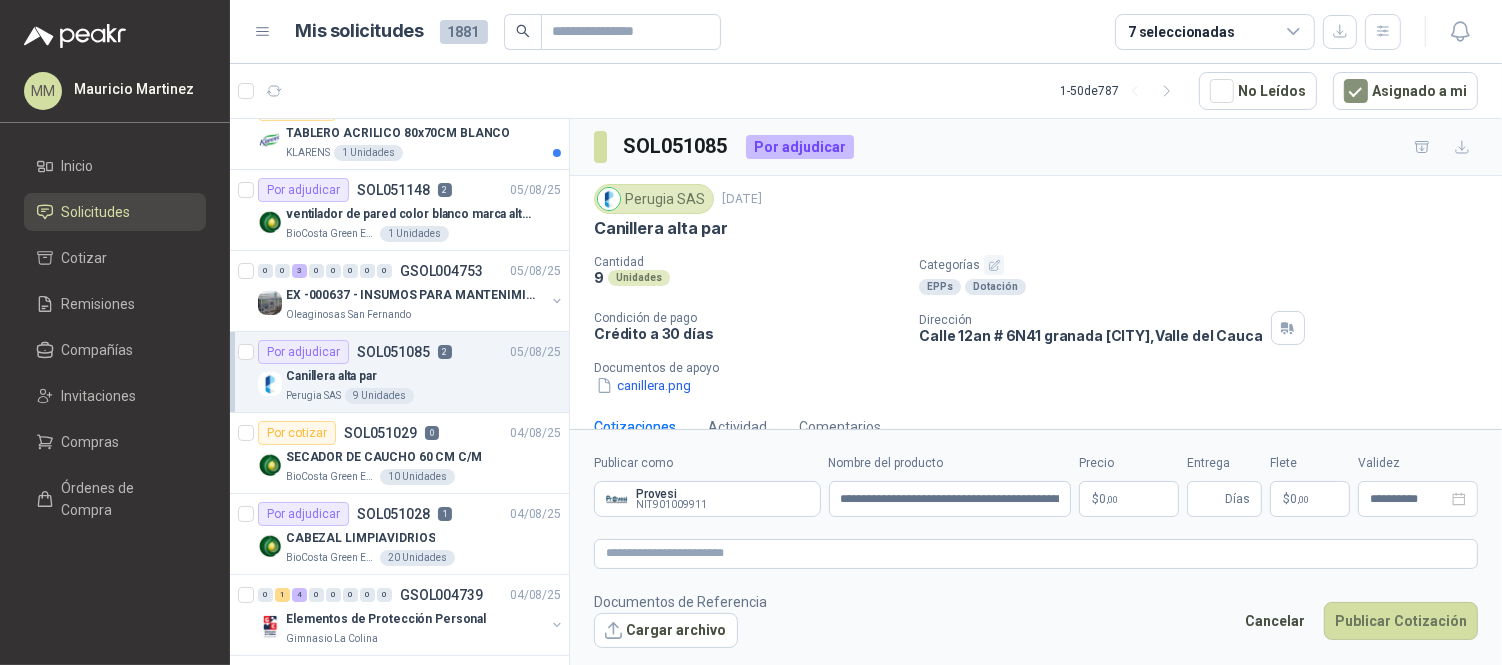 type 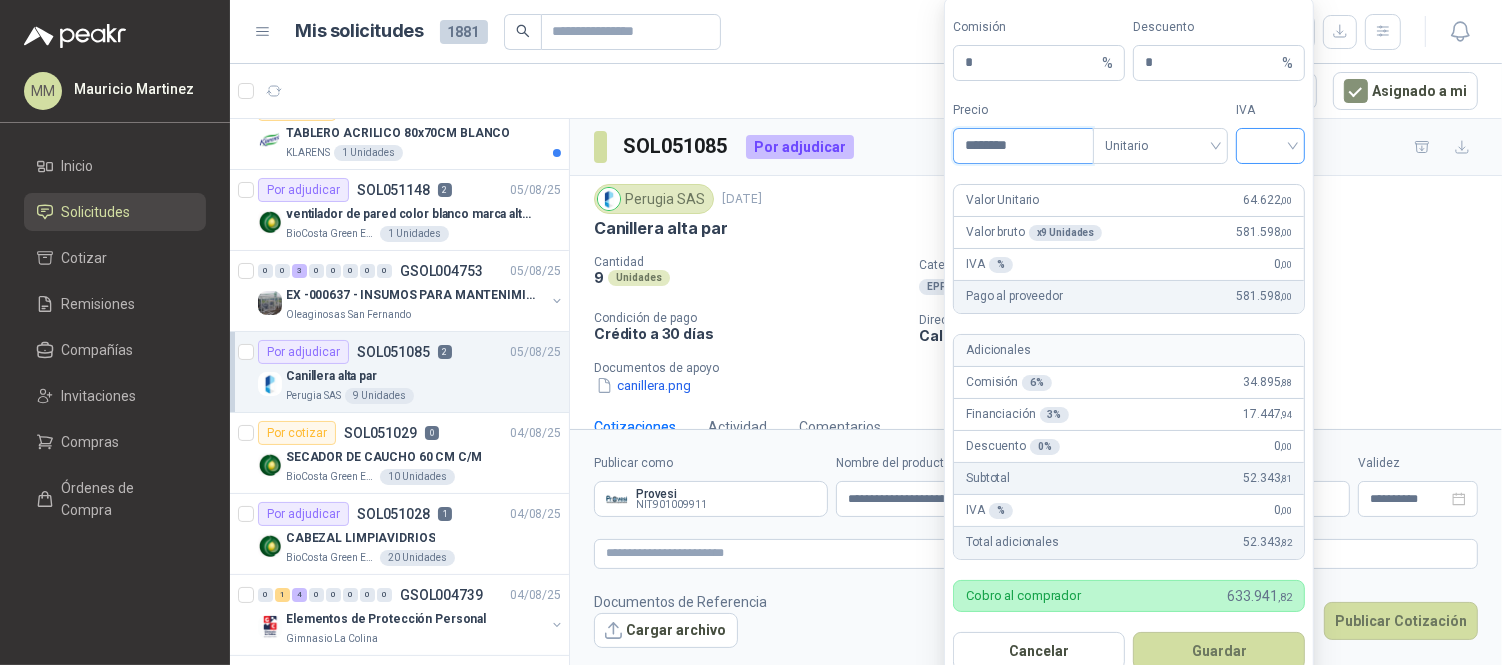 type on "********" 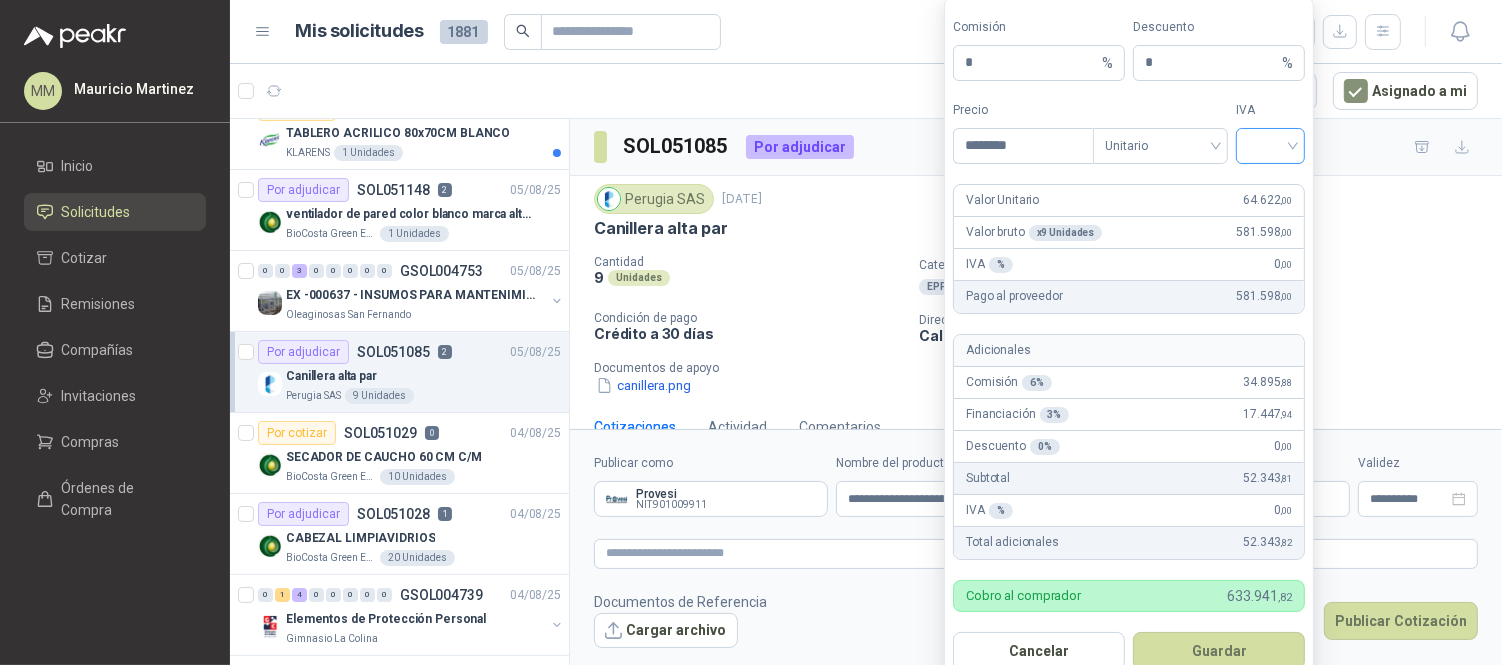 click at bounding box center [1270, 144] 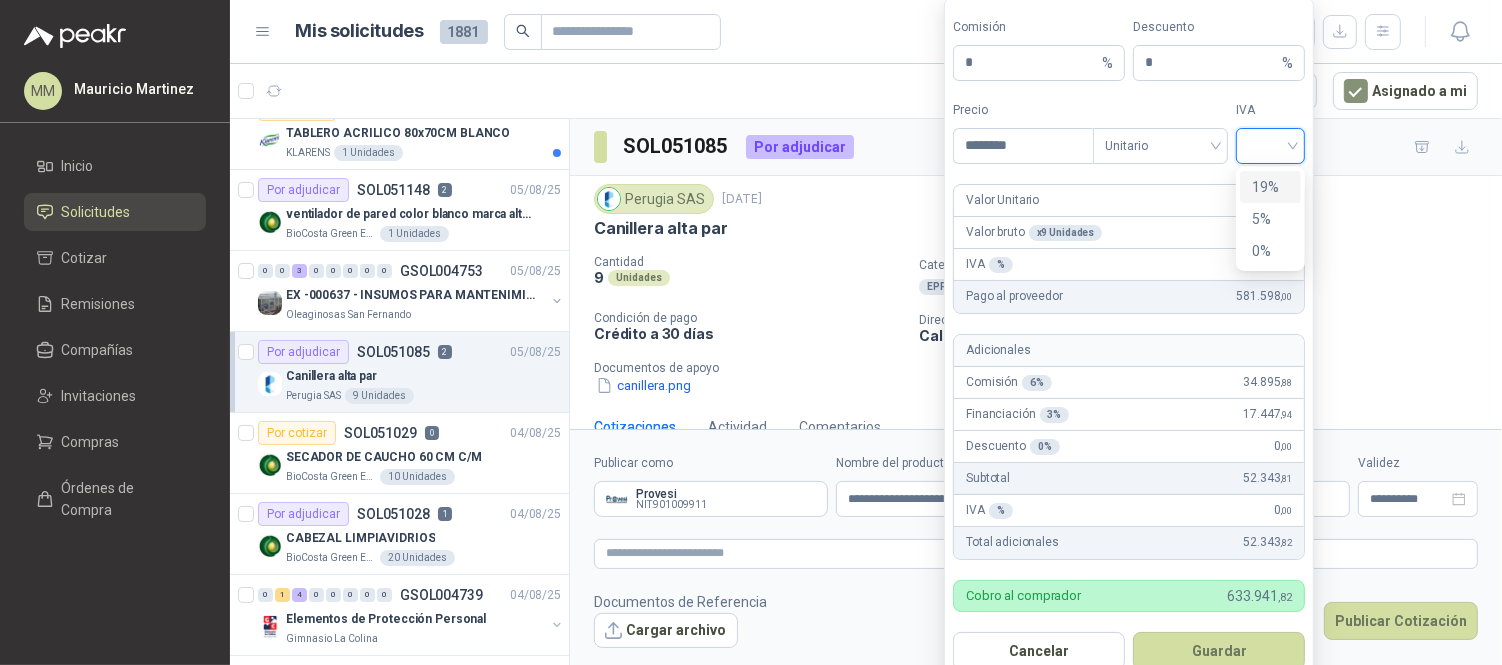 click on "19%" at bounding box center (1270, 187) 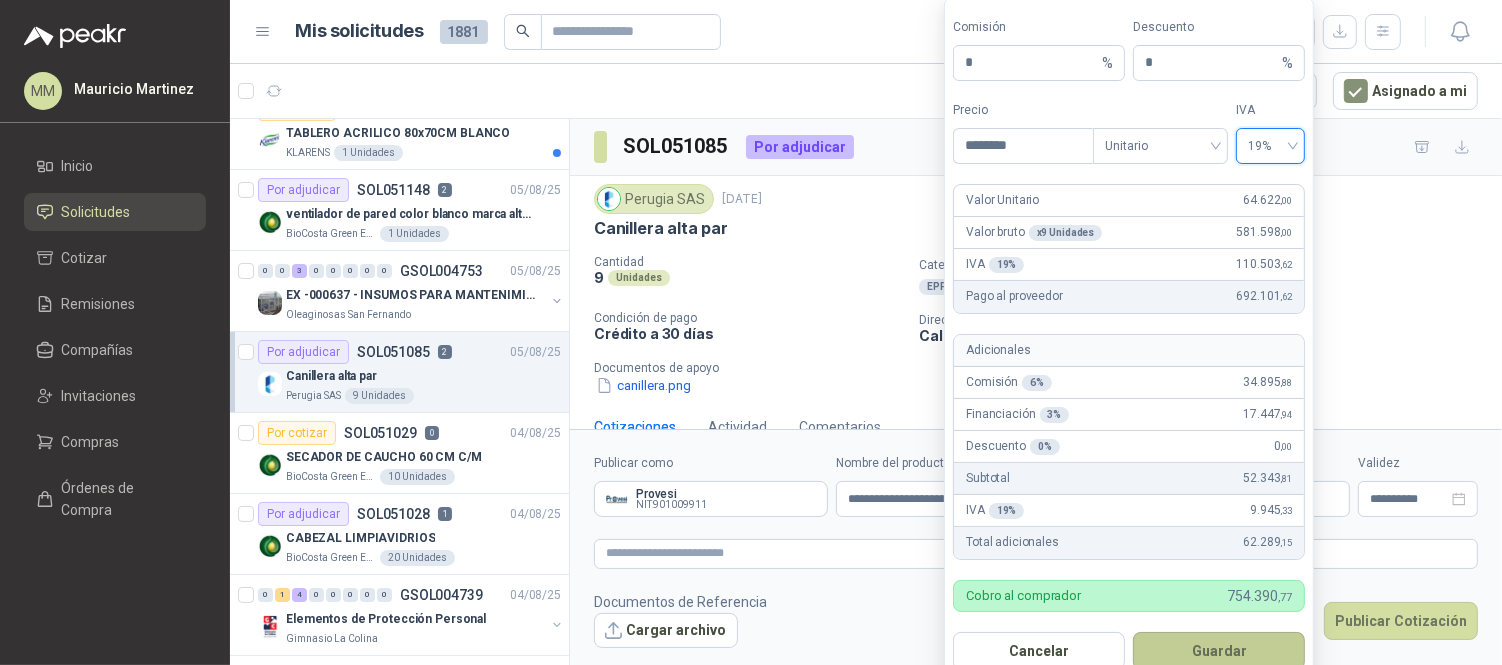 click on "Guardar" at bounding box center [1219, 651] 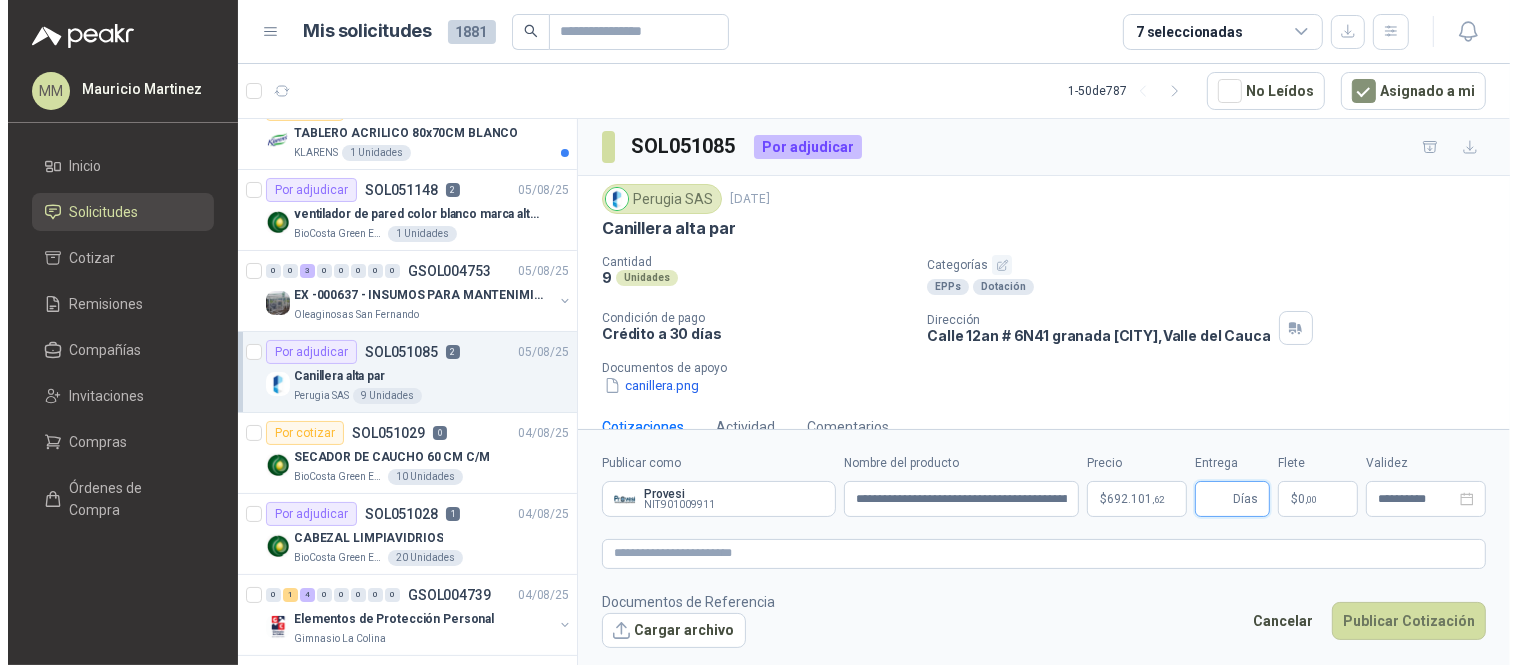type 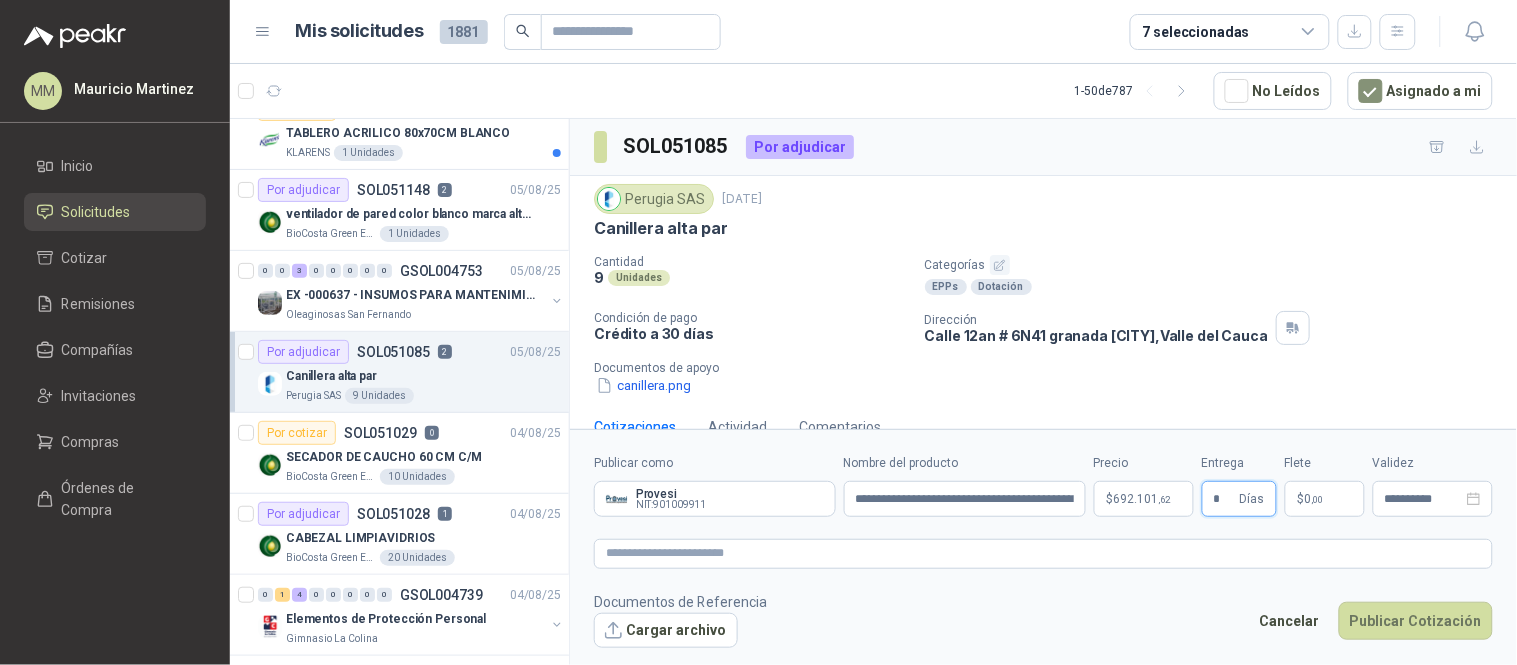 type on "*" 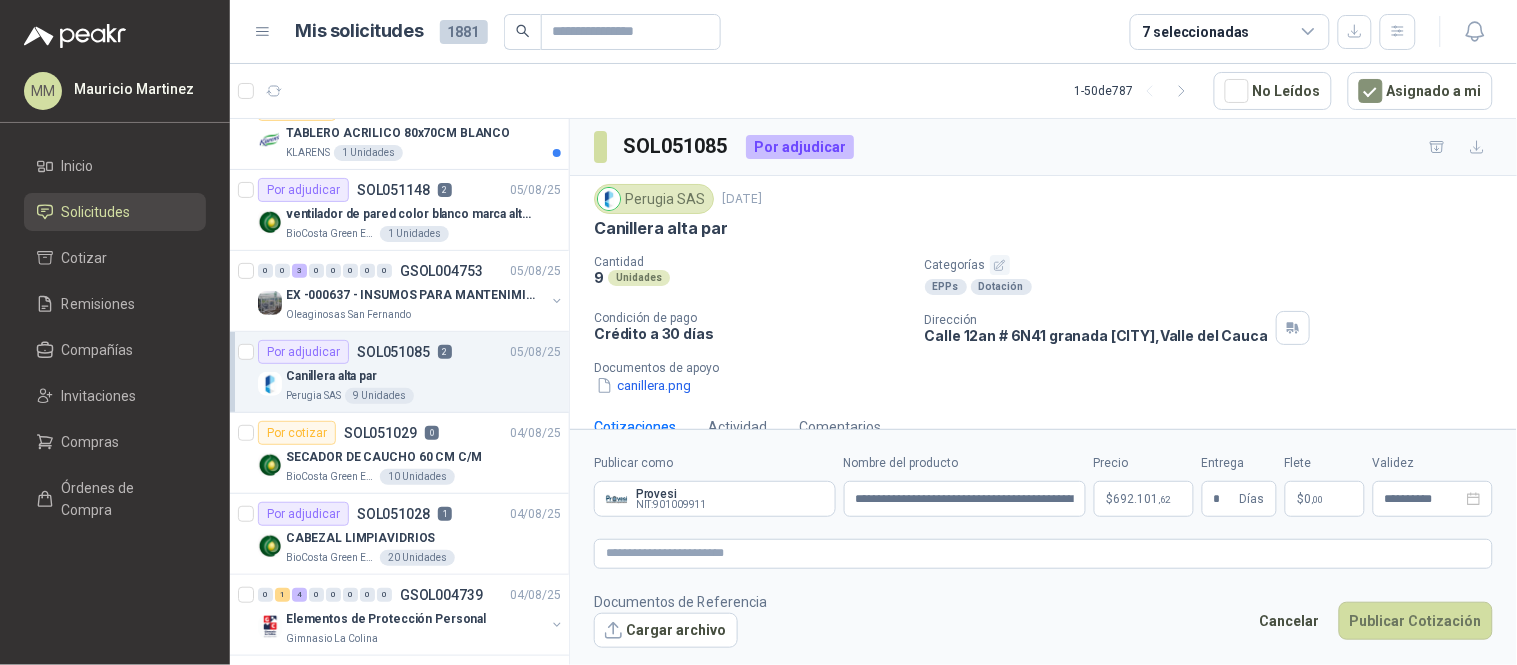 click on "0 ,00" at bounding box center [1314, 499] 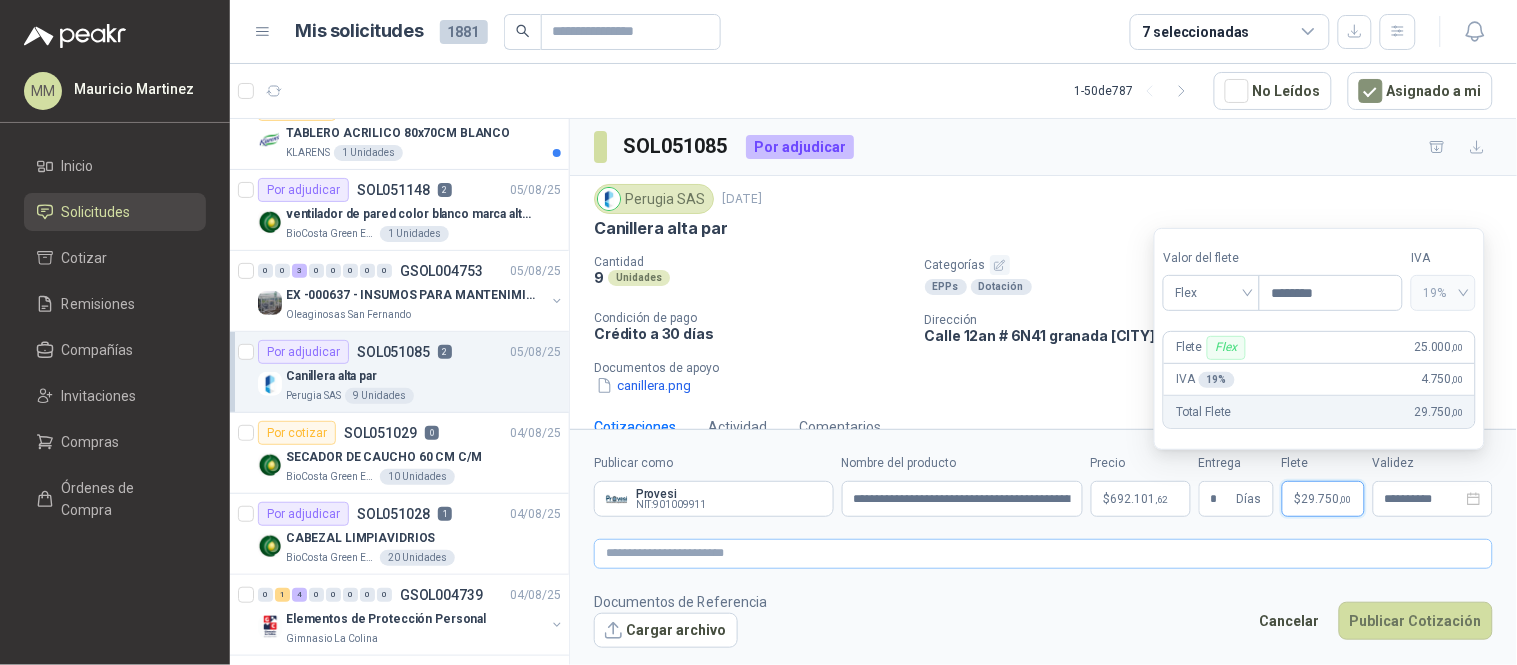 type on "********" 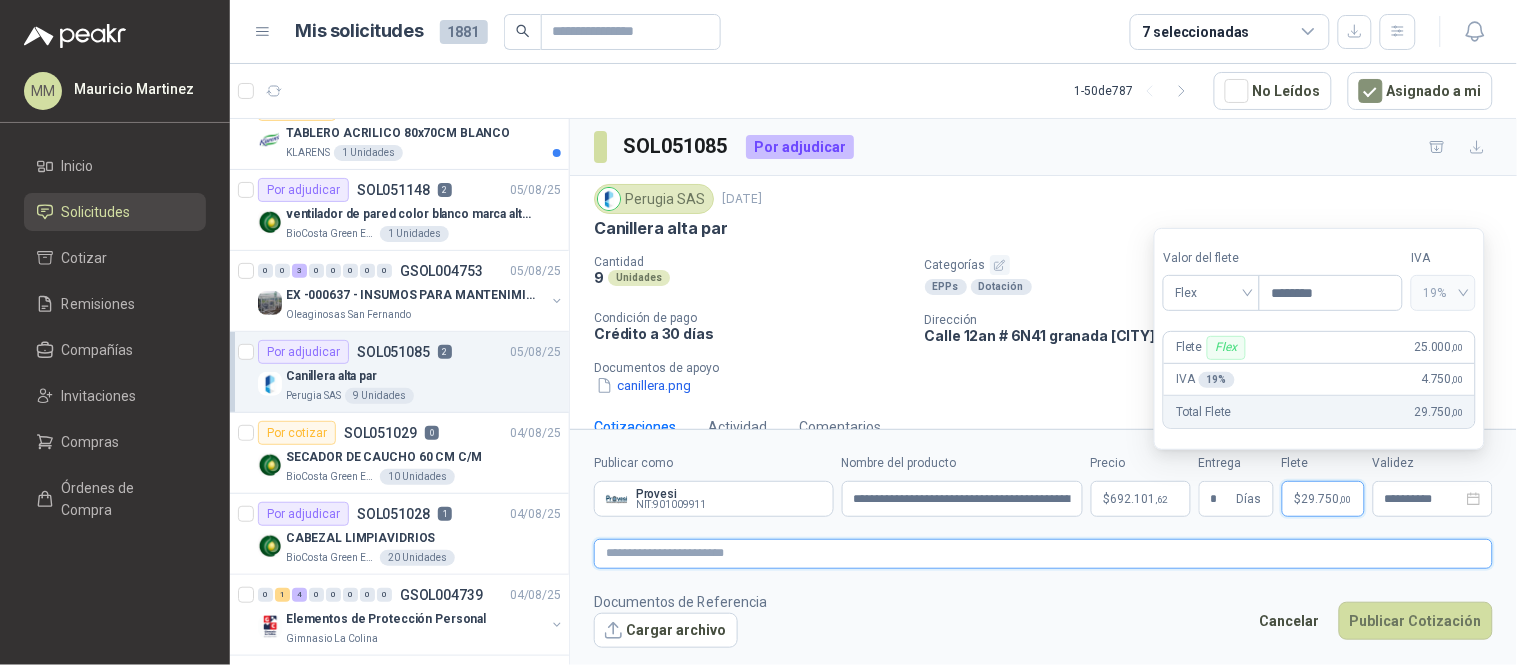click at bounding box center [1043, 553] 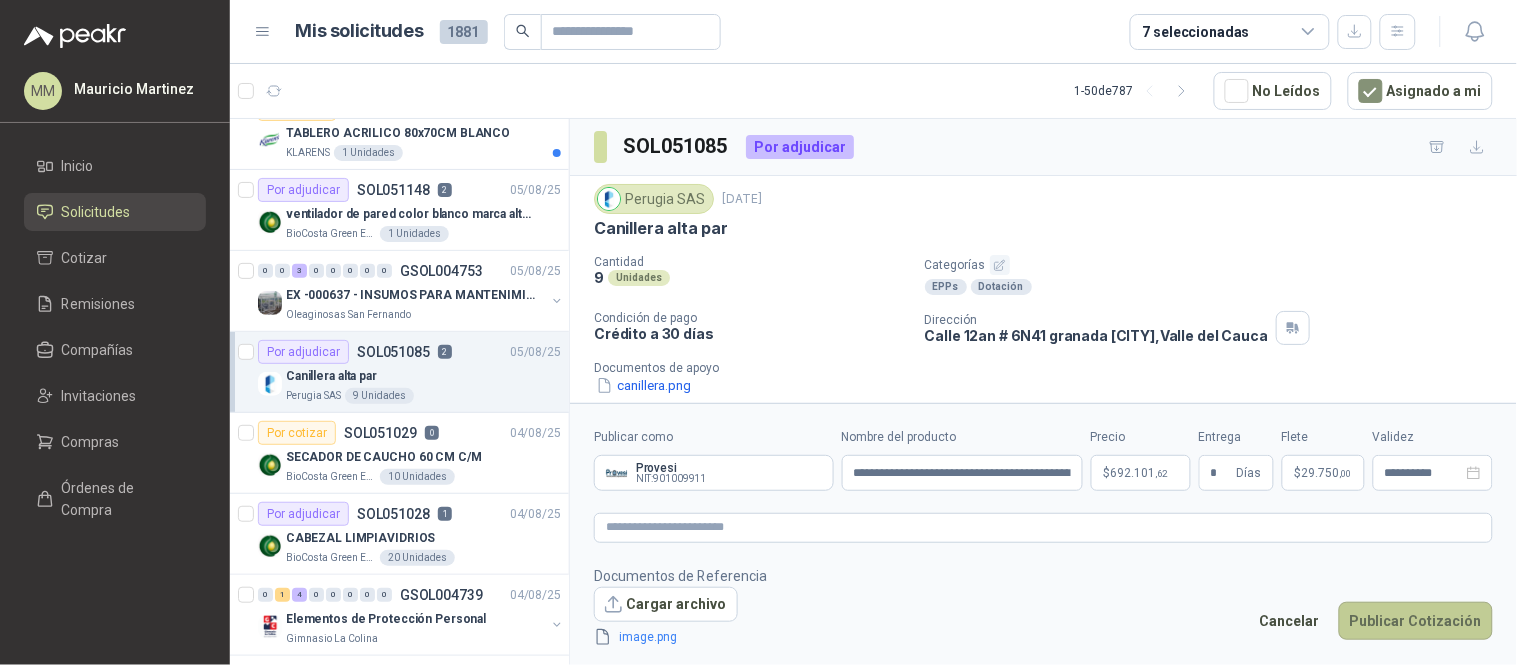 click on "Publicar Cotización" at bounding box center (1416, 621) 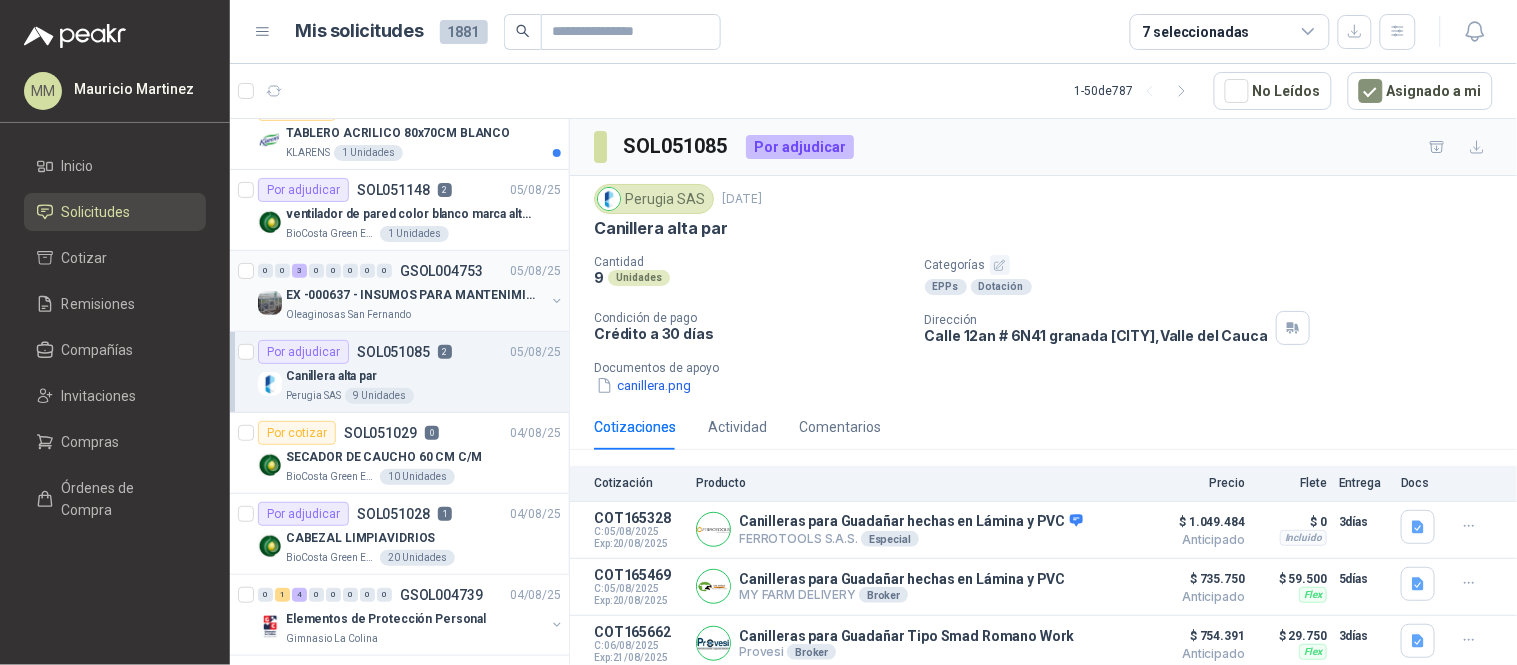 click at bounding box center (557, 301) 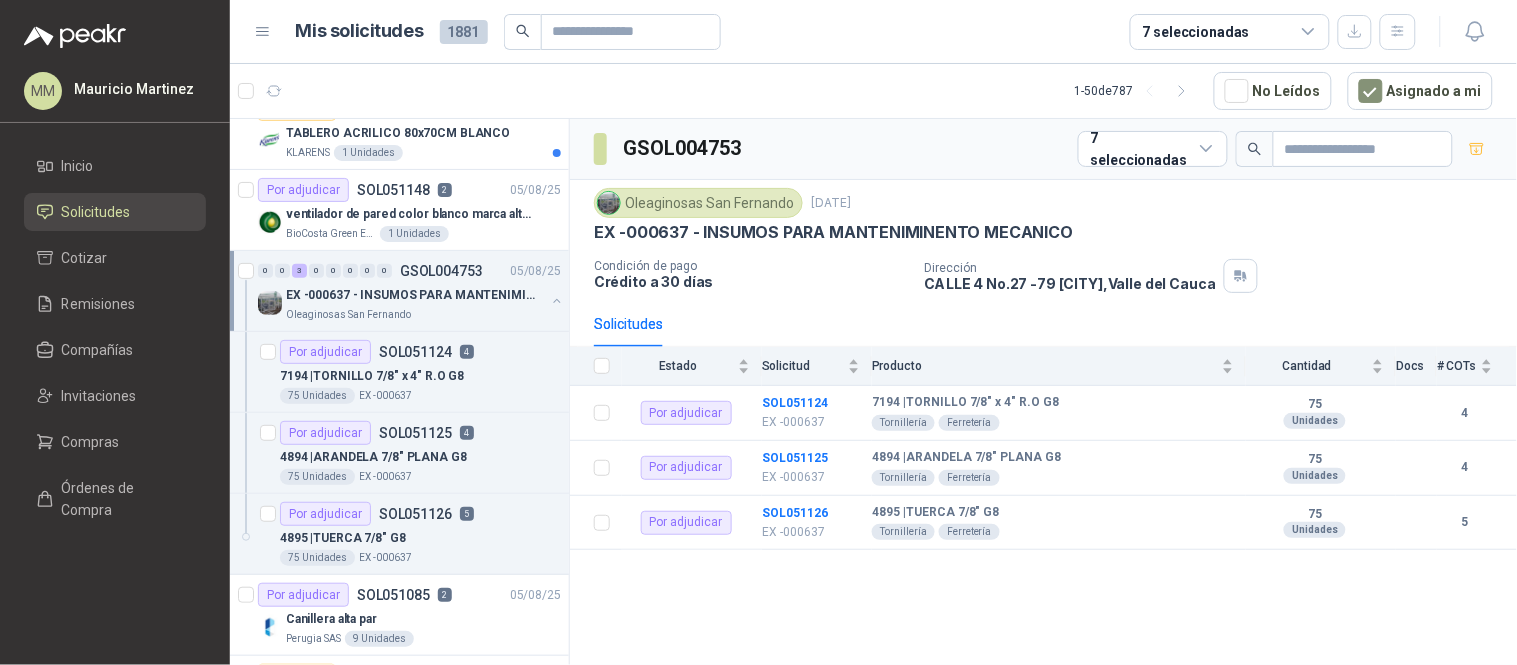 click at bounding box center (557, 301) 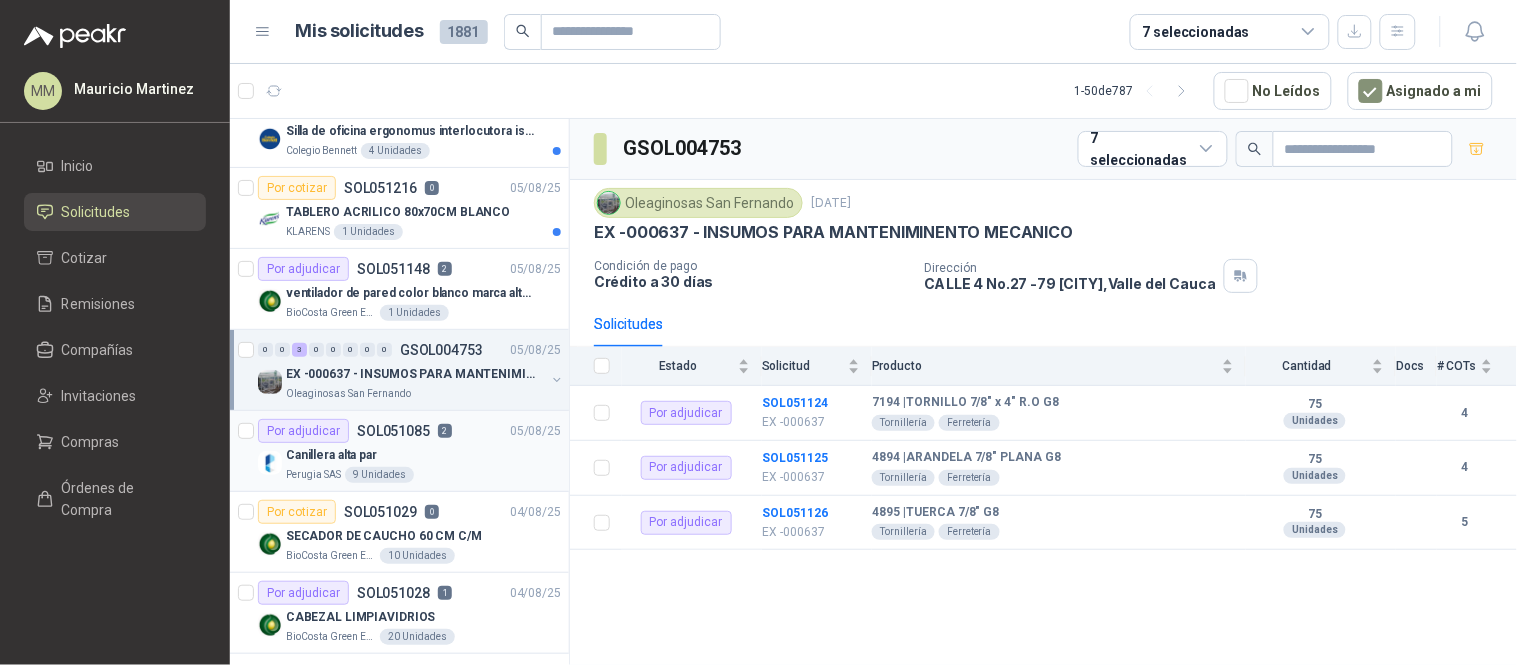scroll, scrollTop: 0, scrollLeft: 0, axis: both 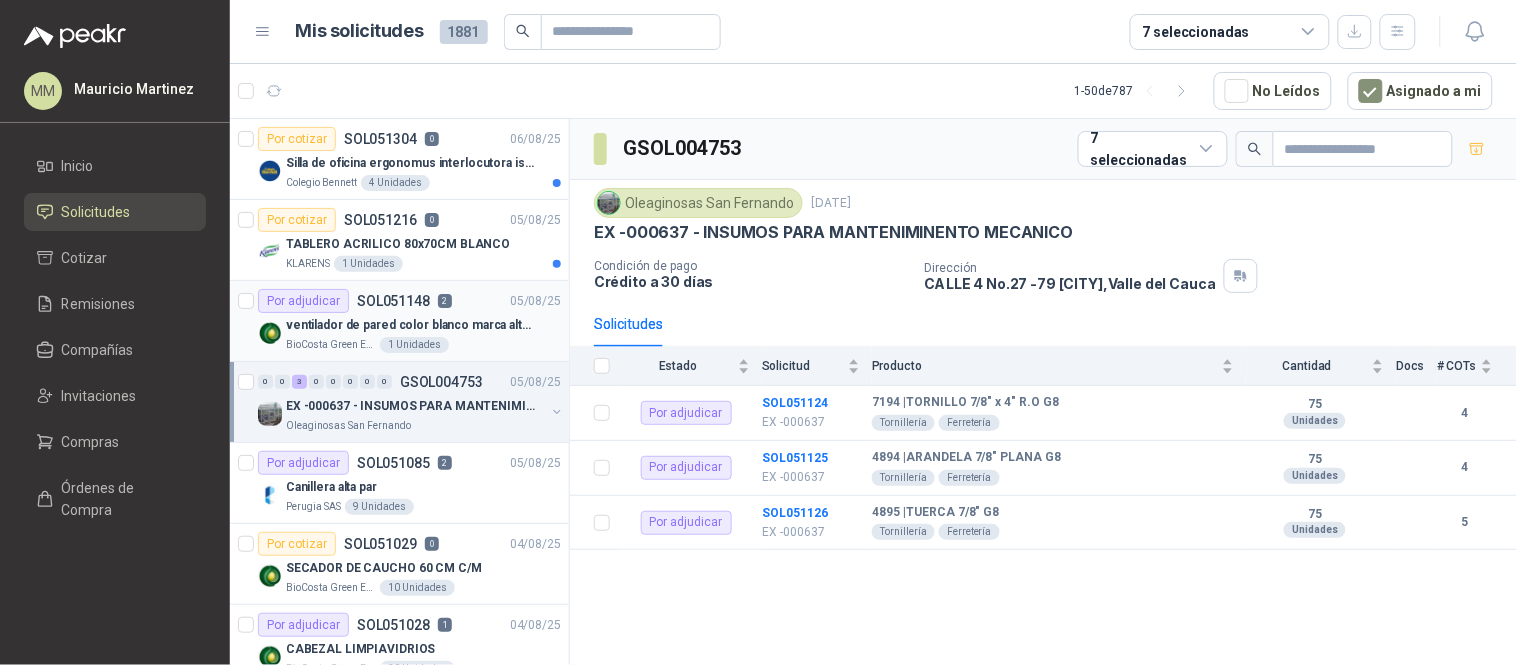 click on "ventilador de pared color blanco marca alteza" at bounding box center (410, 325) 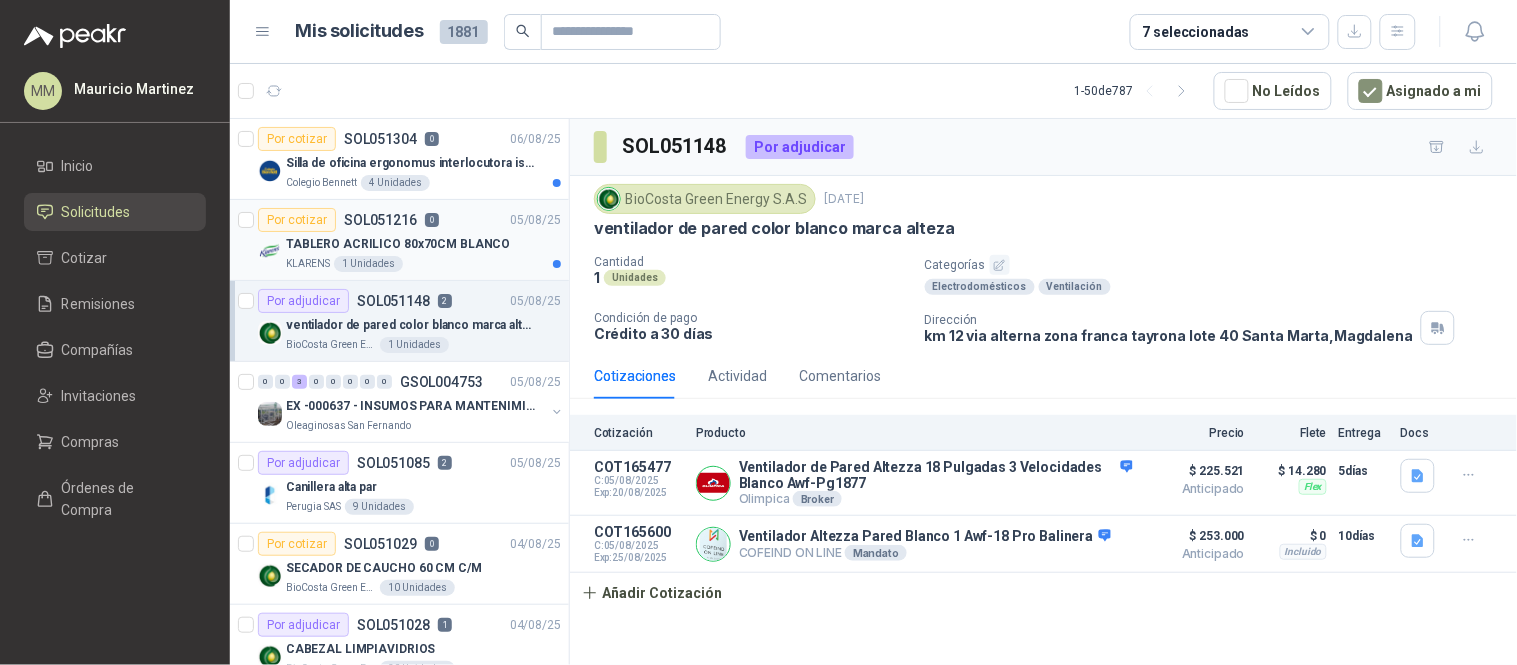 click on "Por cotizar SOL051216 0 05/08/25" at bounding box center (409, 220) 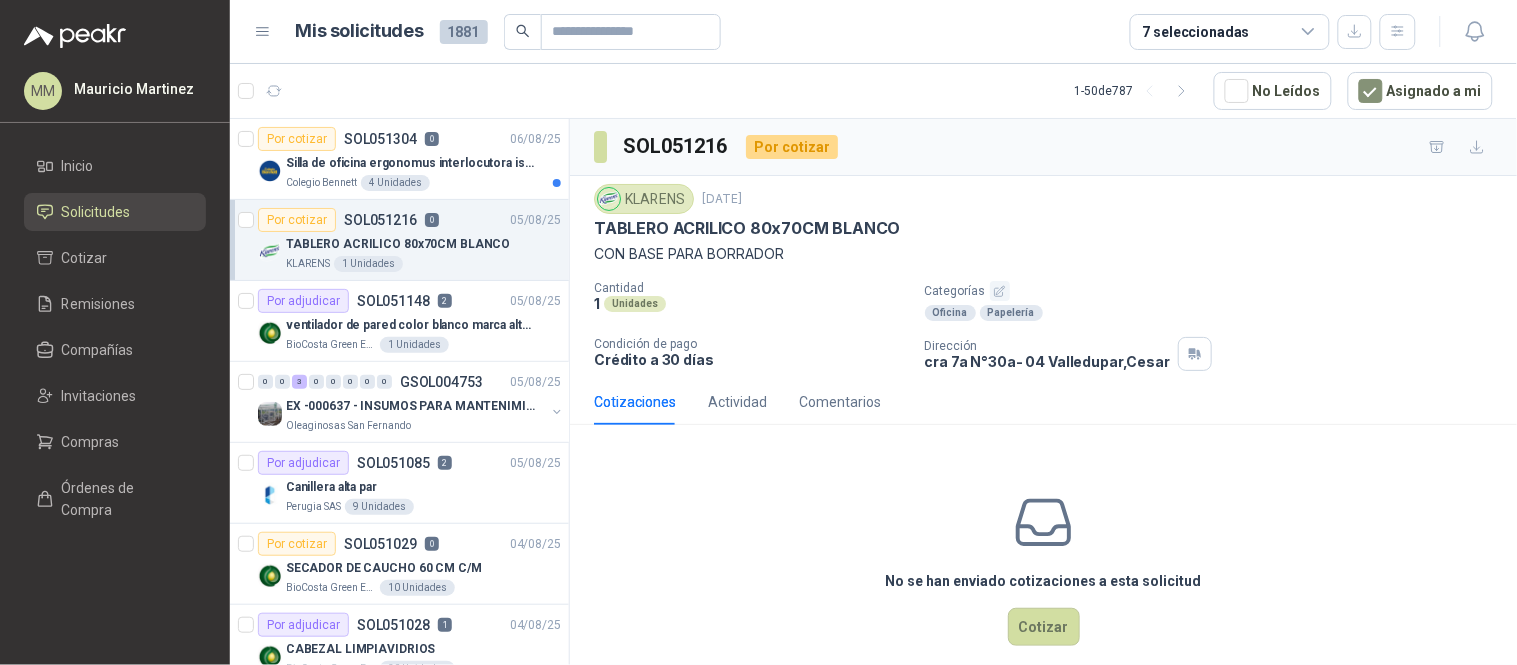 click on "TABLERO ACRILICO 80x70CM BLANCO" at bounding box center [747, 228] 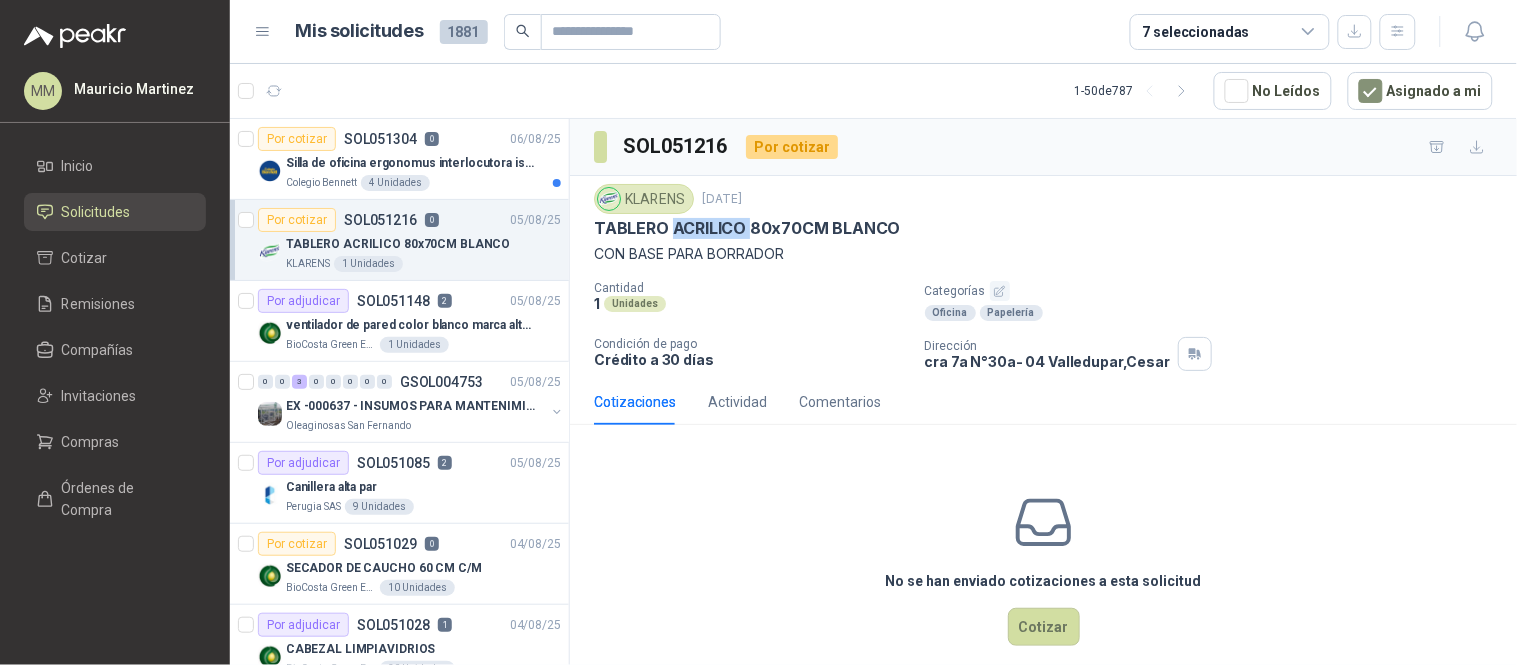 click on "TABLERO ACRILICO 80x70CM BLANCO" at bounding box center [747, 228] 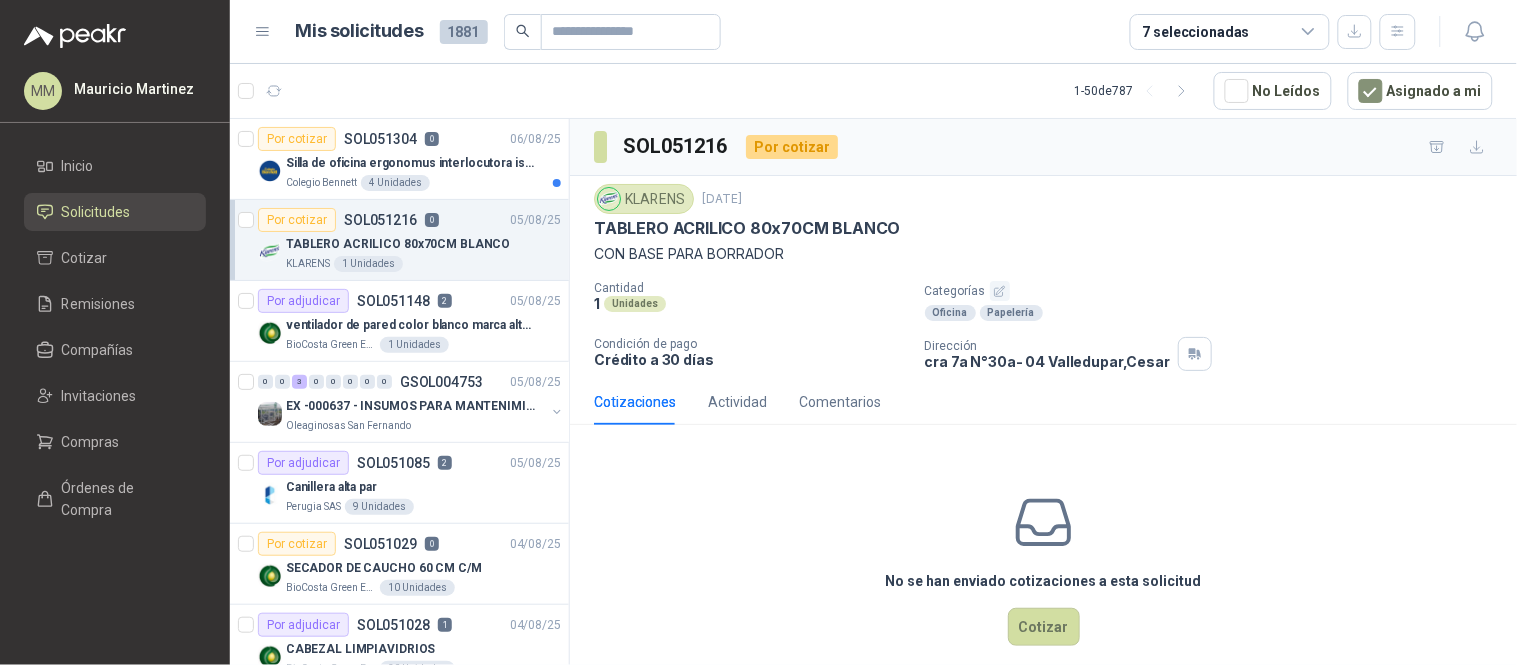 click on "TABLERO ACRILICO 80x70CM BLANCO" at bounding box center (747, 228) 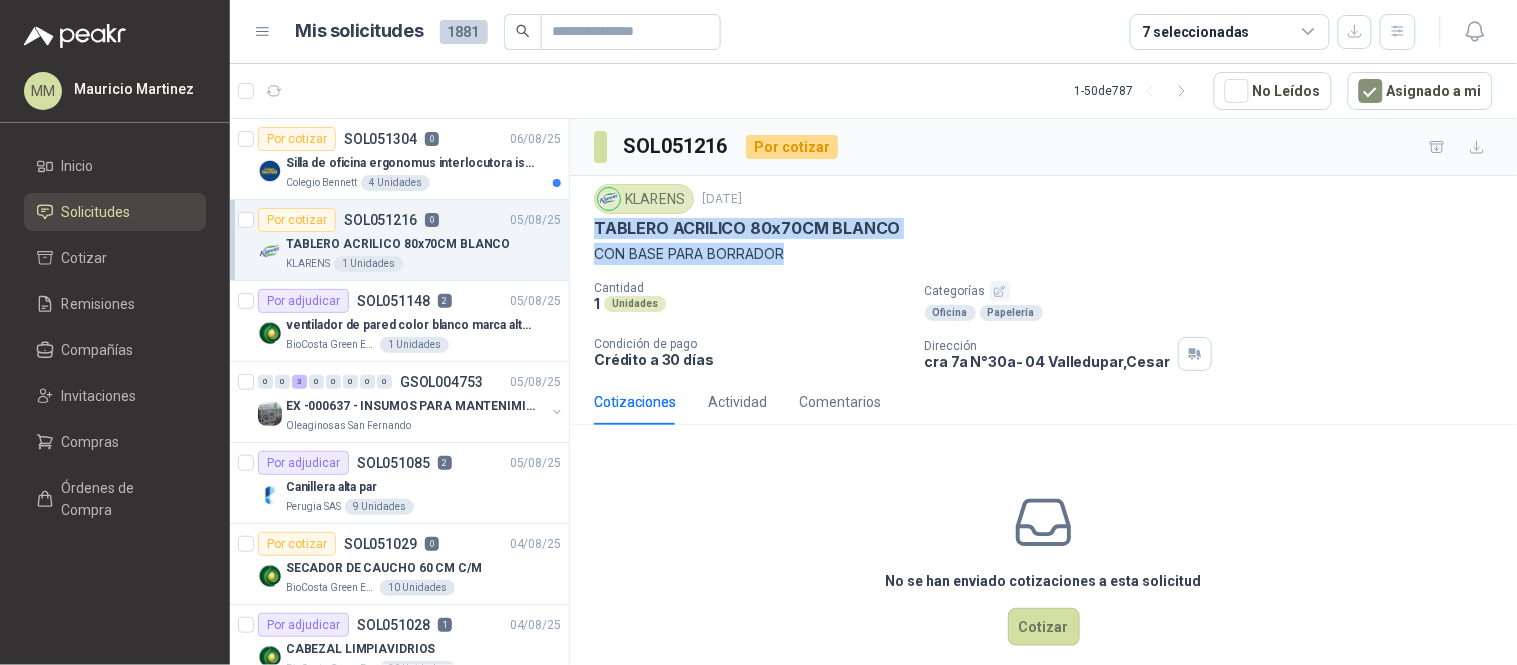 drag, startPoint x: 623, startPoint y: 224, endPoint x: 753, endPoint y: 262, distance: 135.44002 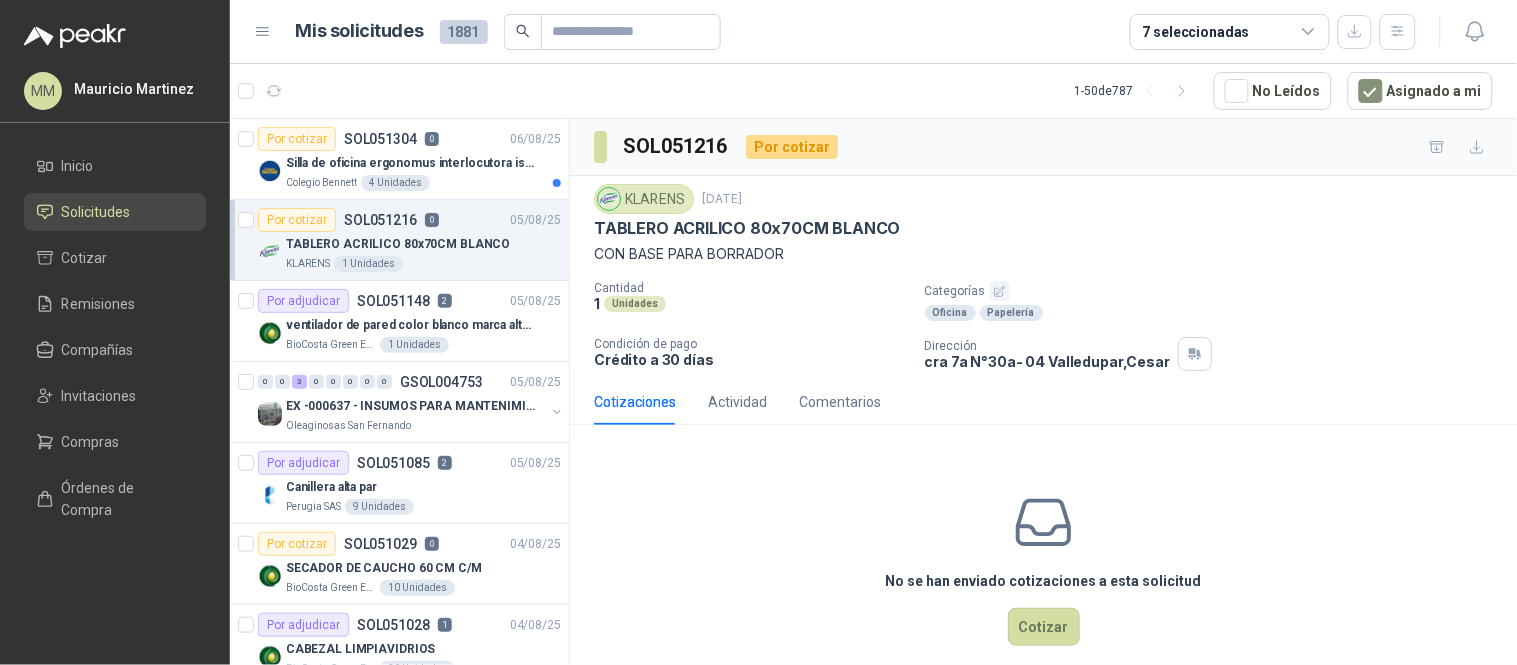click on "Categorías" at bounding box center (1217, 291) 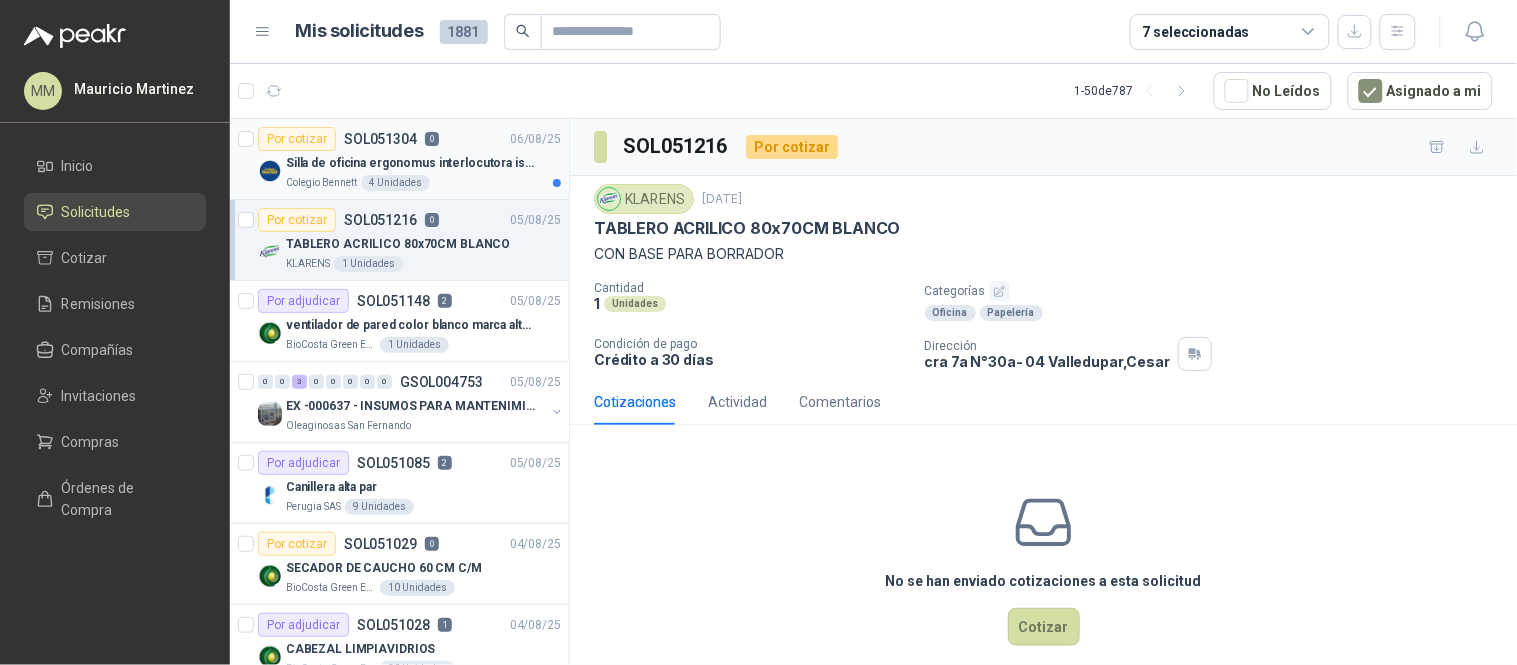 click on "[NAME] 4   Unidades" at bounding box center [423, 183] 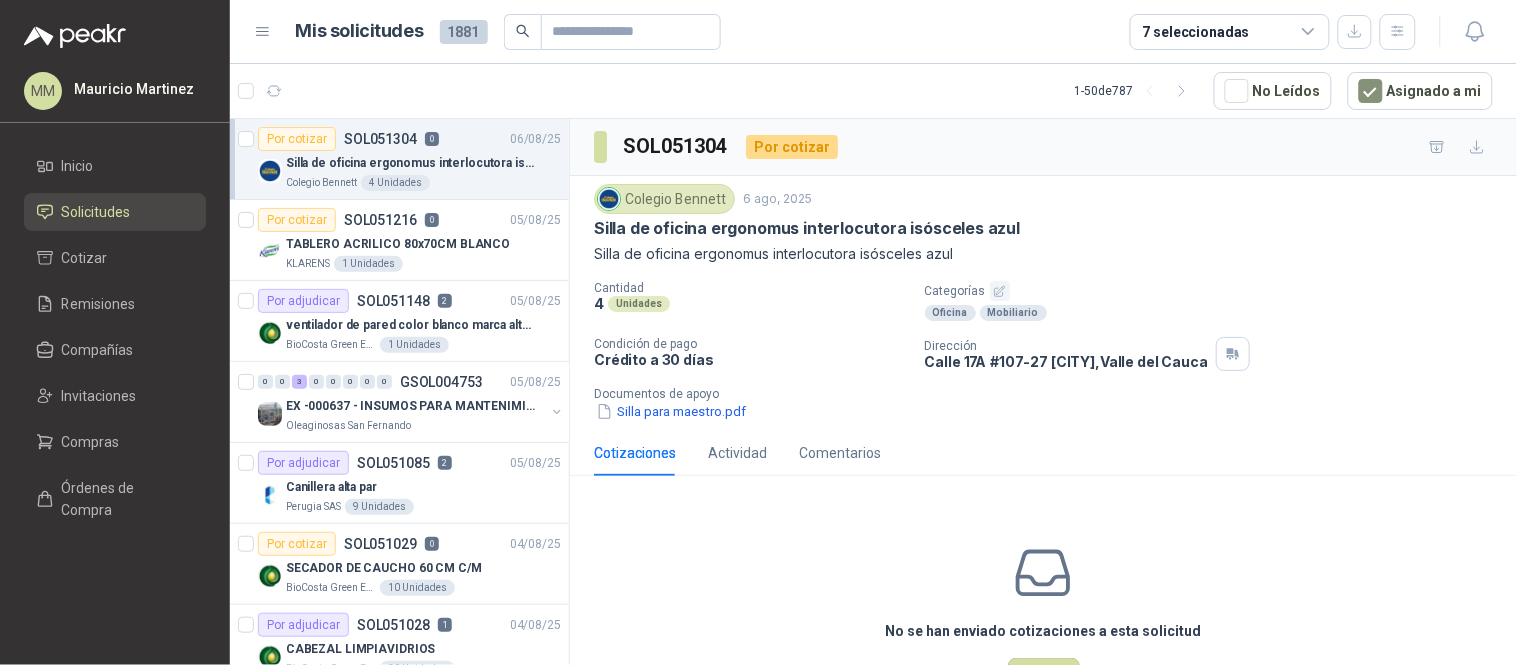 click on "[NAME] 6 ago, 2025   Silla de oficina ergonomus interlocutora isósceles azul  Silla de oficina ergonomus interlocutora isósceles azul" at bounding box center (1043, 224) 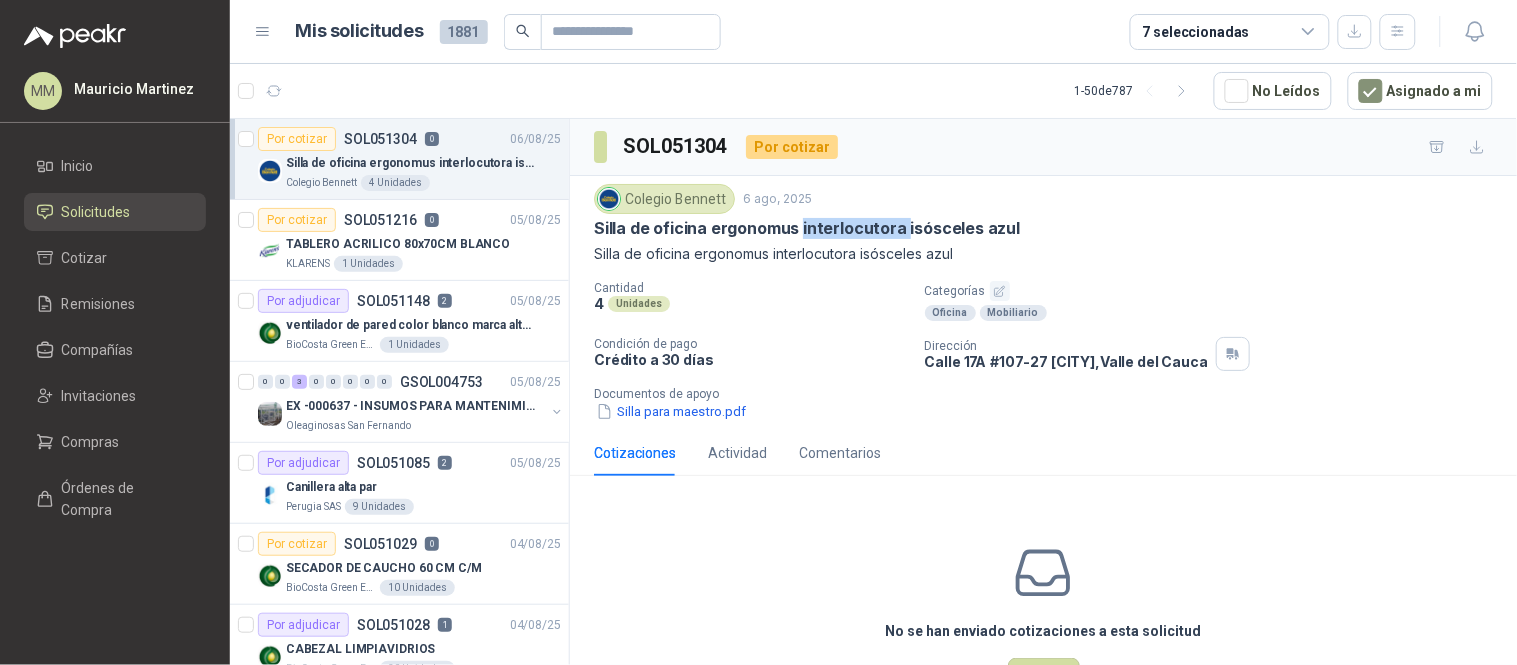click on "[NAME] 6 ago, 2025   Silla de oficina ergonomus interlocutora isósceles azul  Silla de oficina ergonomus interlocutora isósceles azul" at bounding box center (1043, 224) 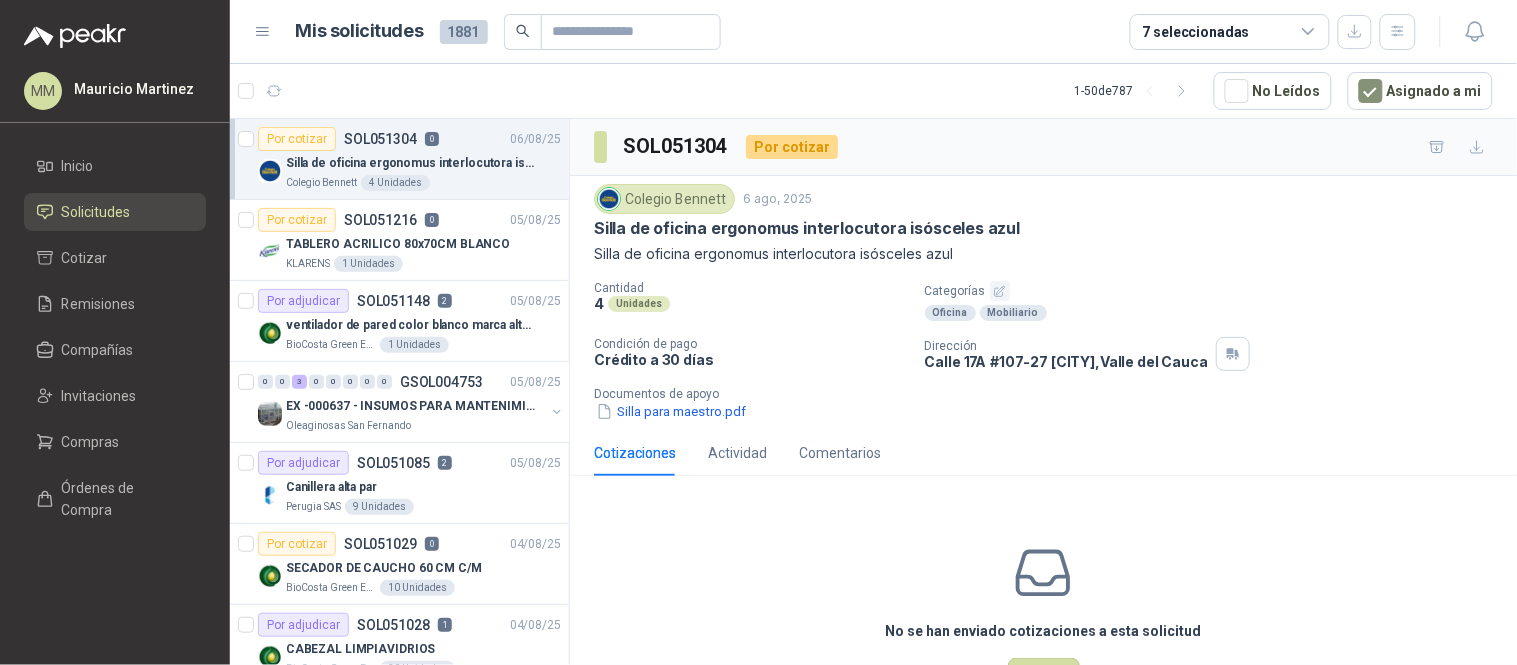 click on "Silla de oficina ergonomus interlocutora isósceles azul" at bounding box center [807, 228] 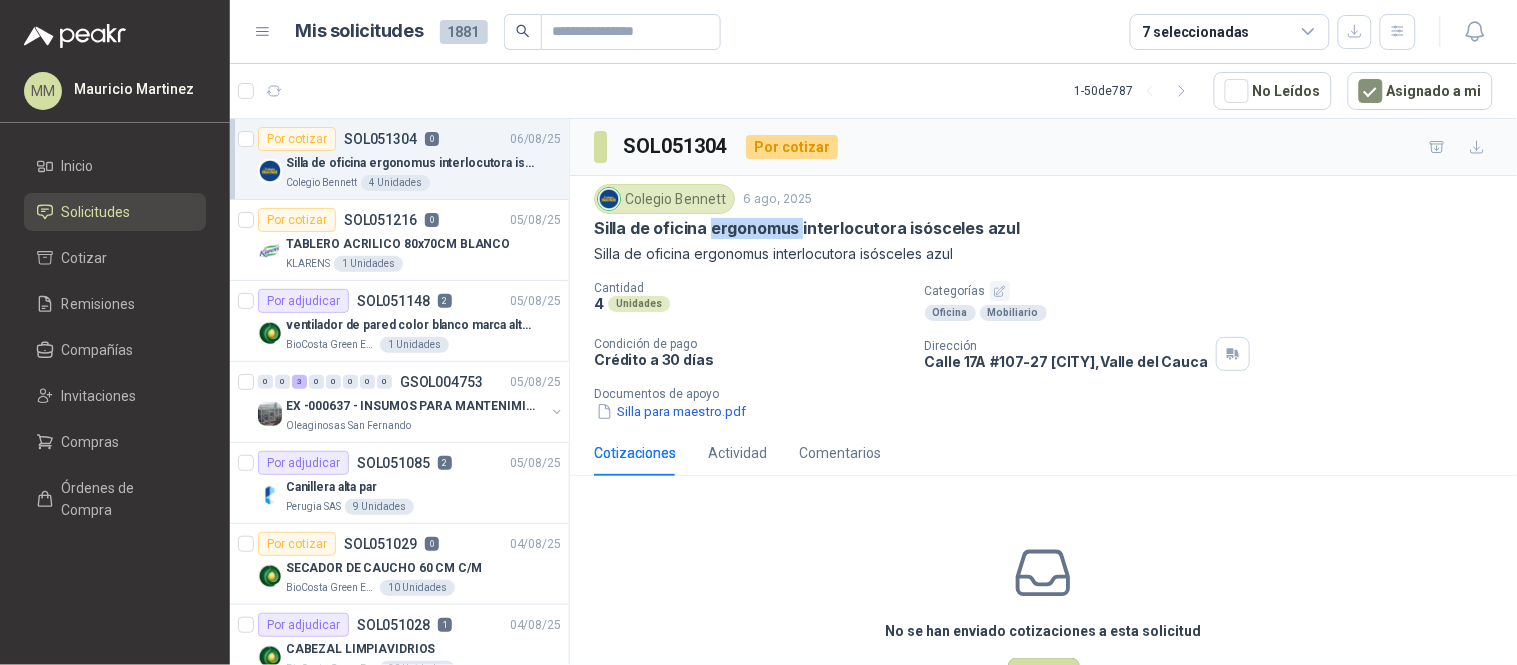 click on "Silla de oficina ergonomus interlocutora isósceles azul" at bounding box center (807, 228) 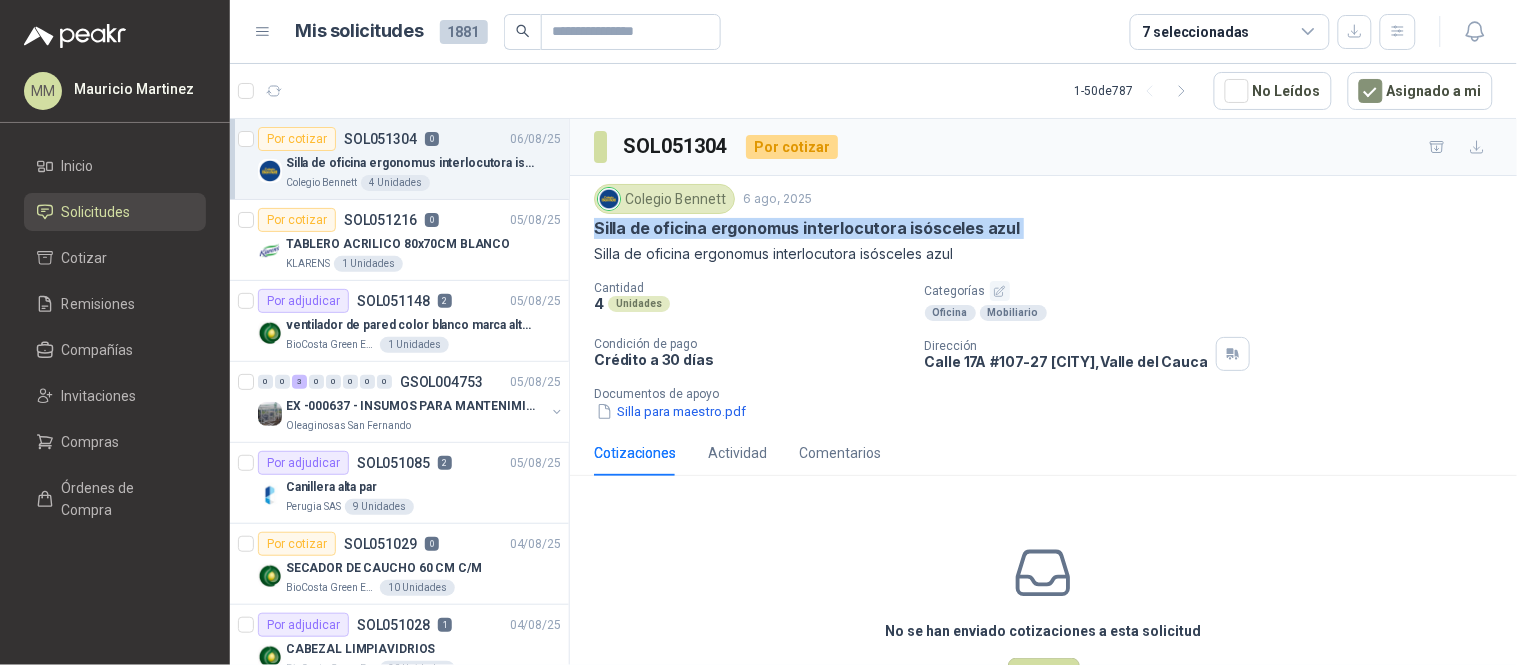 click on "Silla de oficina ergonomus interlocutora isósceles azul" at bounding box center [807, 228] 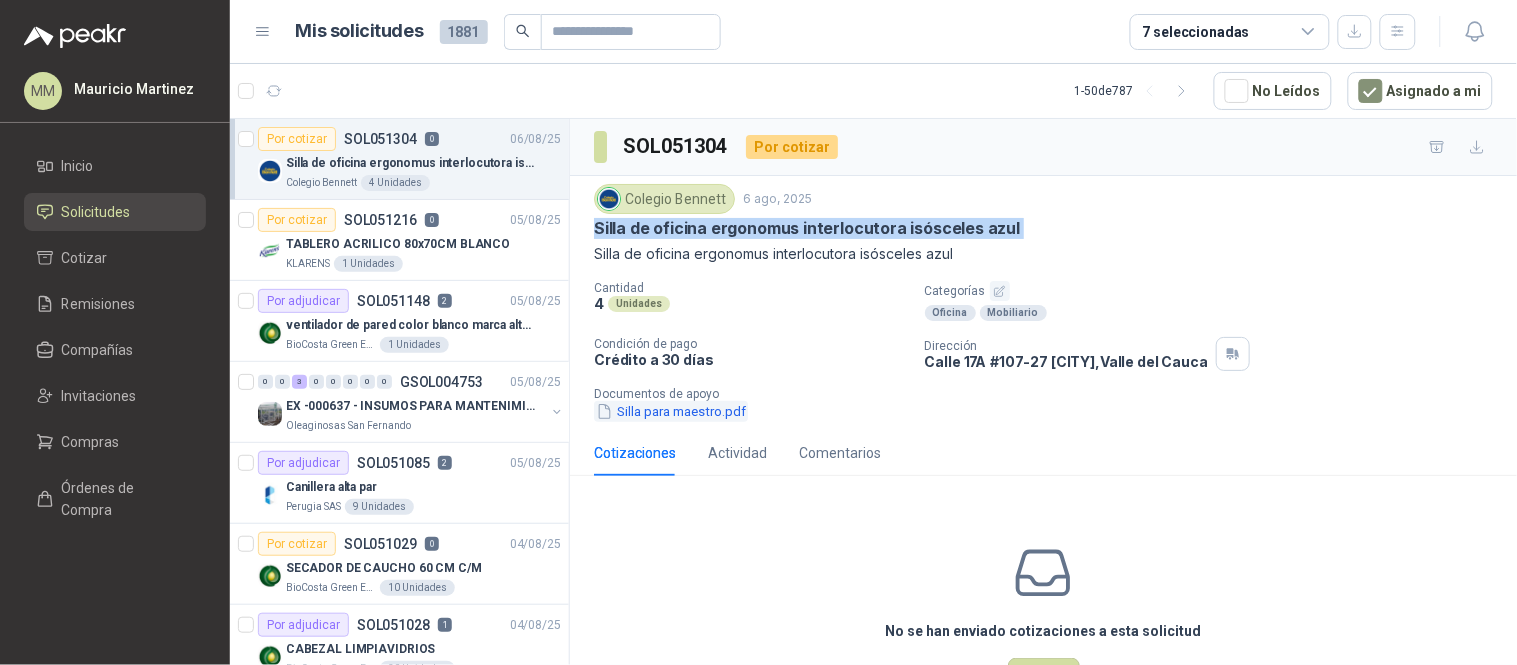 click on "Silla para maestro.pdf" at bounding box center [671, 411] 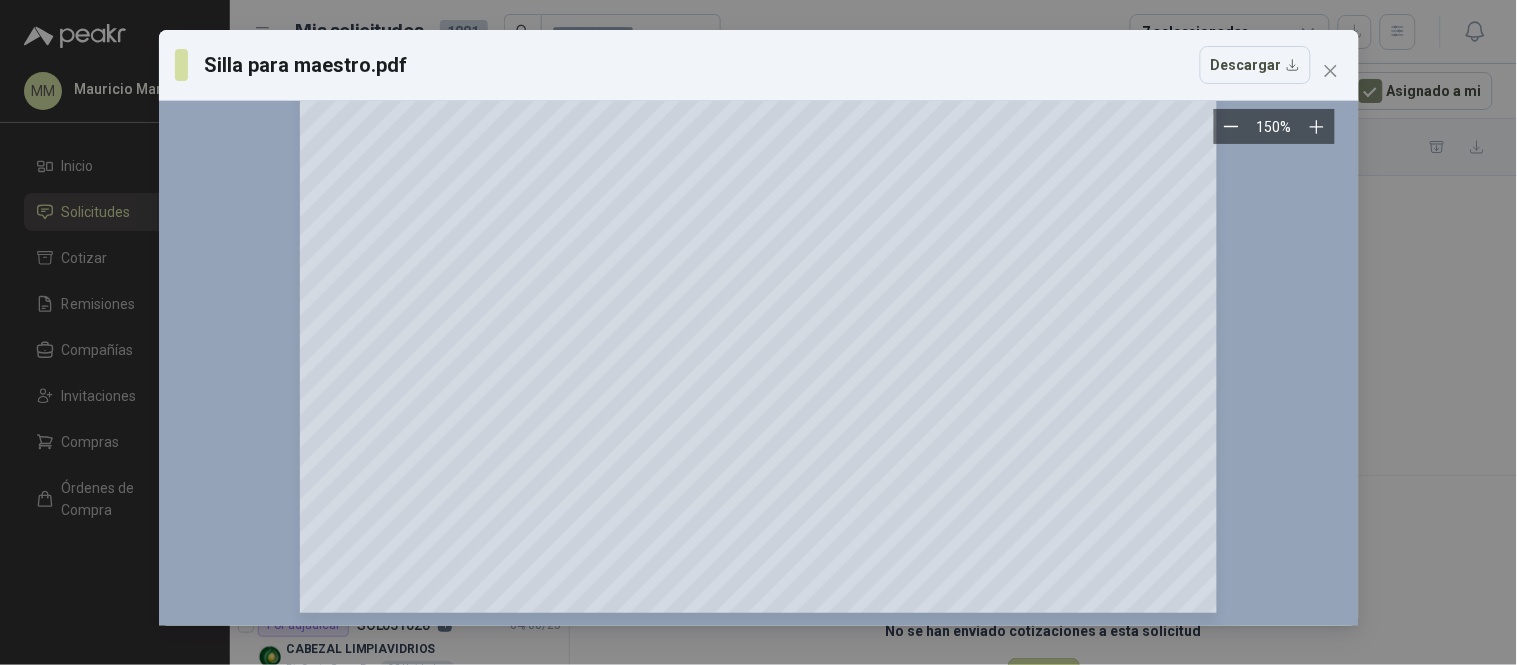 scroll, scrollTop: 694, scrollLeft: 0, axis: vertical 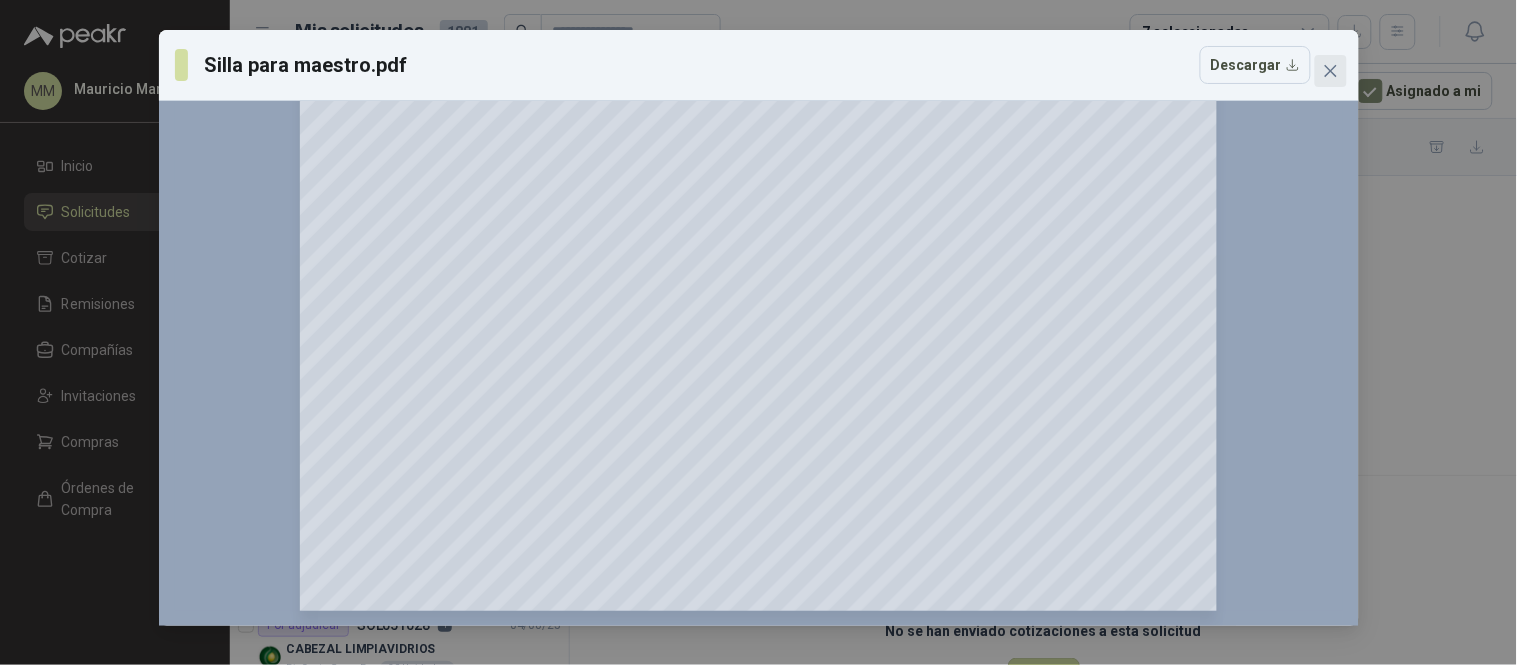 click at bounding box center [1331, 71] 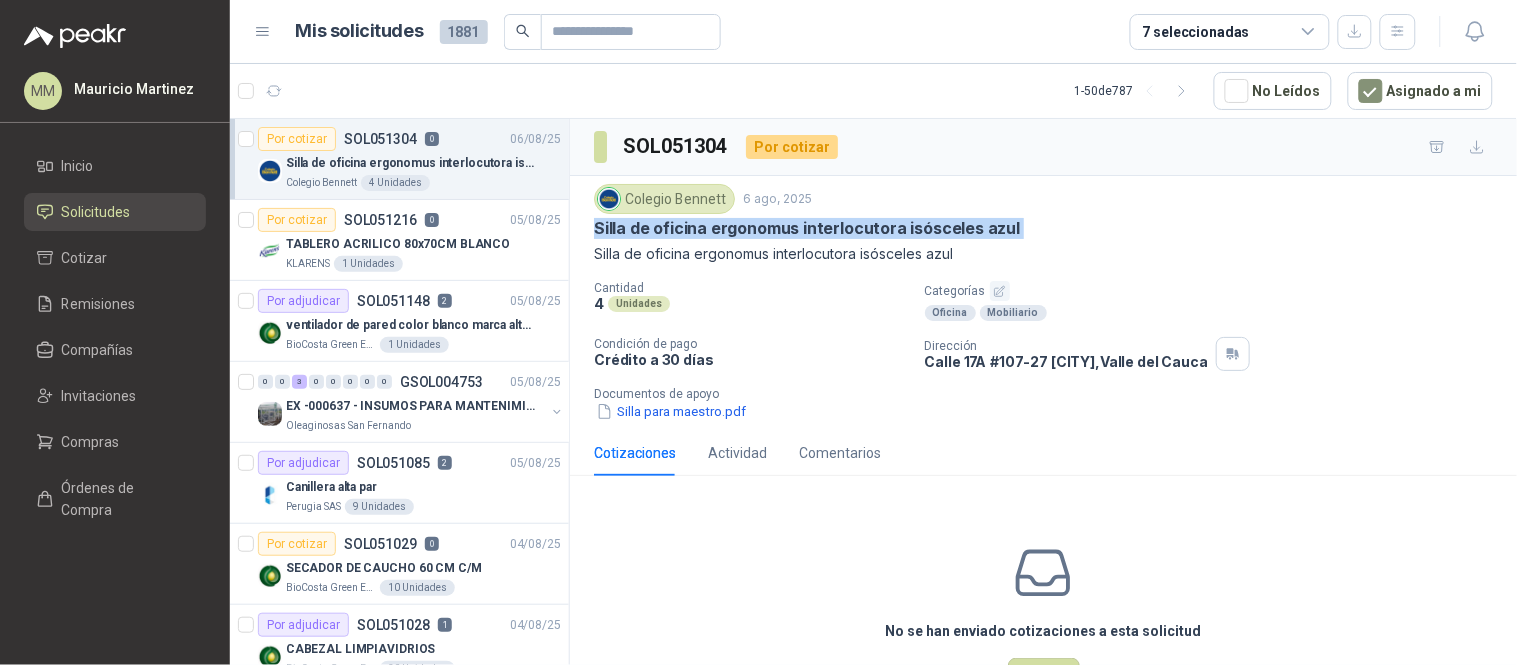 type 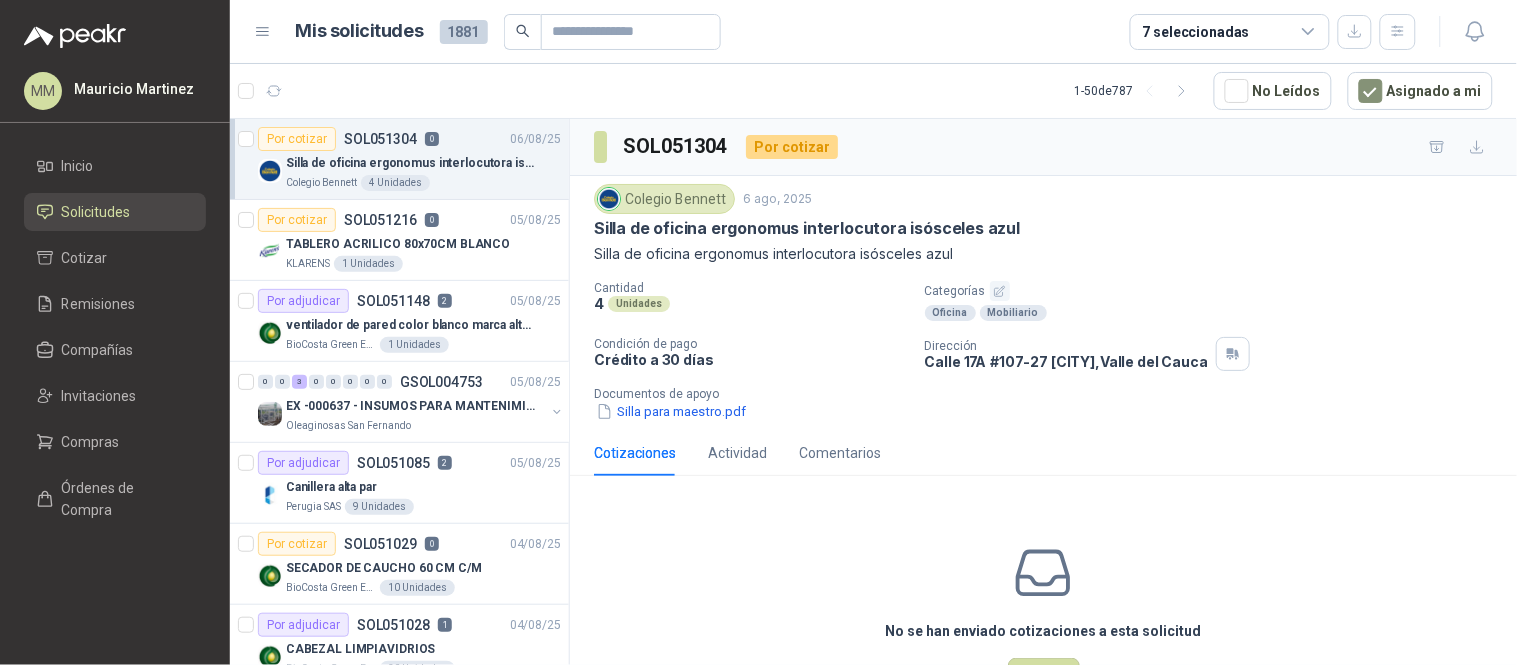 click on "Cantidad" at bounding box center (751, 288) 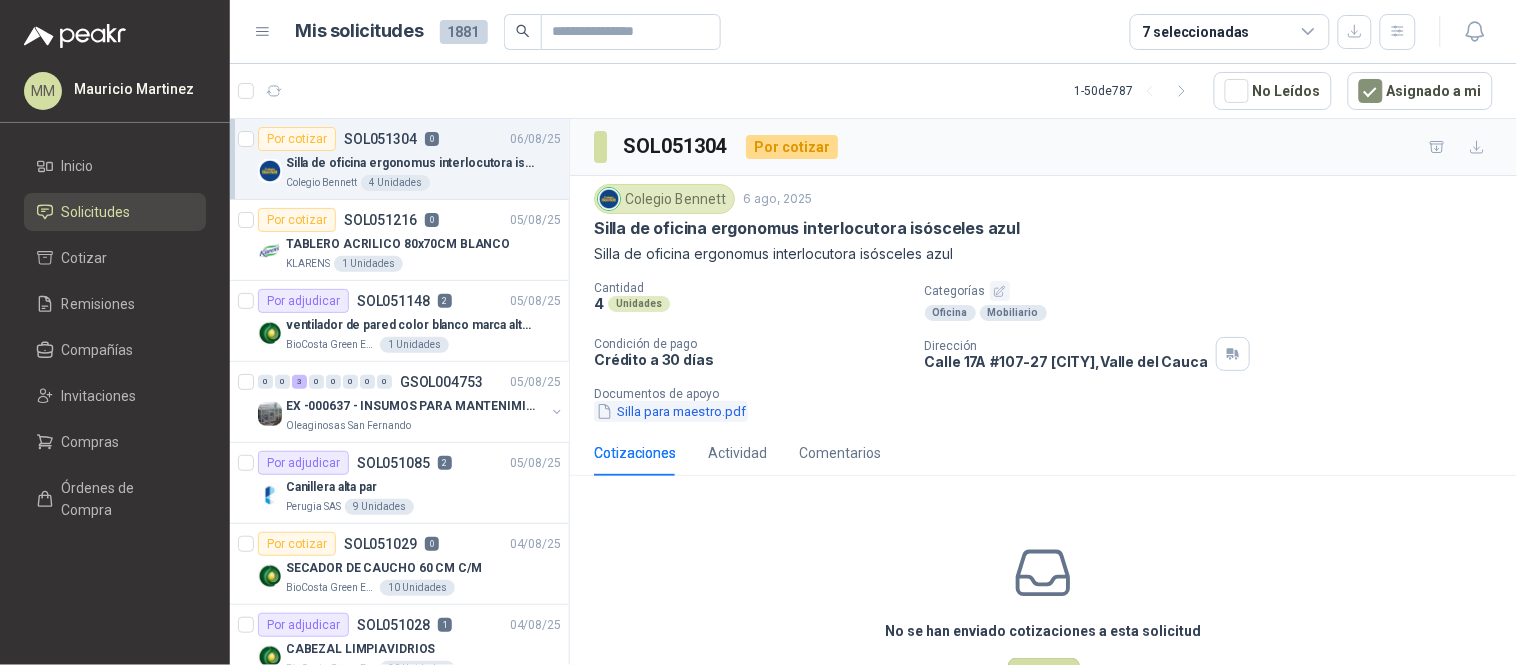 click on "Silla para maestro.pdf" at bounding box center (671, 411) 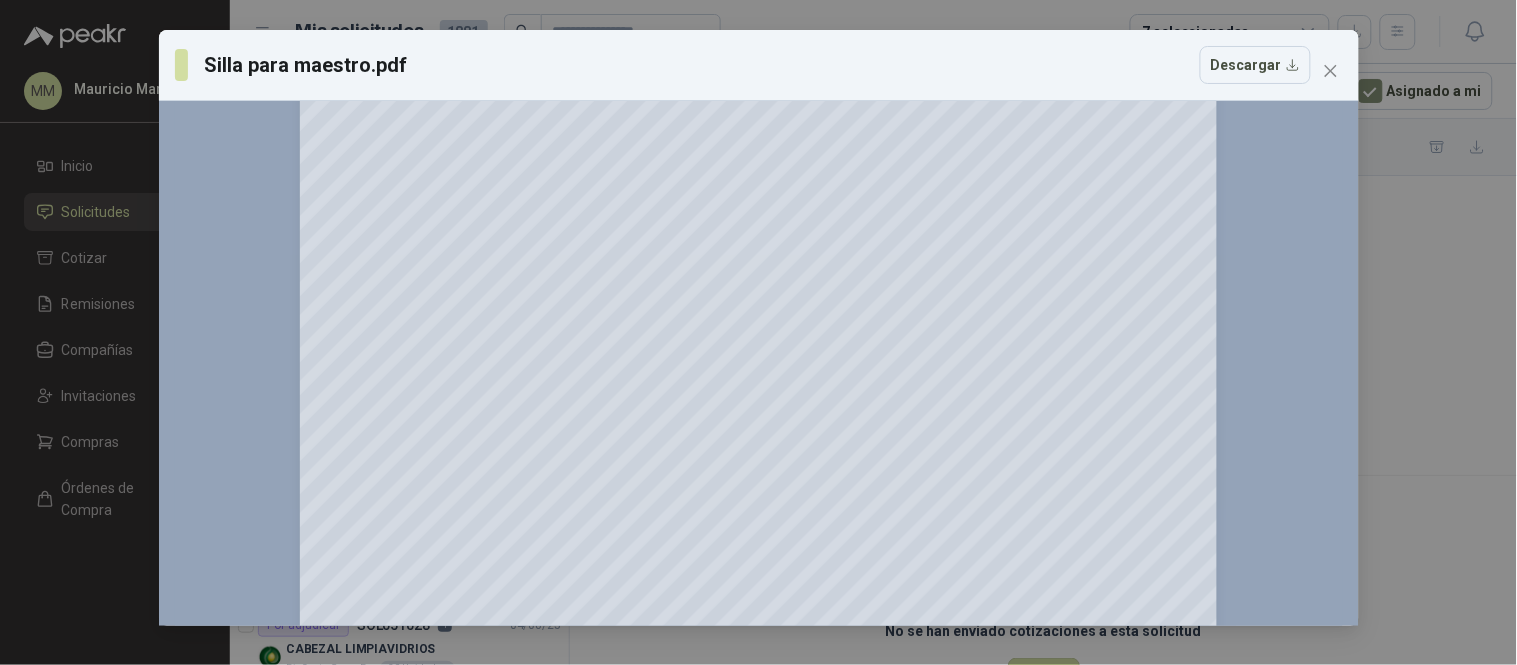 scroll, scrollTop: 138, scrollLeft: 0, axis: vertical 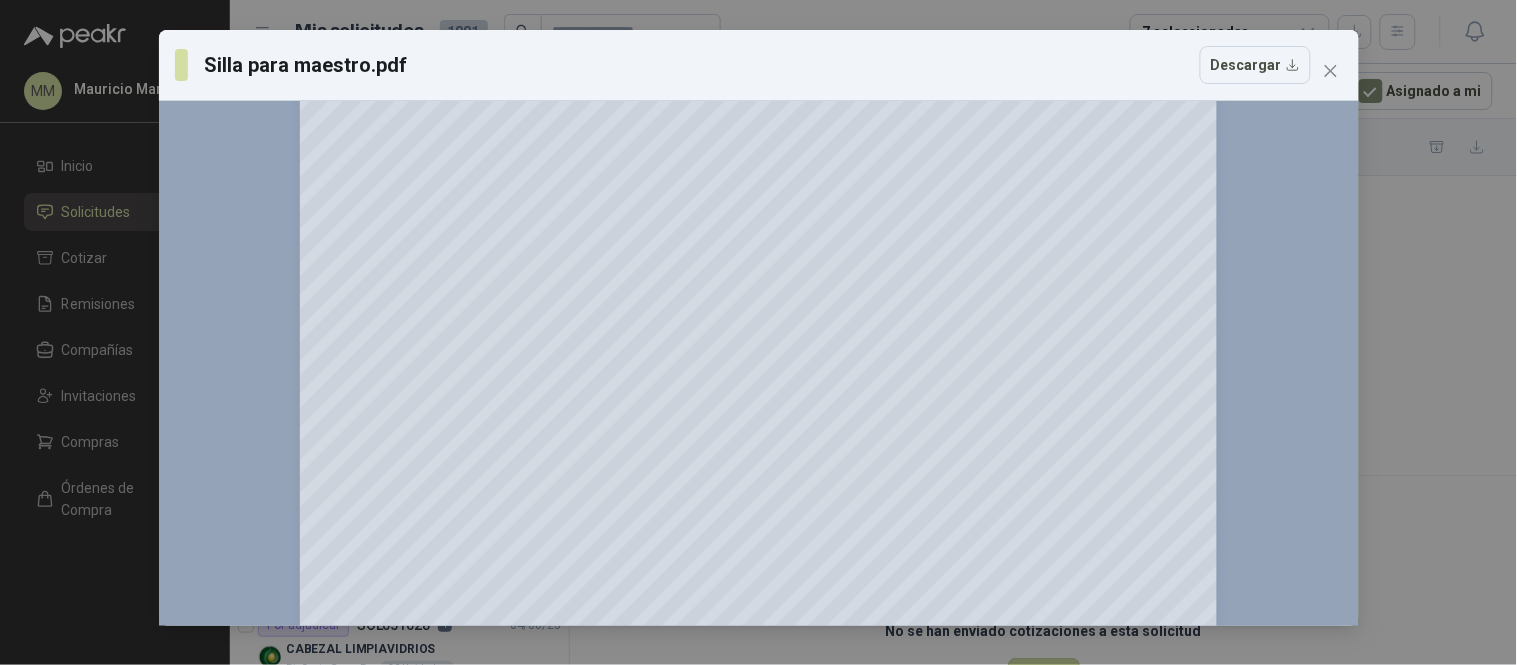 click on "Silla para maestro.pdf   Descargar  150 %" at bounding box center [758, 332] 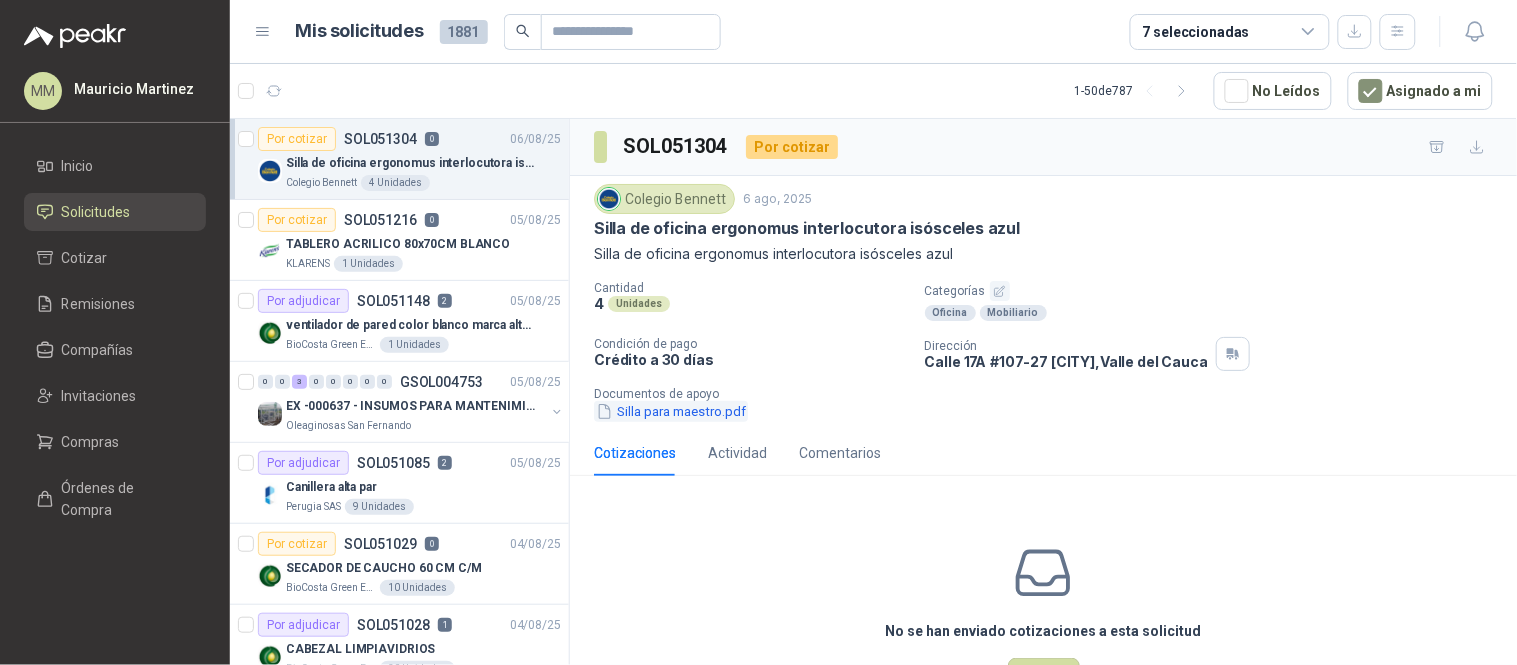 click on "Silla para maestro.pdf" at bounding box center [671, 411] 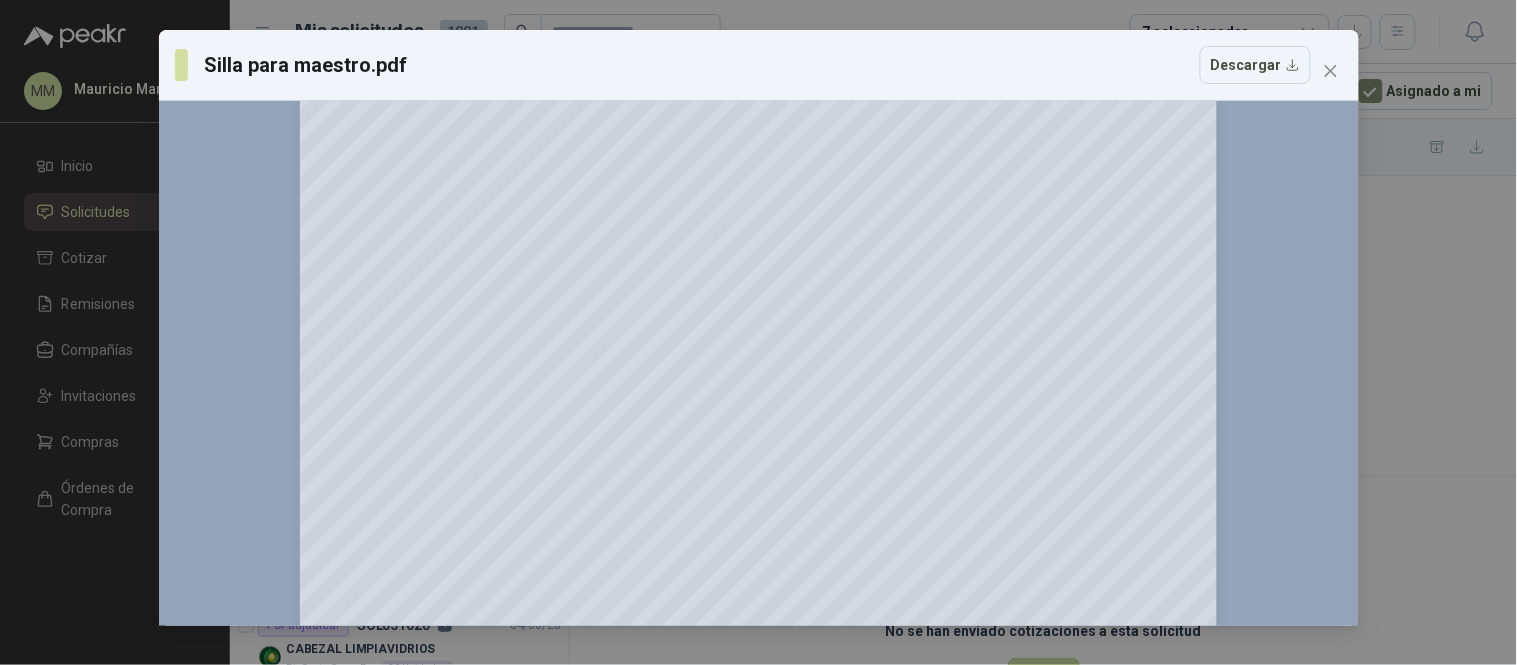 click on "Silla para maestro.pdf   Descargar  150 %" at bounding box center [758, 332] 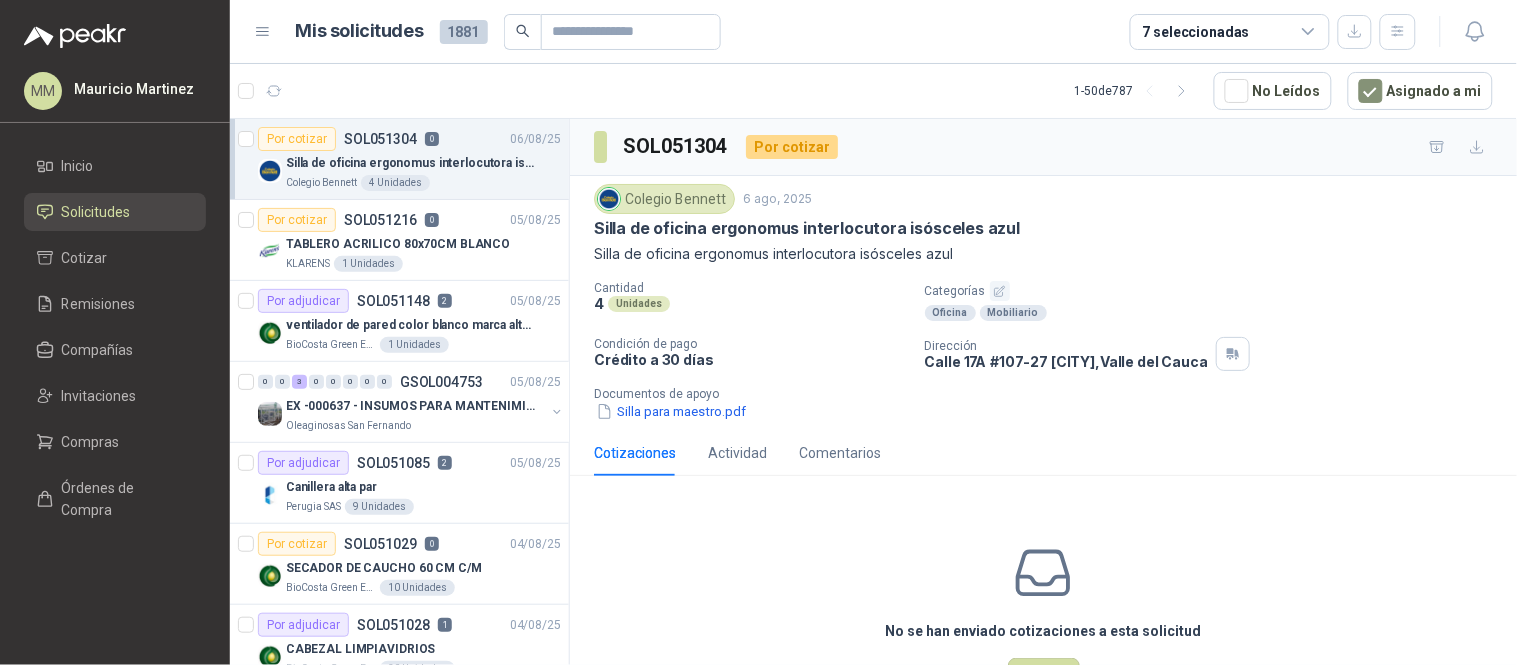 click on "Silla de oficina ergonomus interlocutora isósceles azul" at bounding box center (1043, 228) 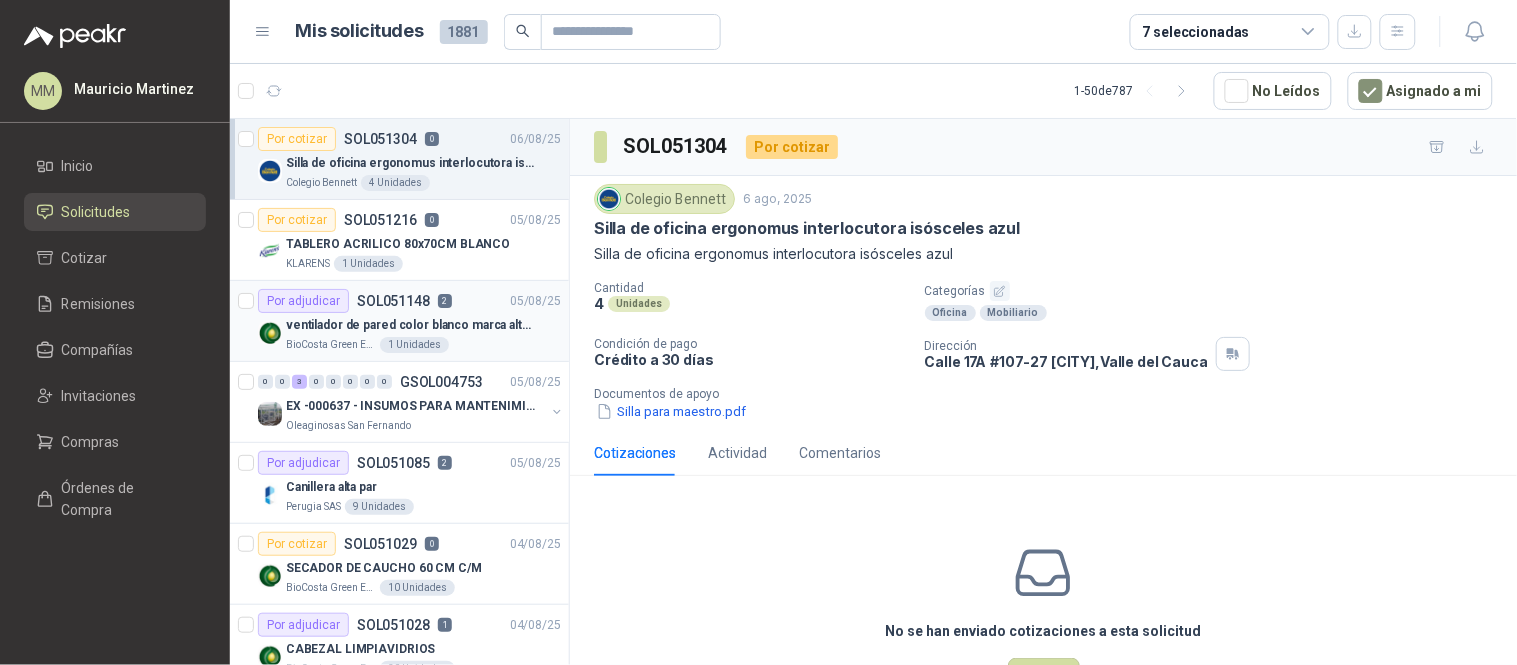 drag, startPoint x: 455, startPoint y: 256, endPoint x: 525, endPoint y: 300, distance: 82.68011 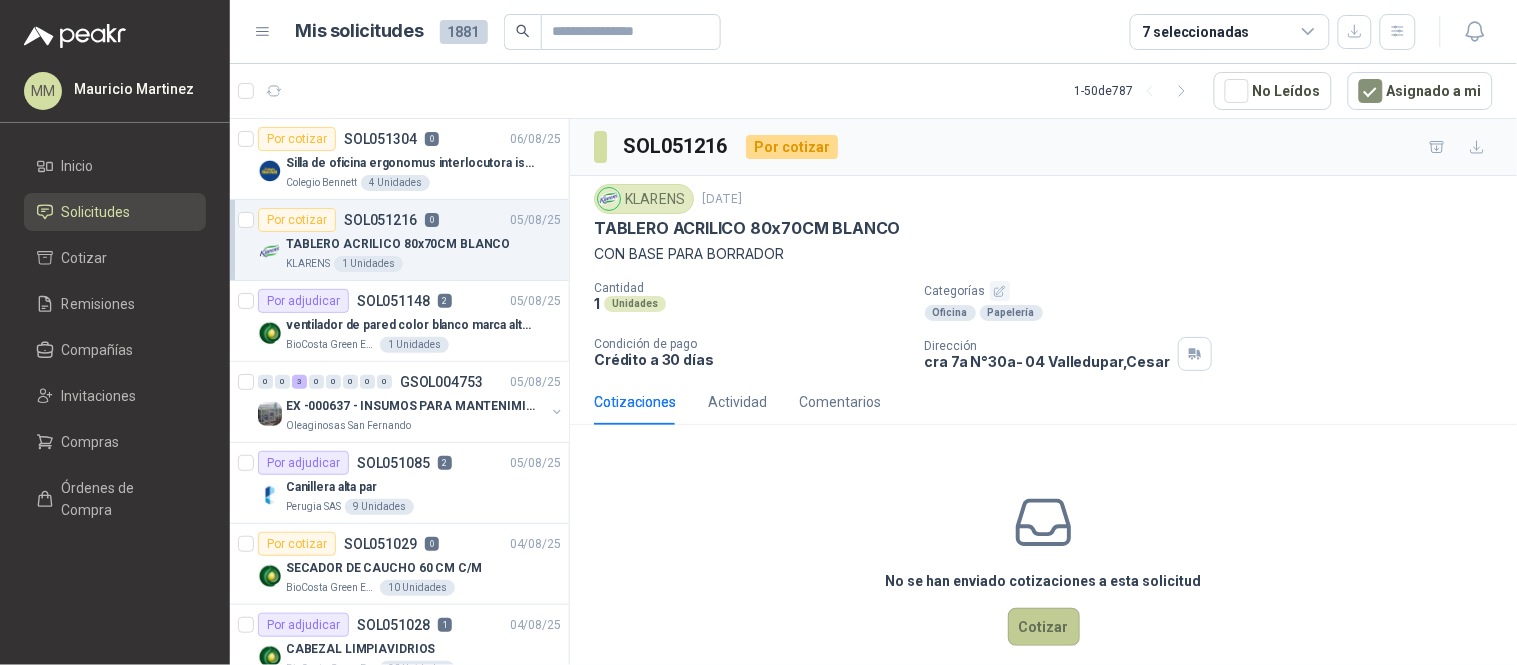 click on "Cotizar" at bounding box center (1044, 627) 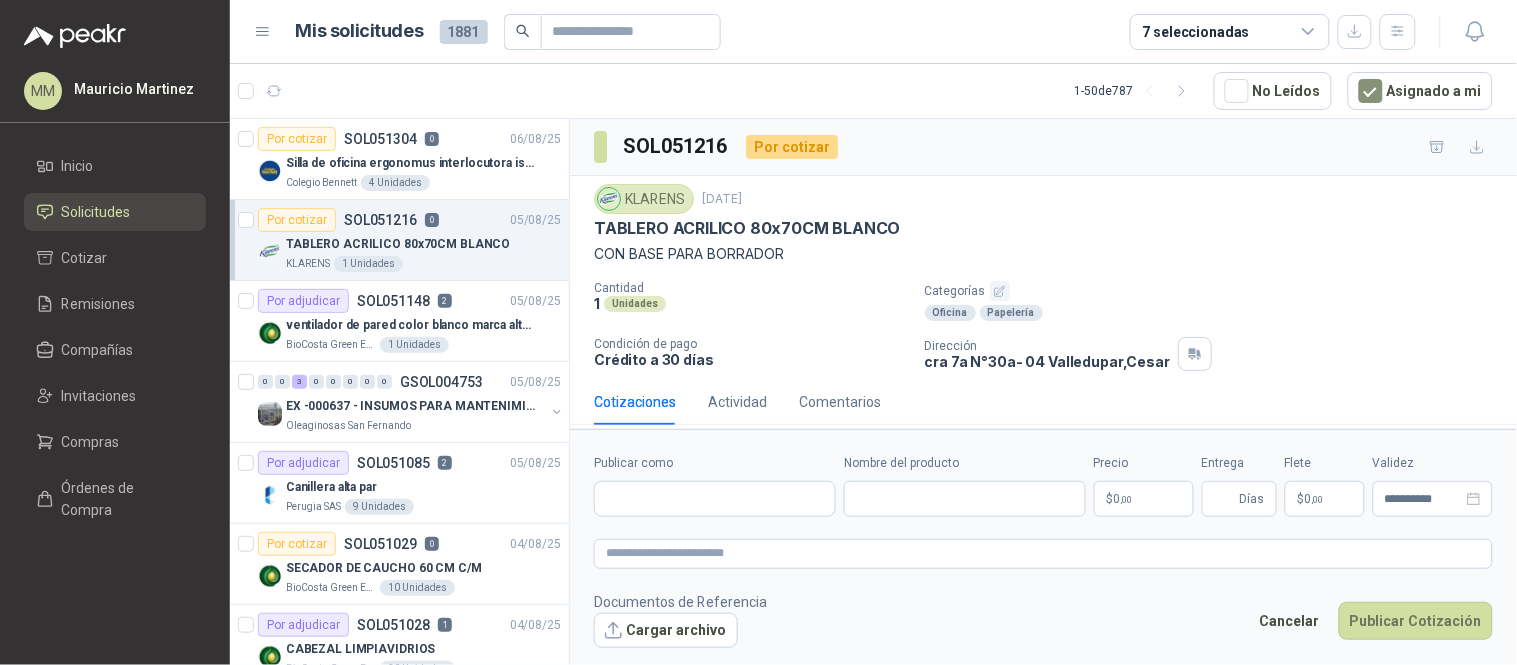 type 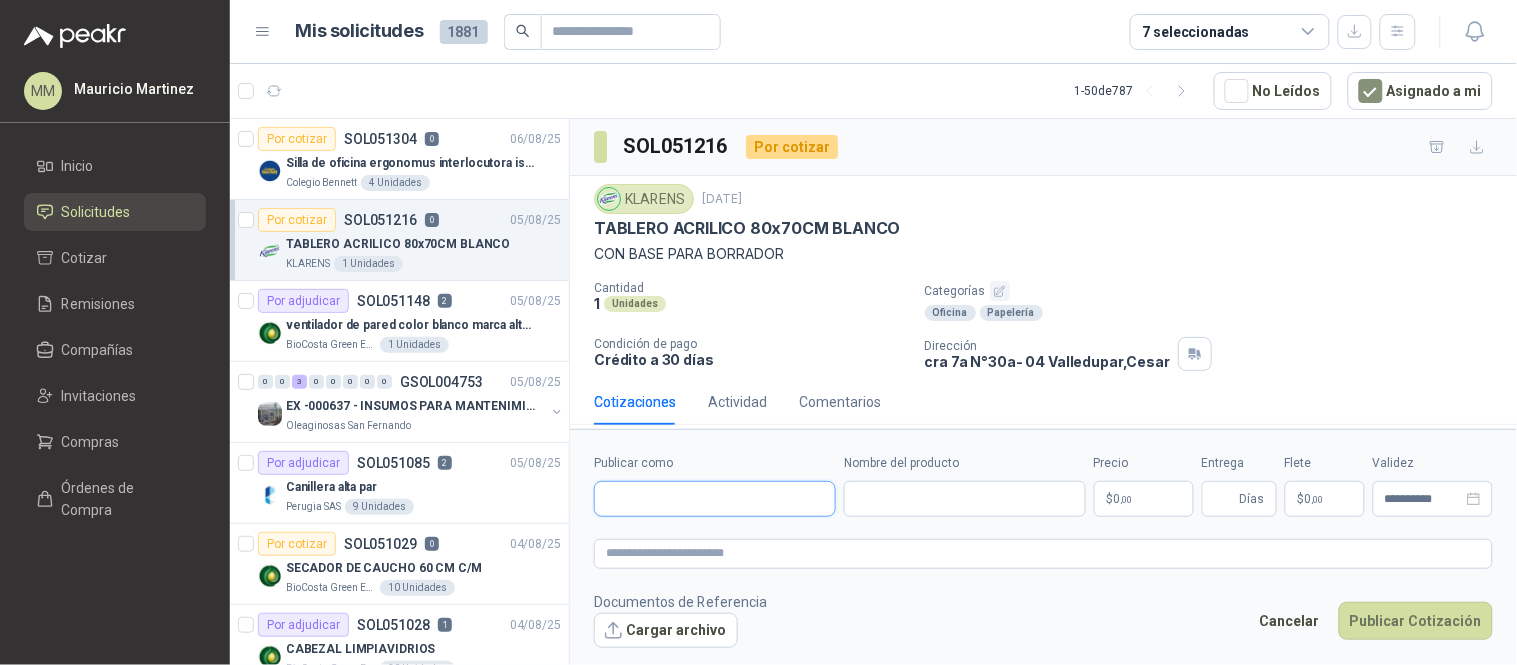 click on "Publicar como" at bounding box center [715, 499] 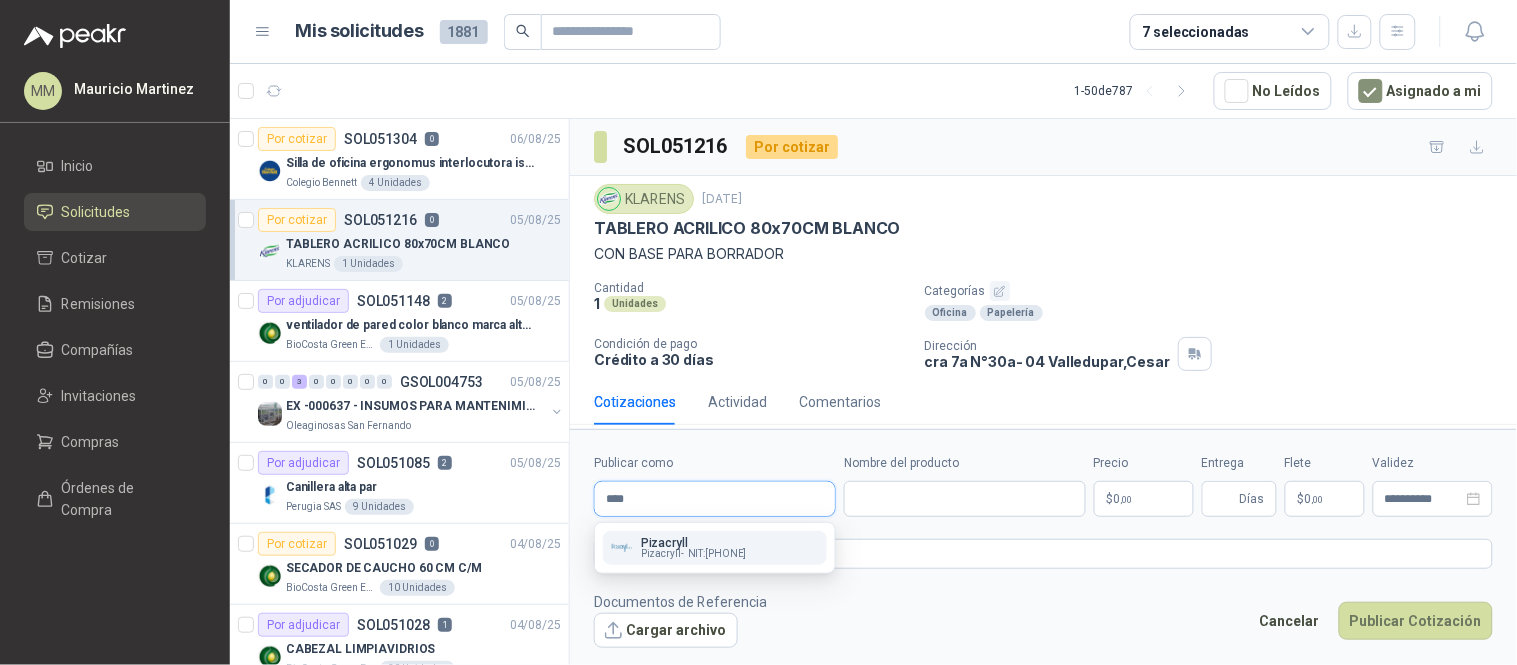 type on "****" 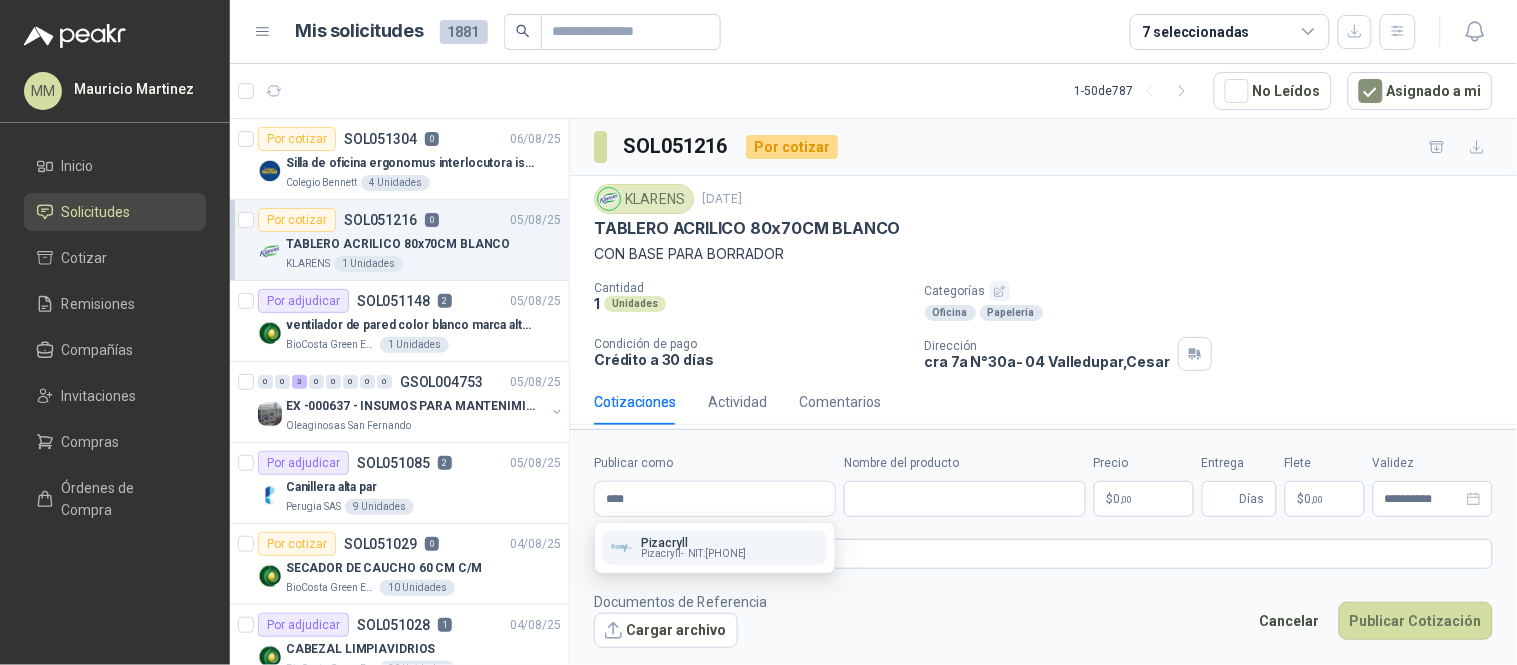 click on "NIT :  901147363" at bounding box center (717, 554) 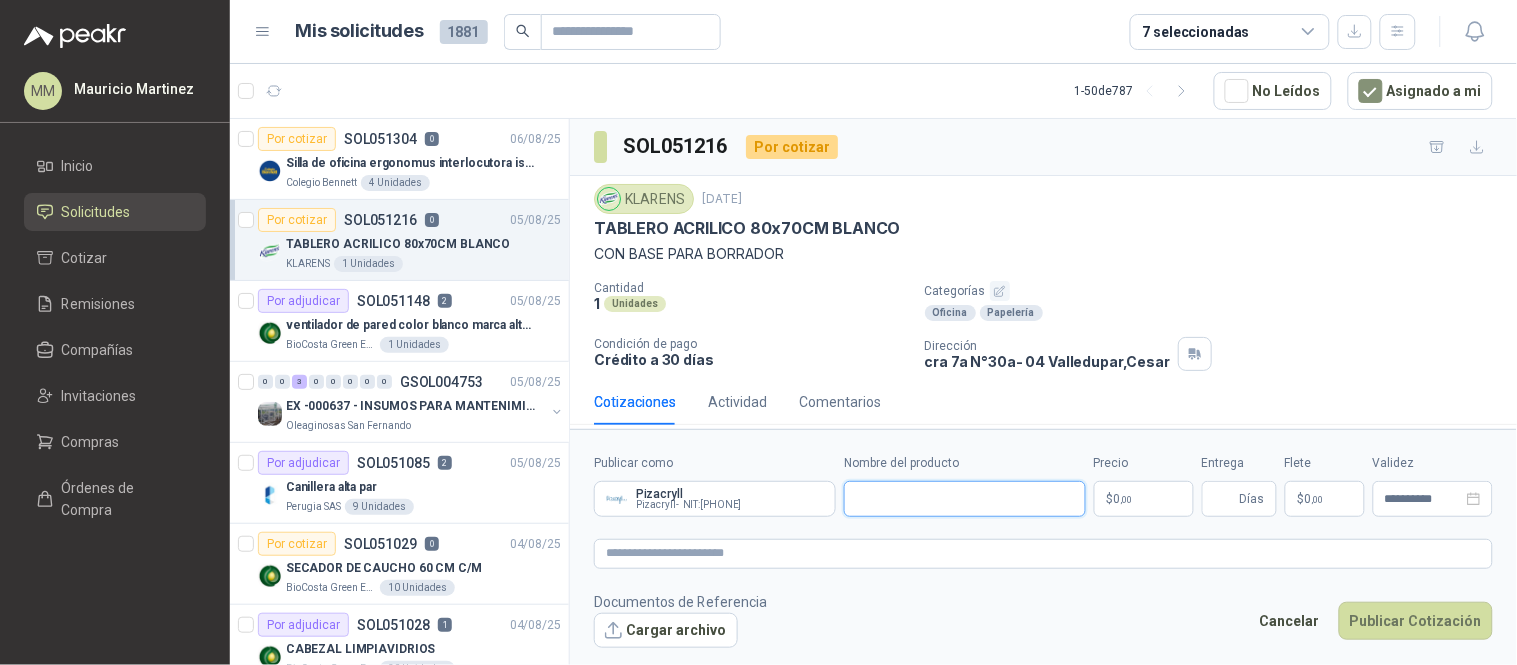 click on "Nombre del producto" at bounding box center (965, 499) 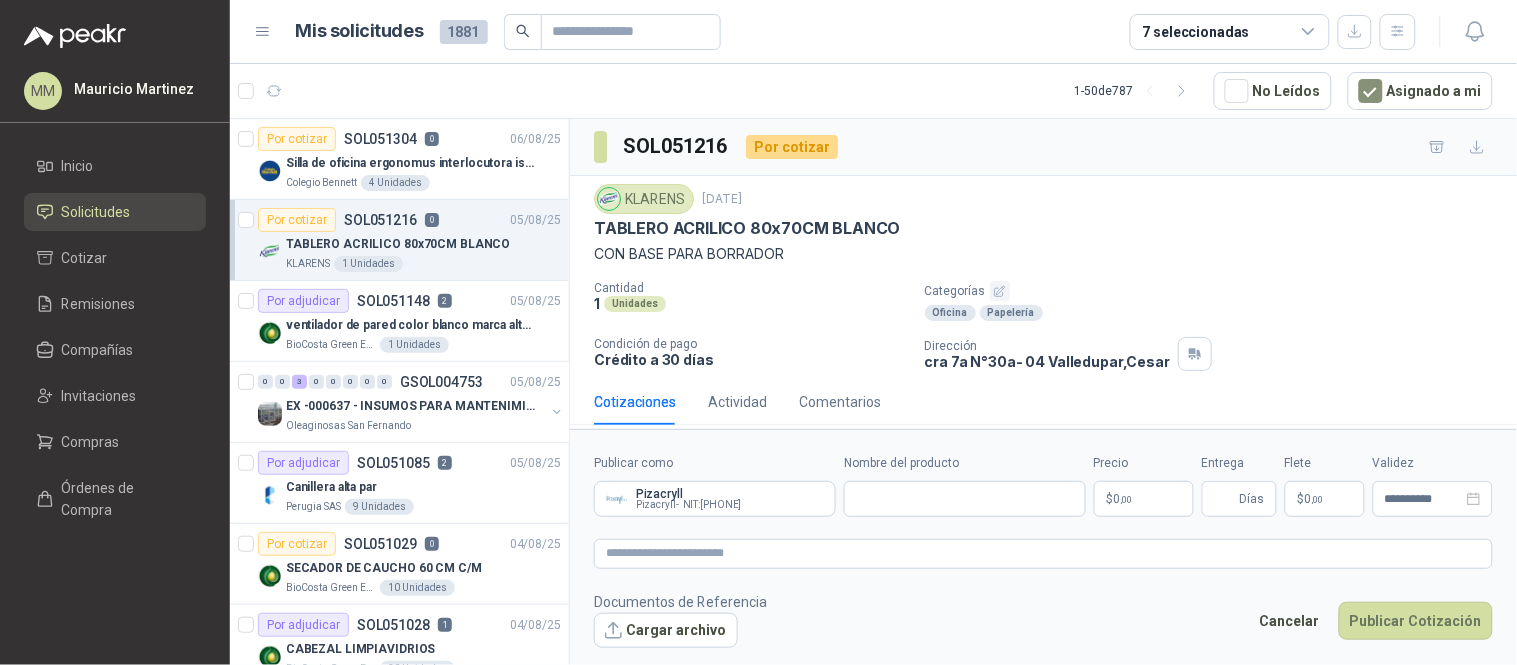 drag, startPoint x: 1020, startPoint y: 456, endPoint x: 906, endPoint y: 383, distance: 135.36986 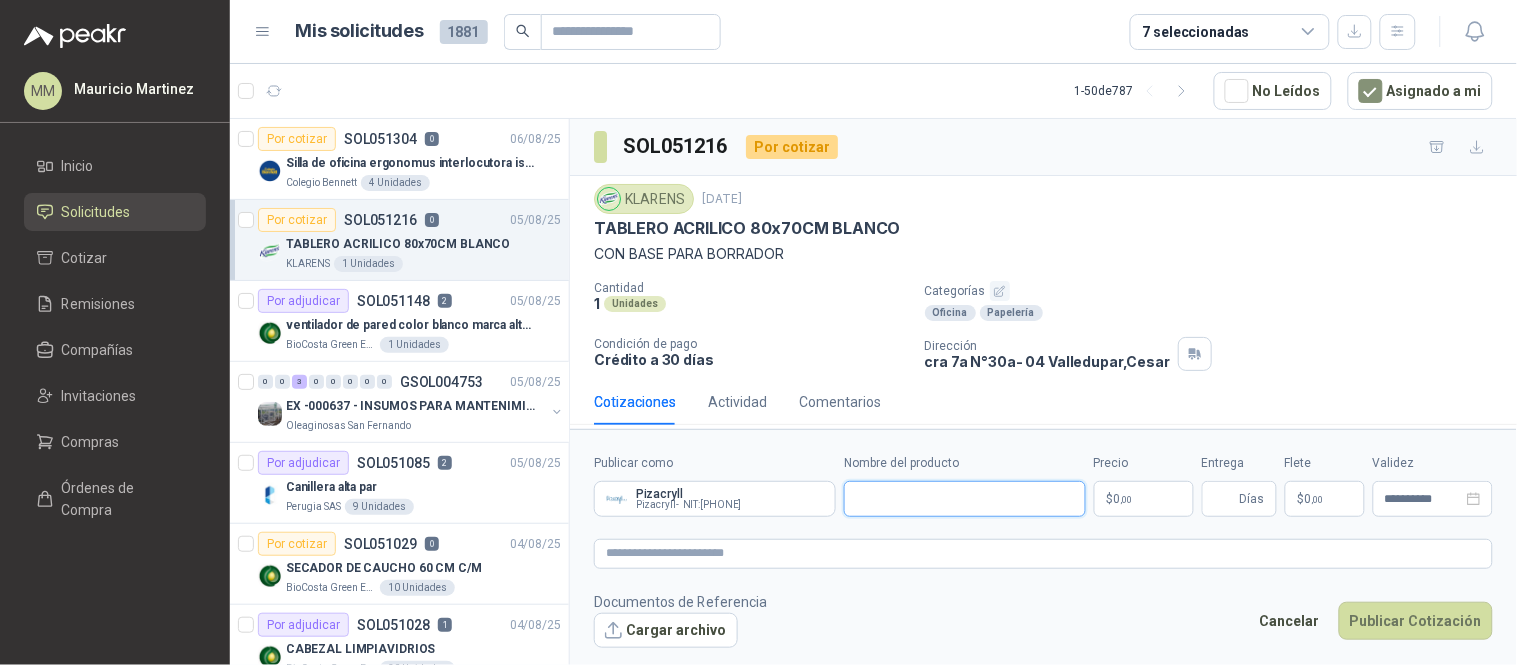 click on "Nombre del producto" at bounding box center (965, 499) 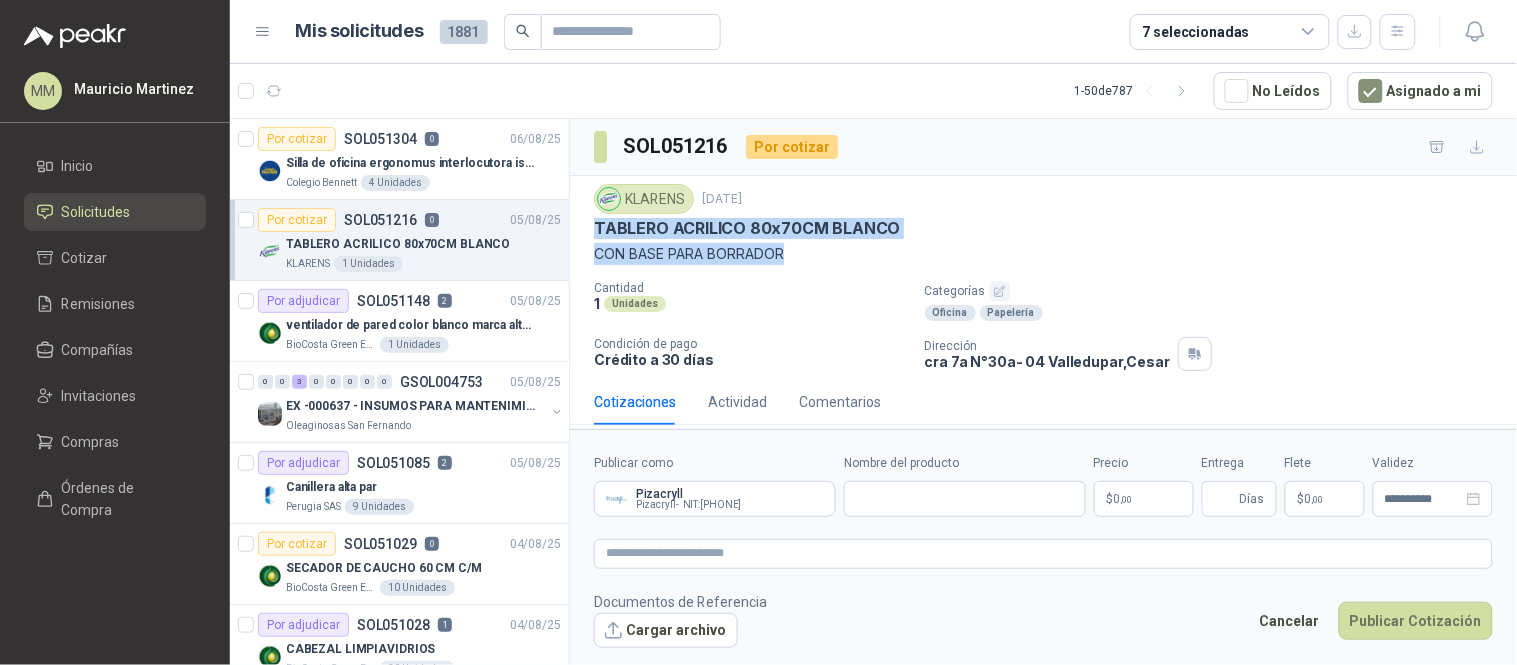 drag, startPoint x: 595, startPoint y: 230, endPoint x: 791, endPoint y: 266, distance: 199.2787 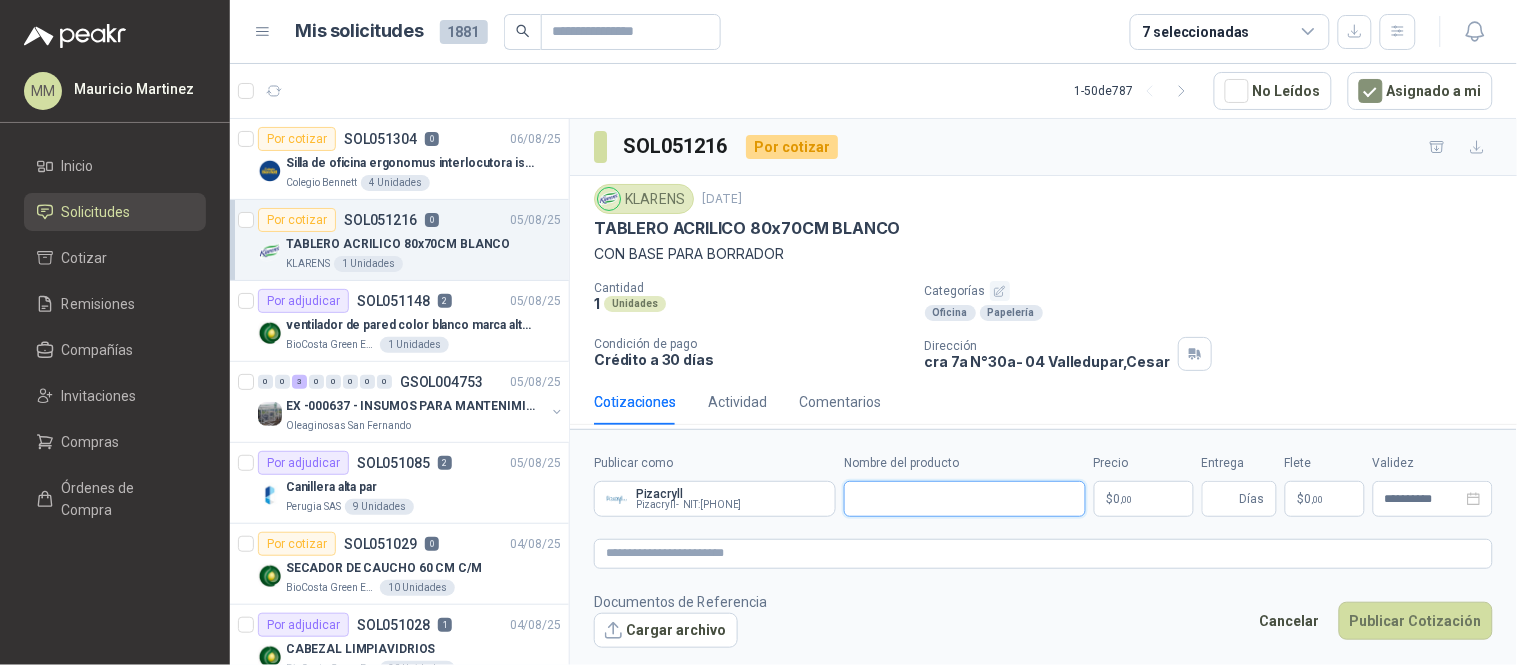 click on "Nombre del producto" at bounding box center (965, 499) 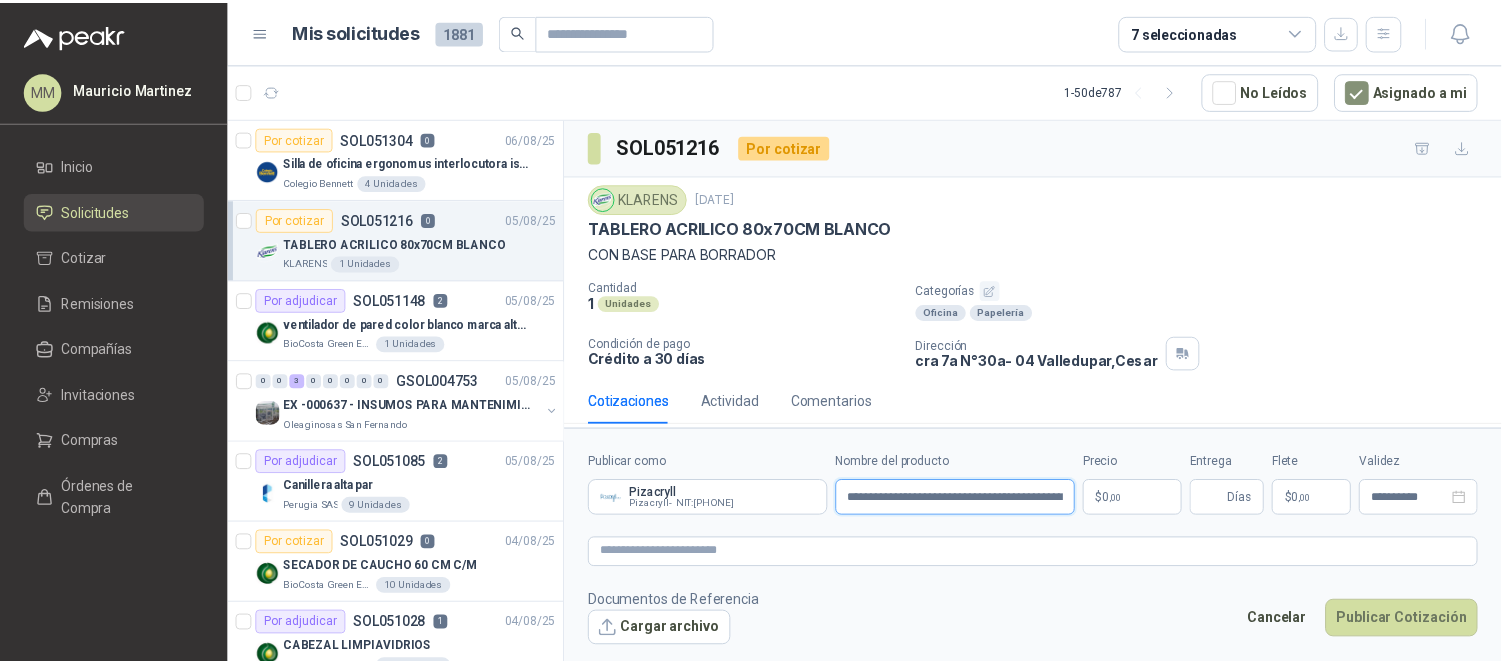 scroll, scrollTop: 0, scrollLeft: 151, axis: horizontal 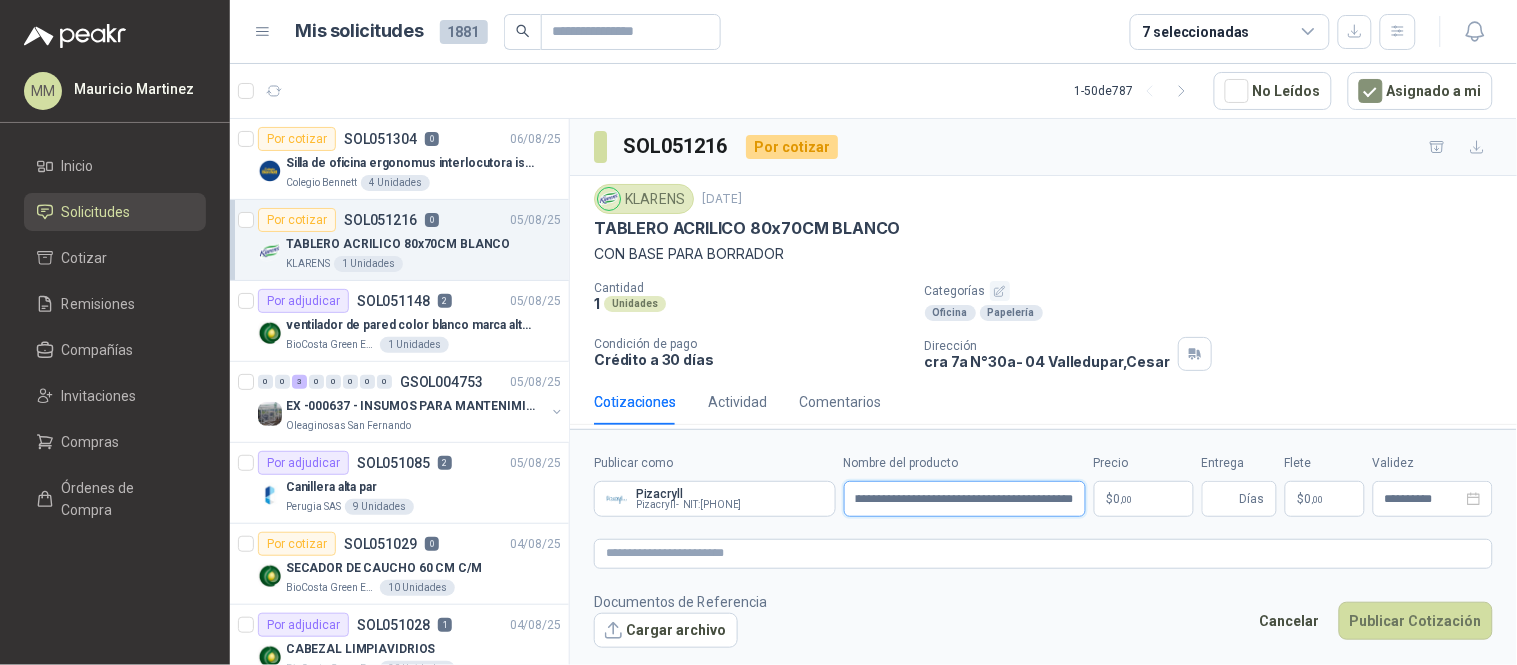 type on "**********" 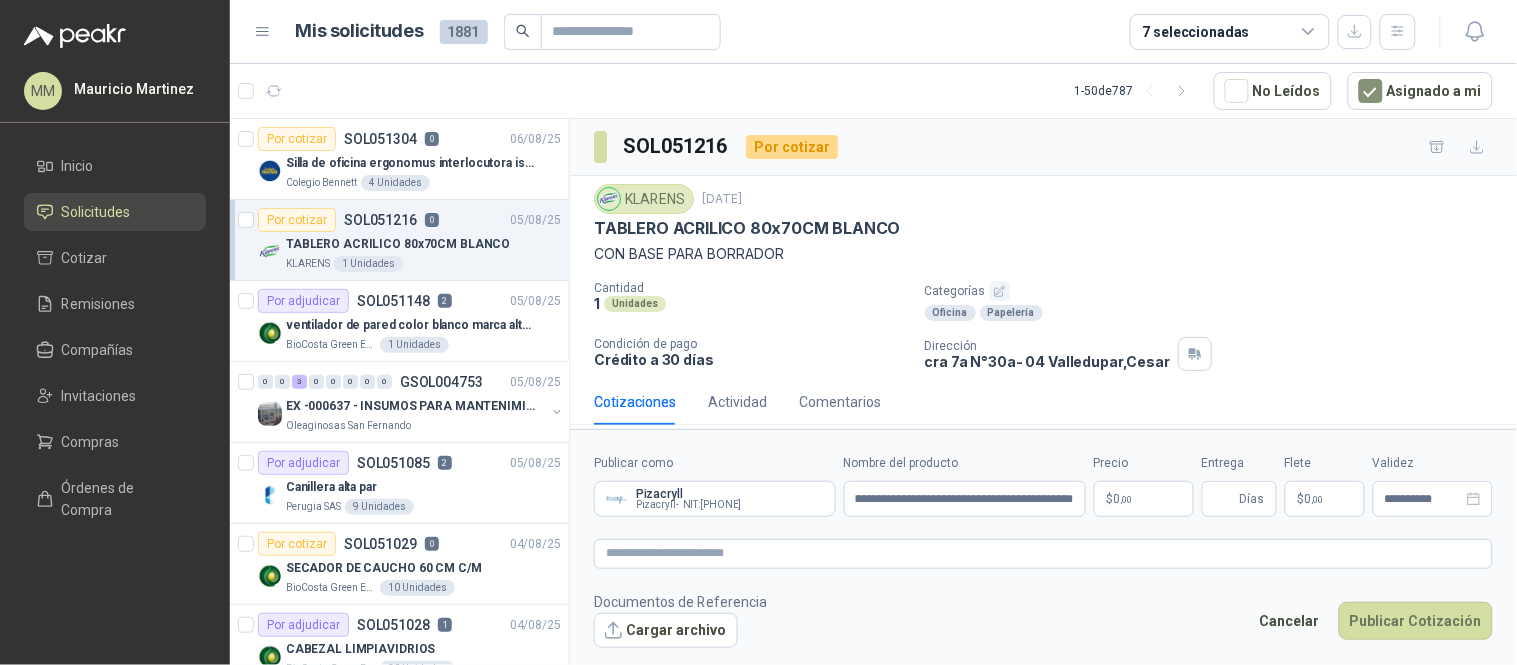click on "$  0 ,00" at bounding box center (1144, 499) 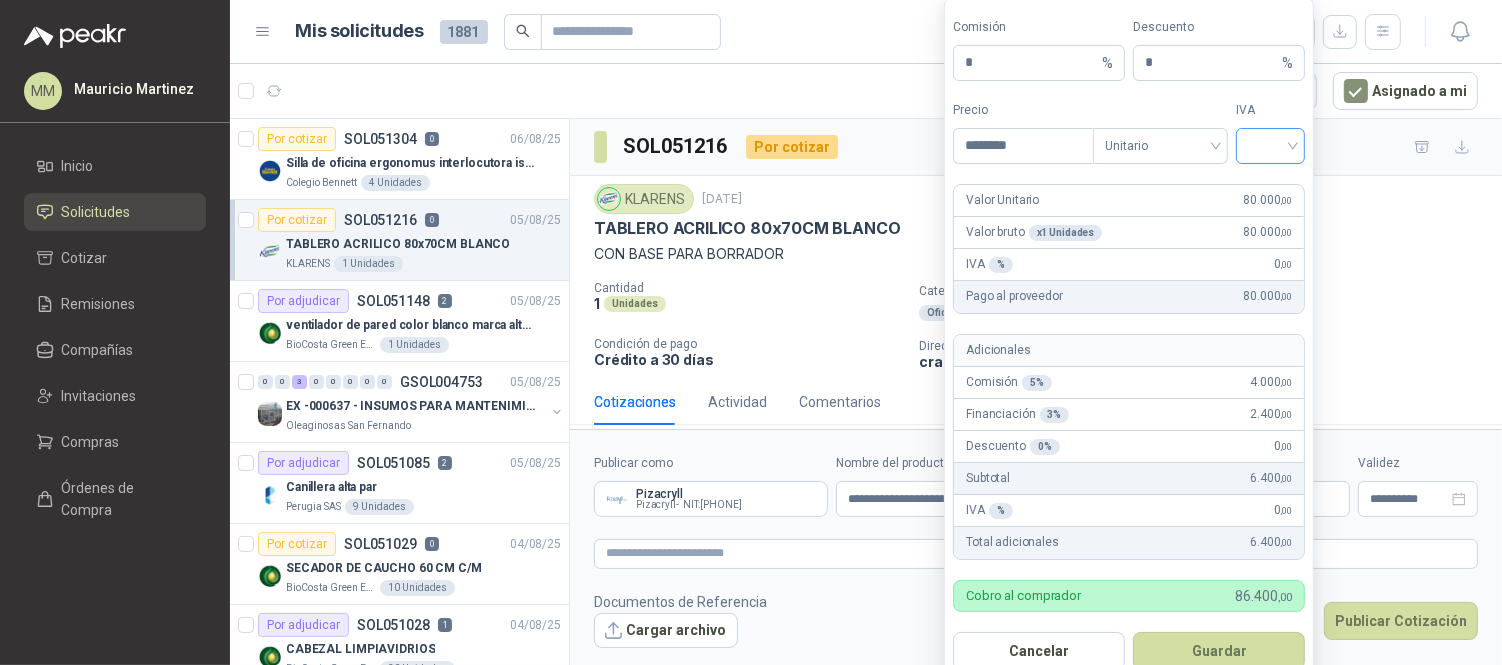 type on "********" 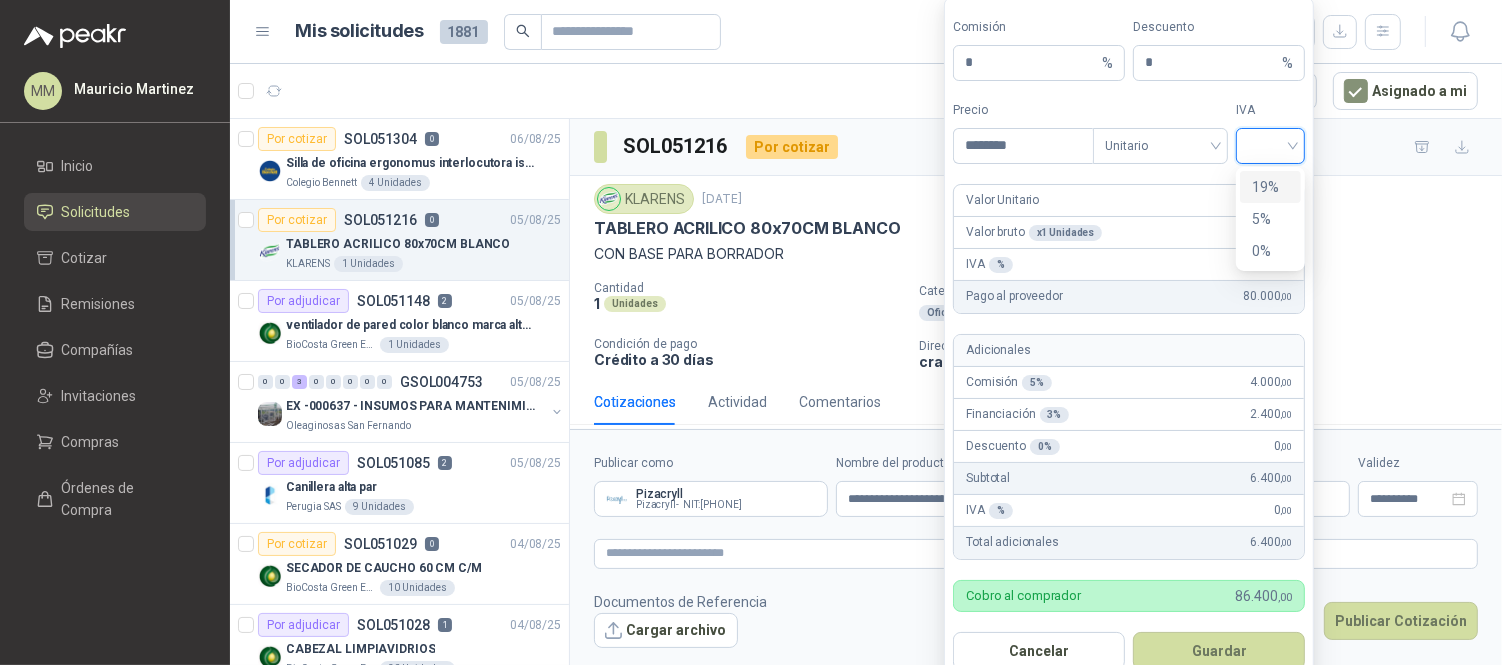click on "19%" at bounding box center [1270, 187] 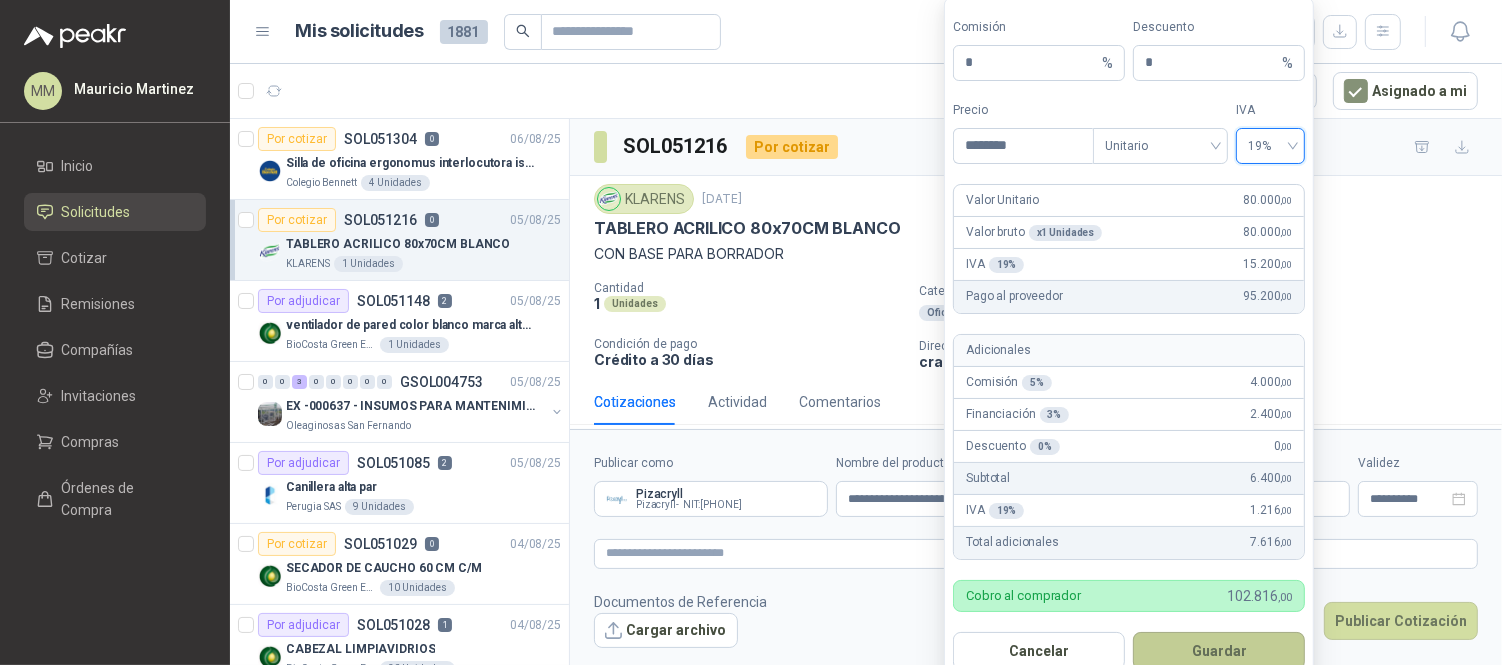 click on "Guardar" at bounding box center (1219, 651) 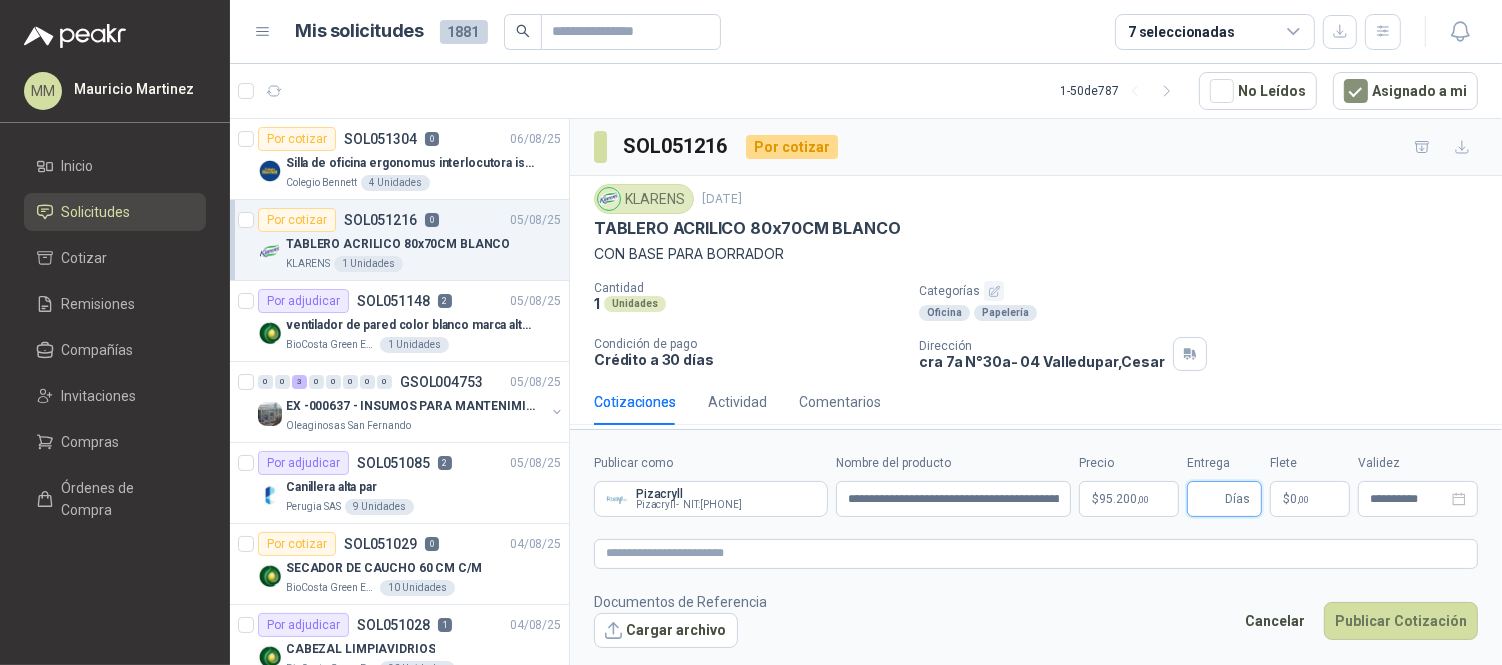 type 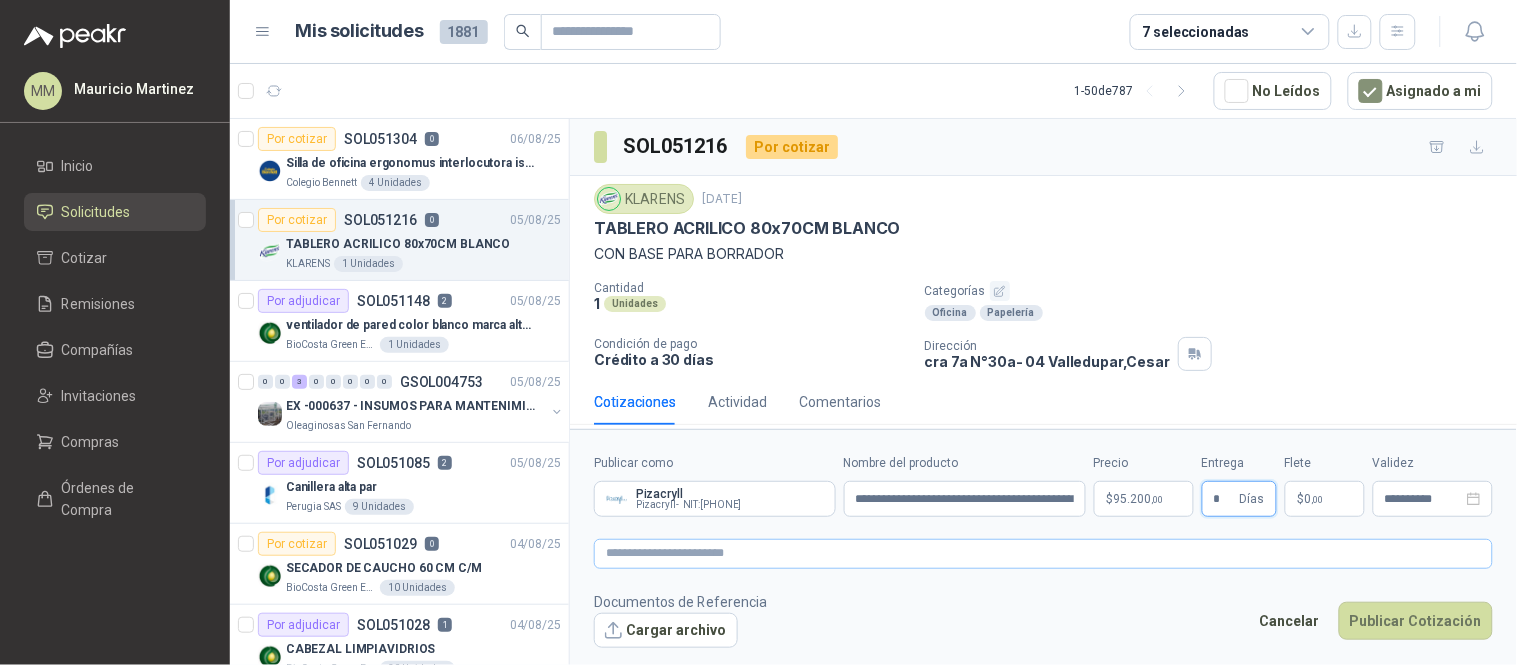 type on "*" 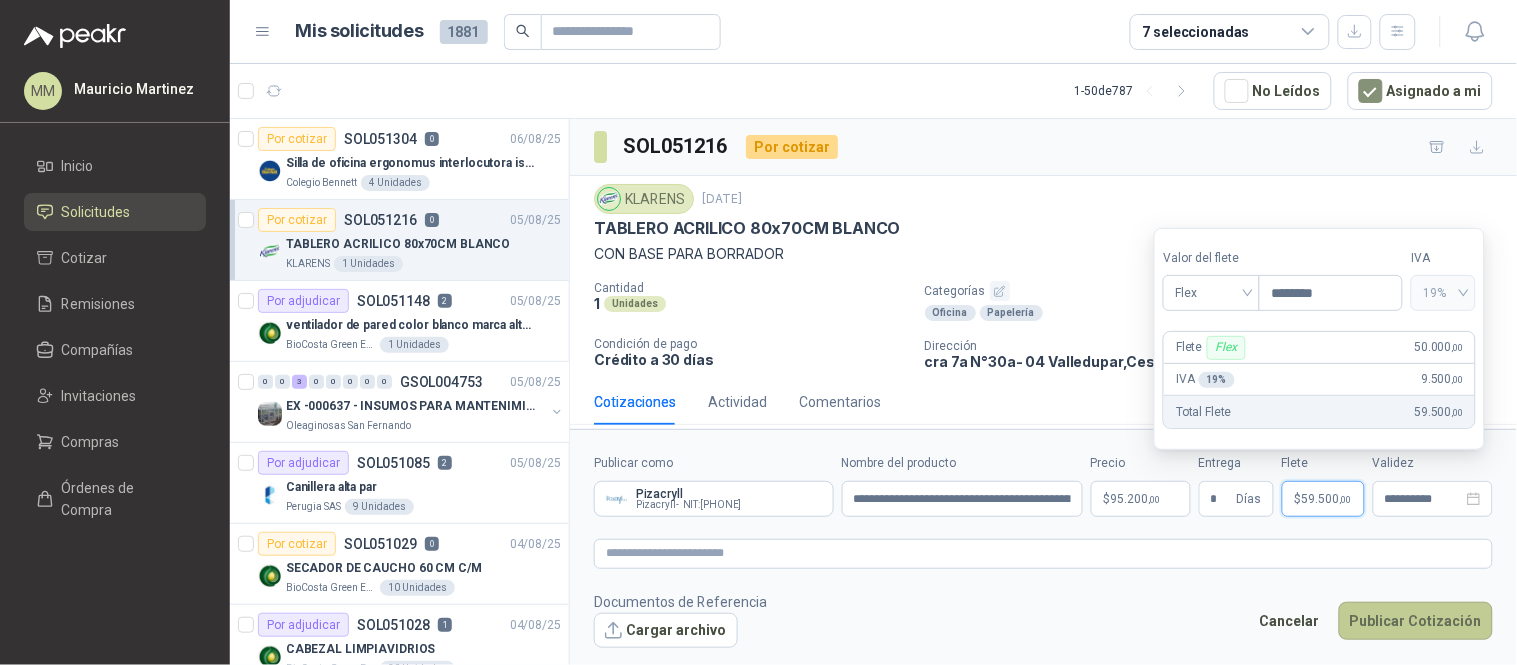 type on "********" 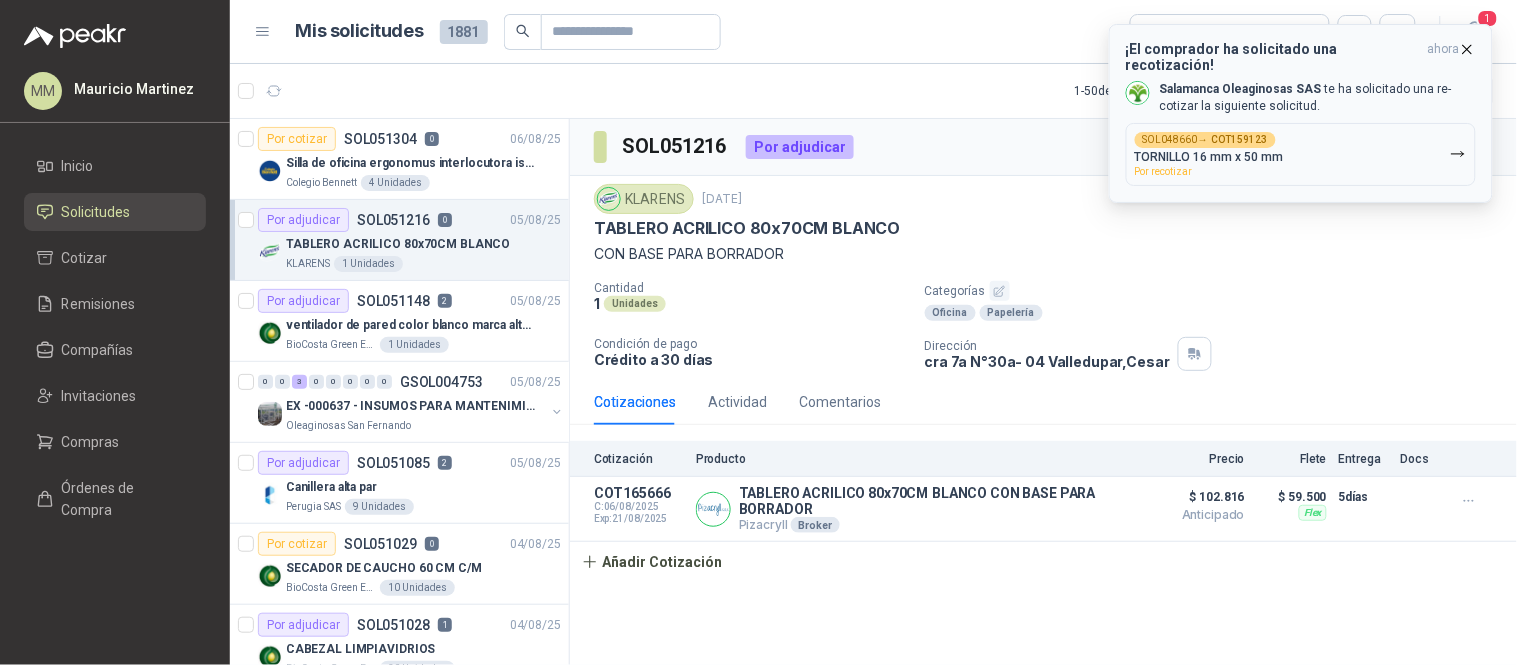 drag, startPoint x: 1266, startPoint y: 335, endPoint x: 1271, endPoint y: 147, distance: 188.06648 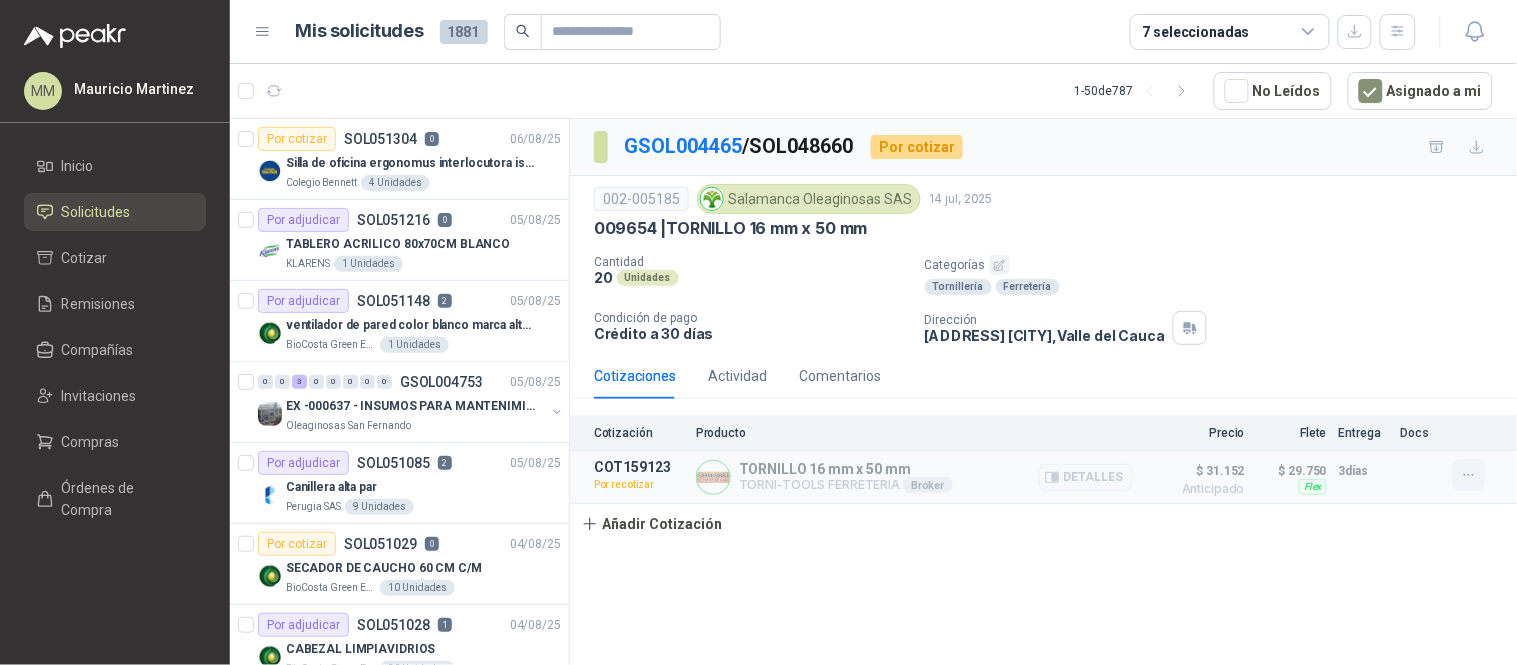 click 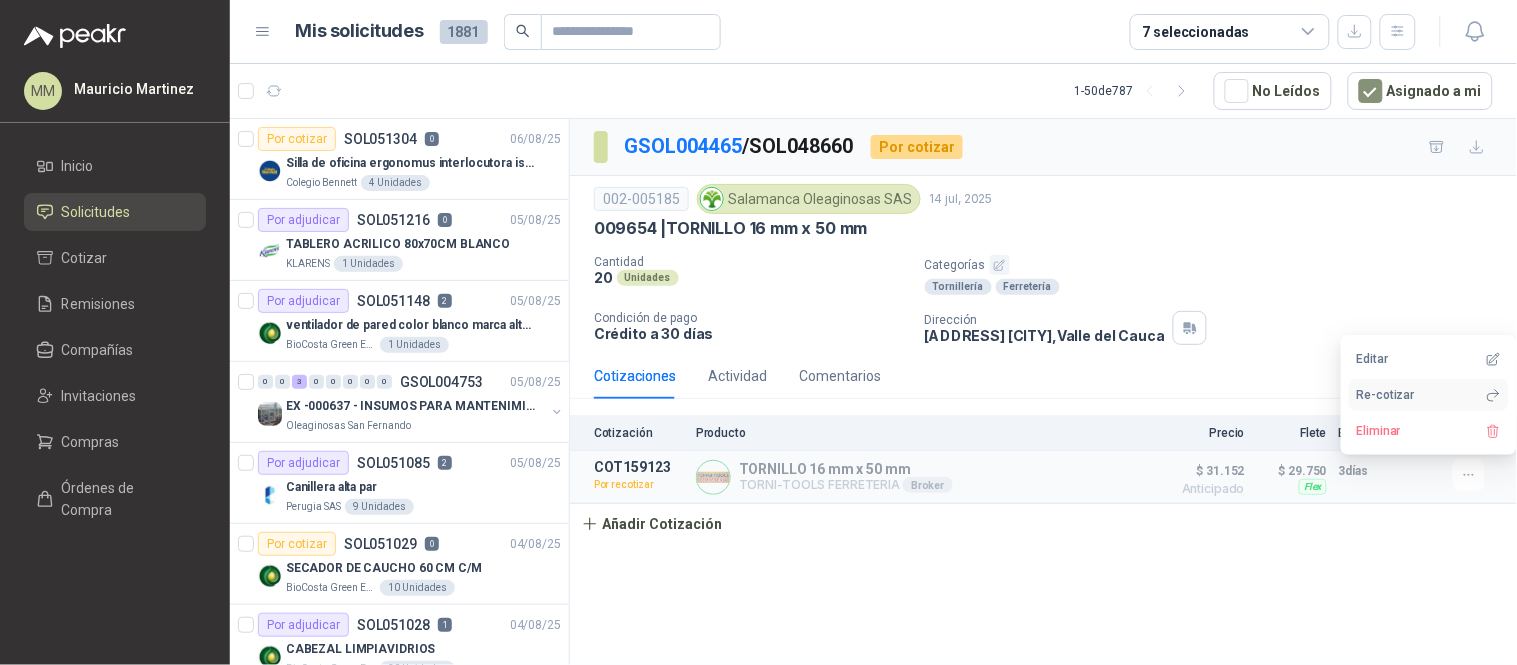click on "Re-cotizar" at bounding box center [1429, 395] 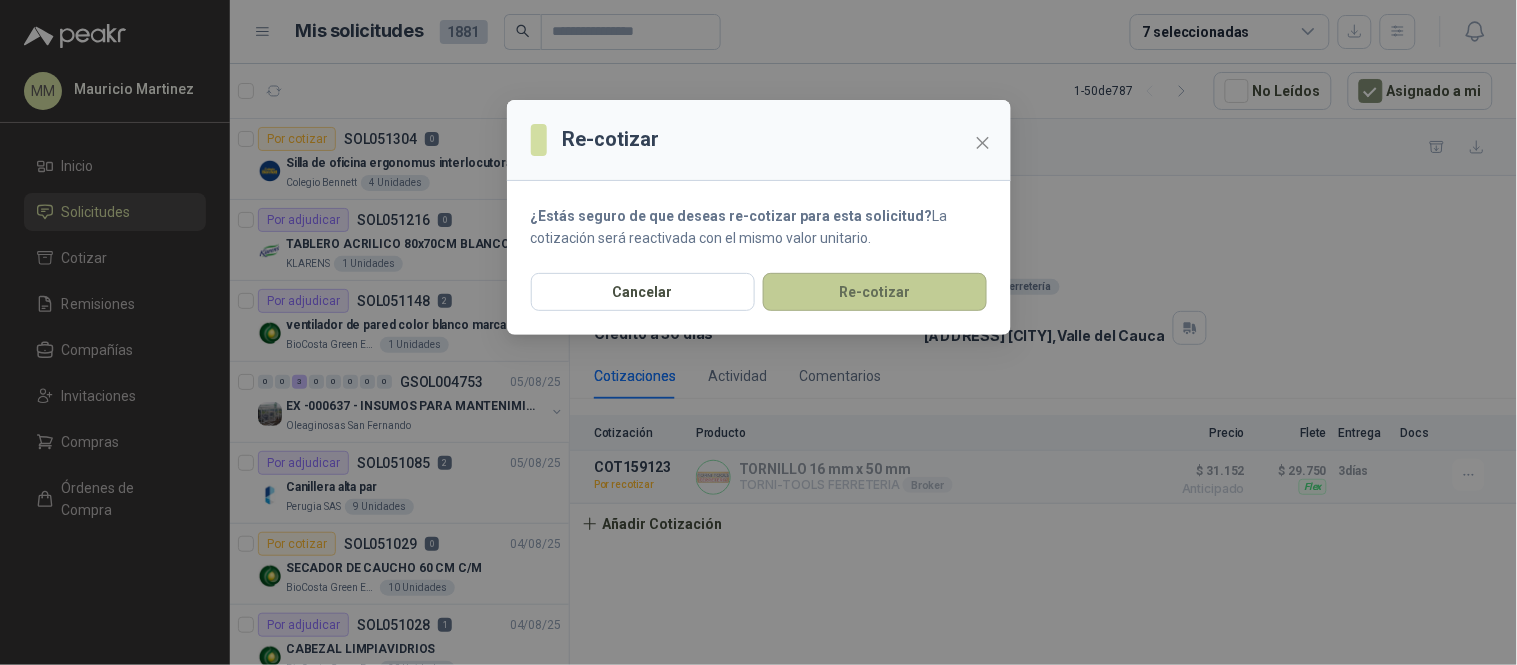 click on "Re-cotizar" at bounding box center [875, 292] 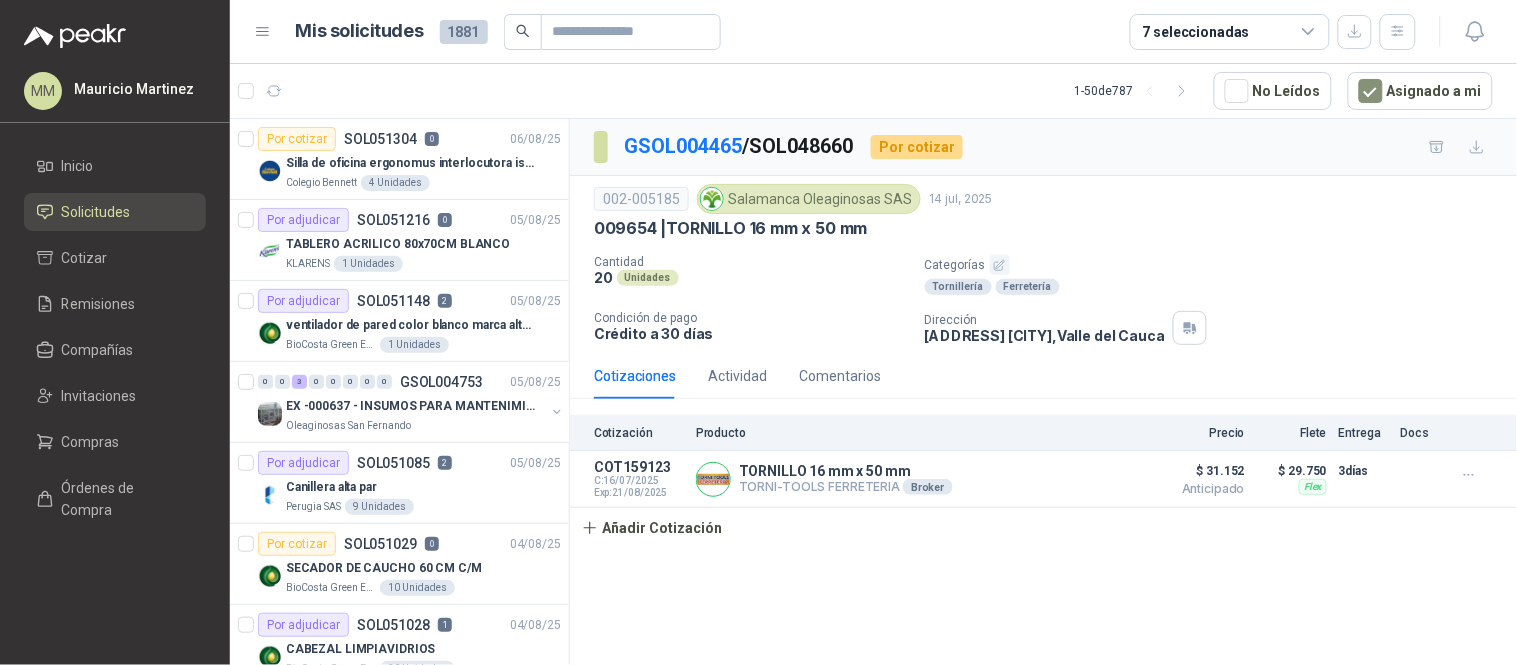 click on "002-005185 [NAME] 14 jul, 2025" at bounding box center [1043, 199] 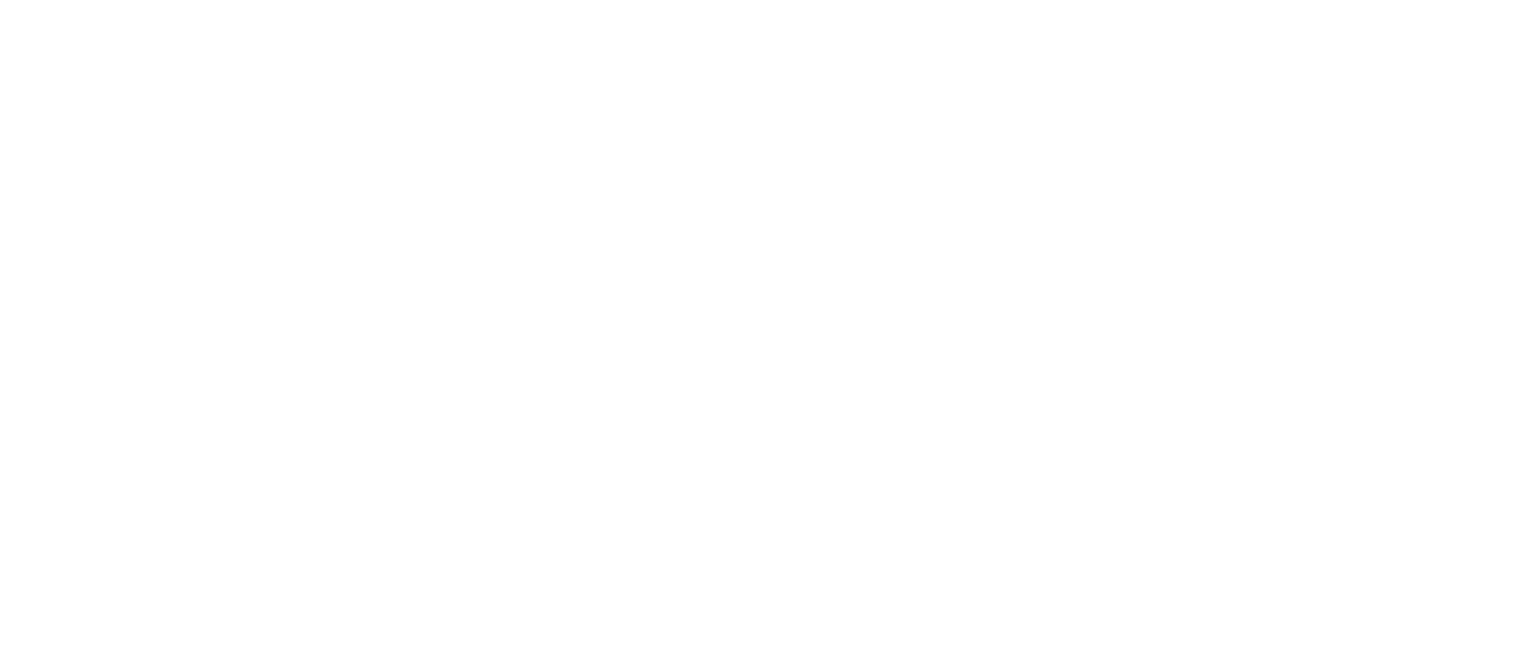 scroll, scrollTop: 0, scrollLeft: 0, axis: both 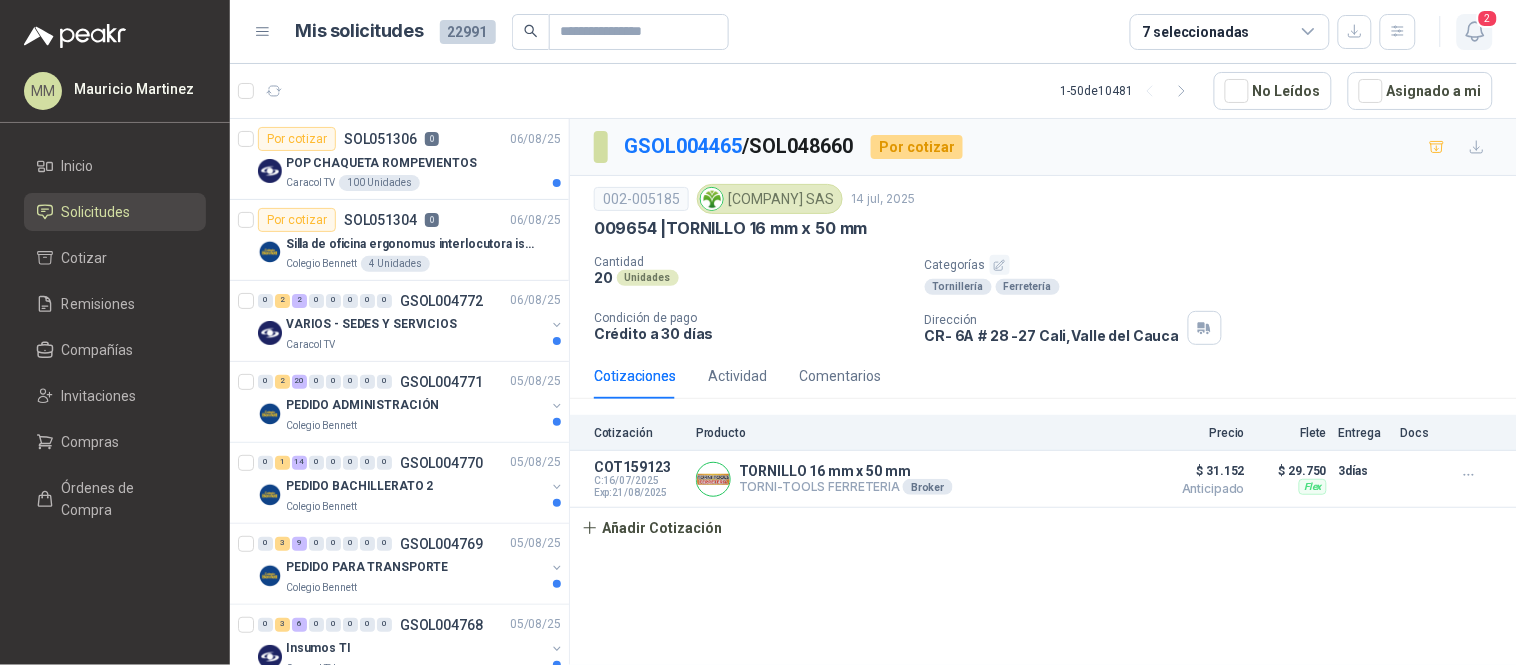 click 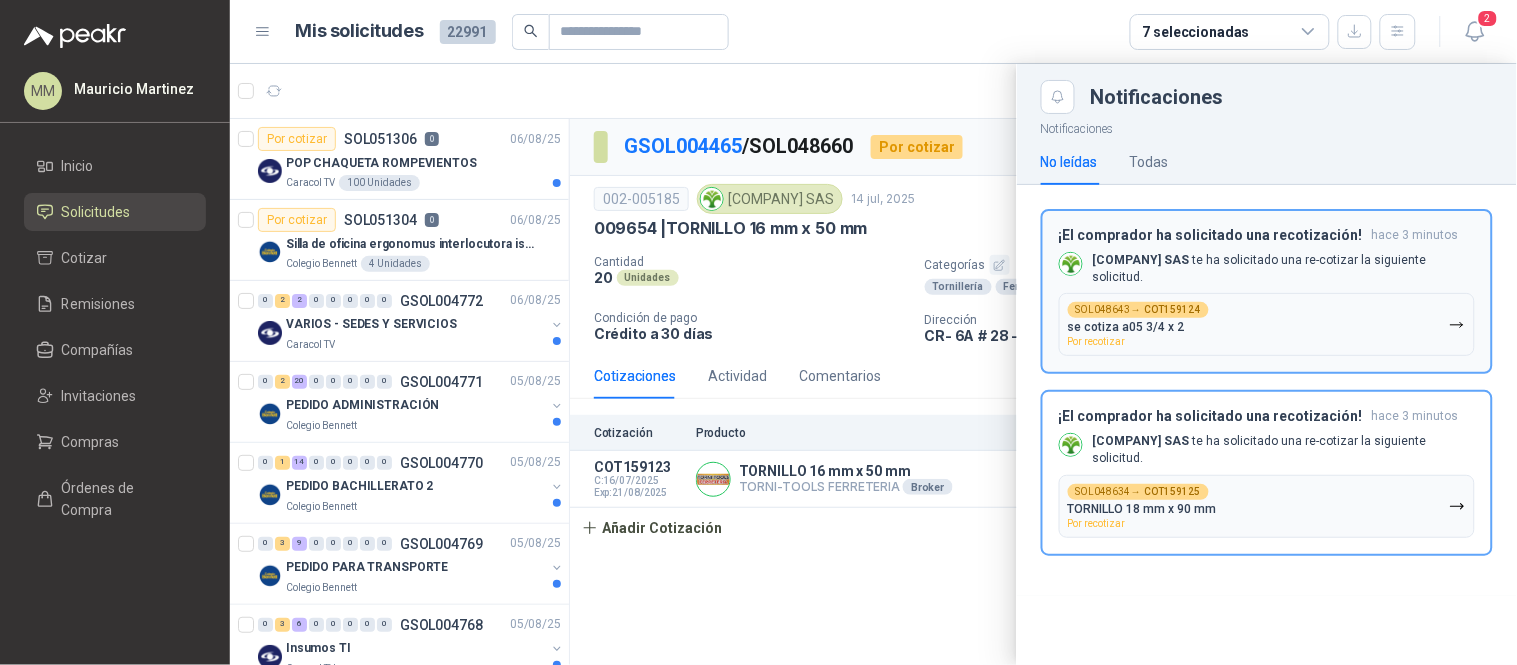 click on "SOL048643  →  COT159124 se cotiza a05 3/4 x 2 Por recotizar" at bounding box center [1267, 324] 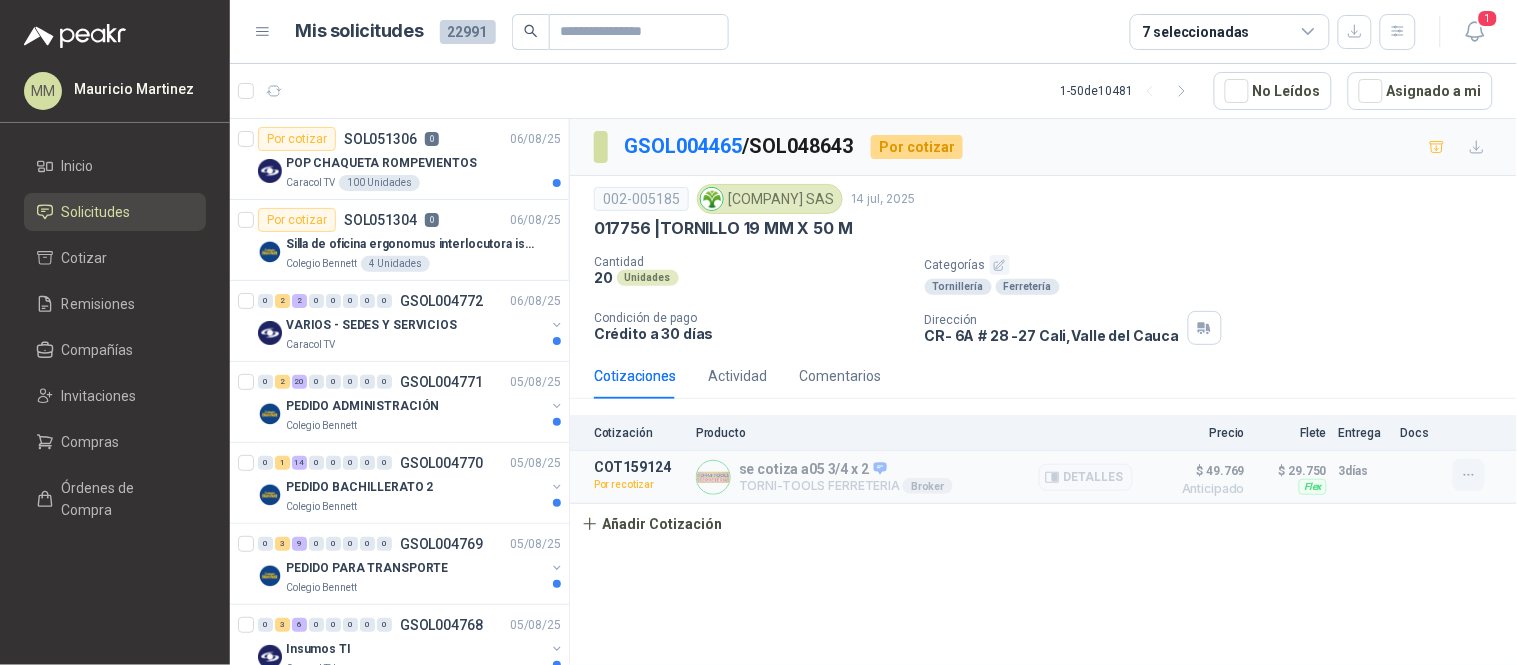 click 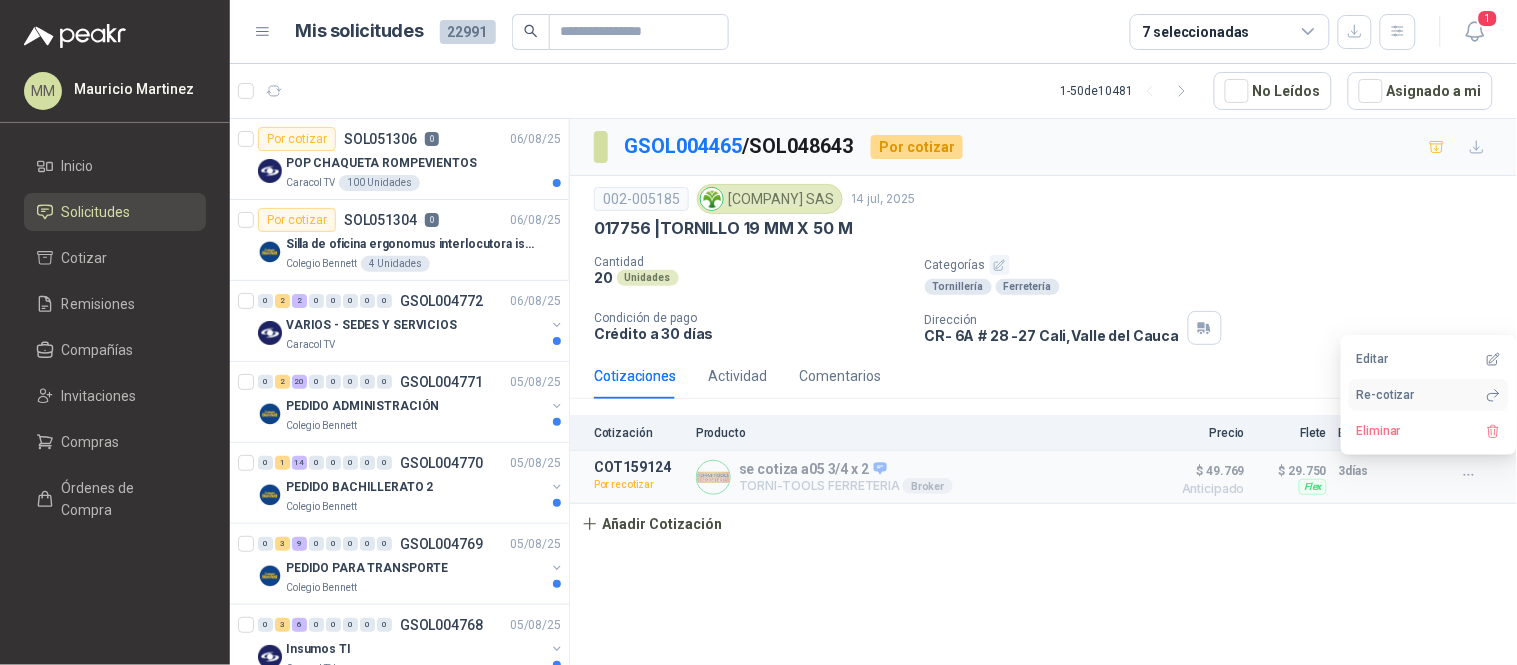click on "Re-cotizar" at bounding box center [1429, 395] 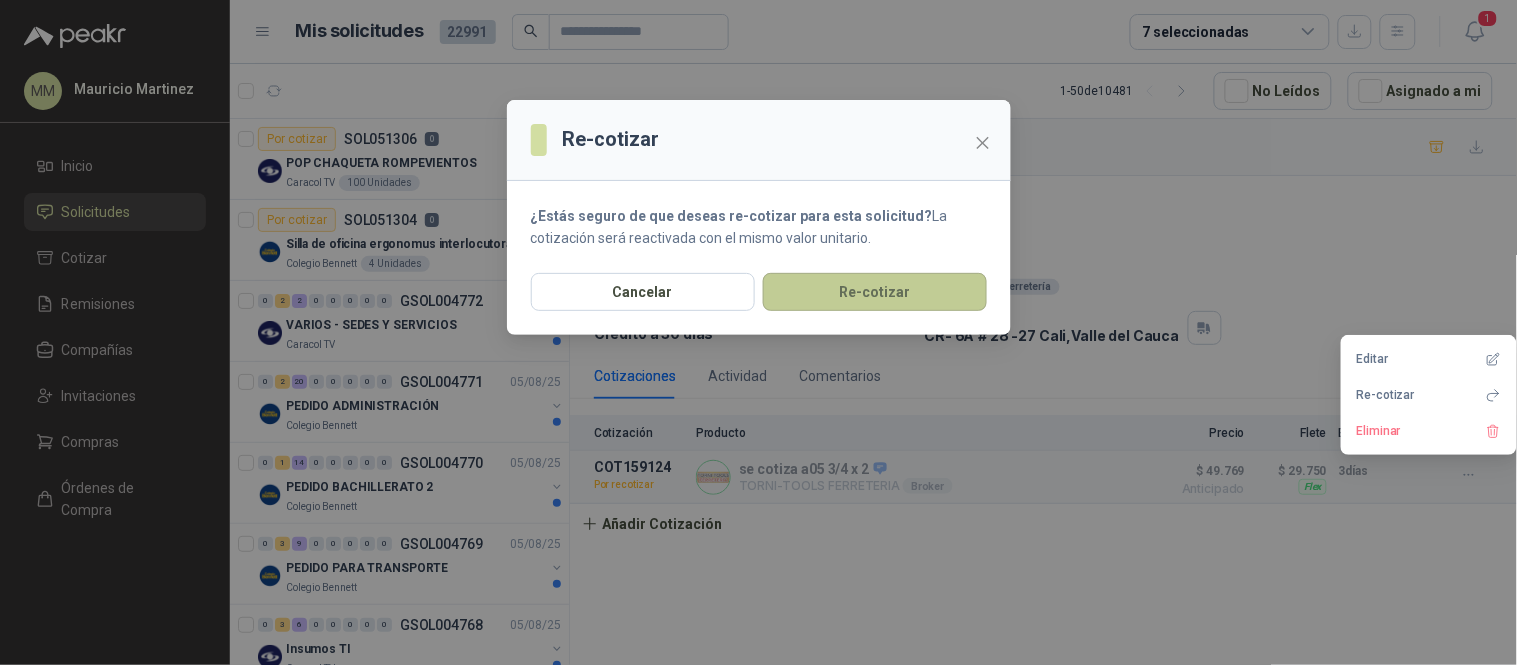 click on "Re-cotizar" at bounding box center [875, 292] 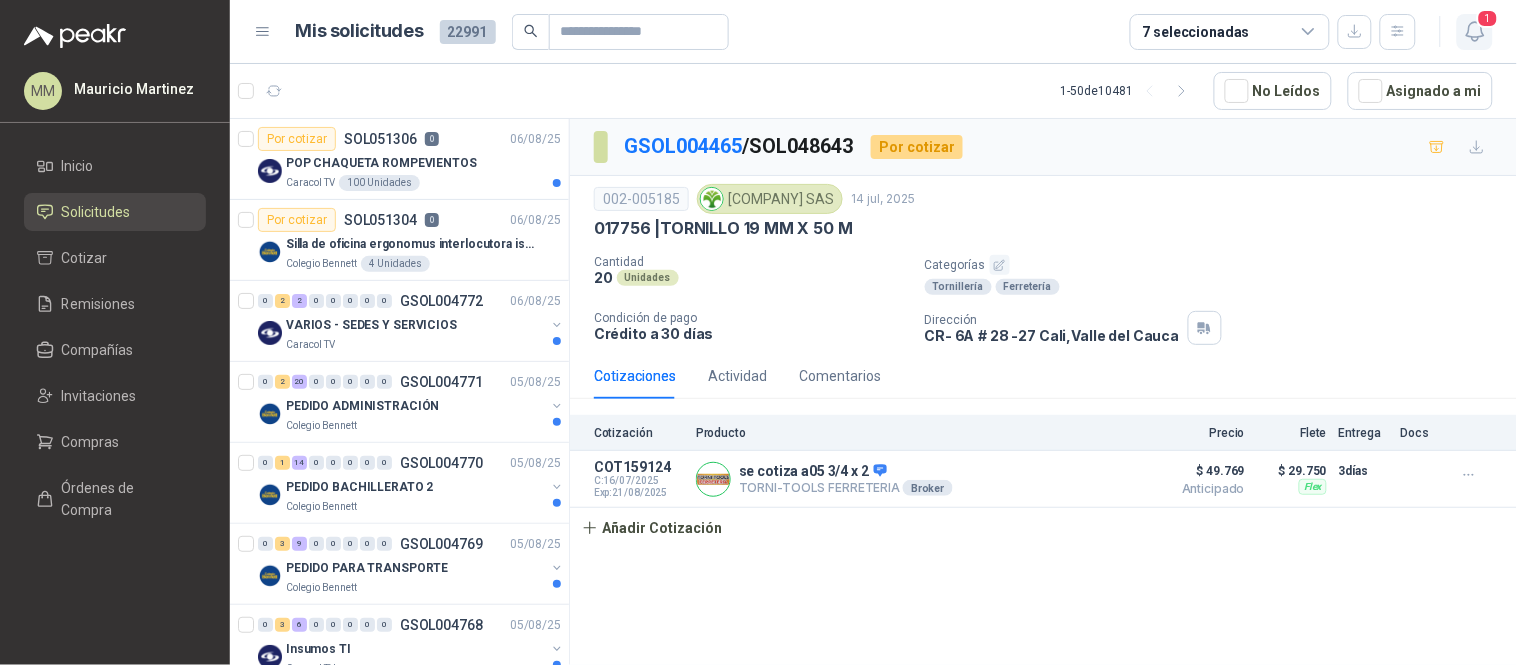 click 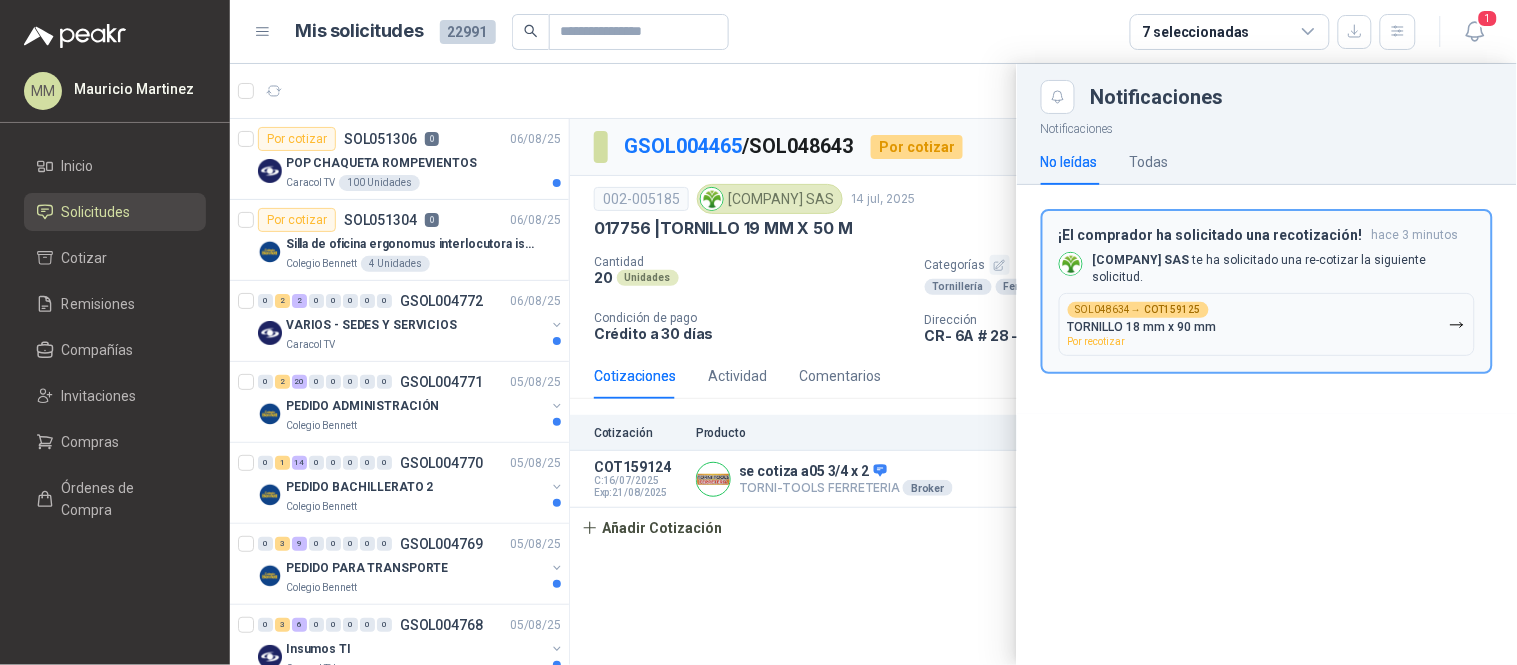 click on "SOL048634  →  COT159125 TORNILLO 18 mm x 90 mm Por recotizar" at bounding box center [1267, 324] 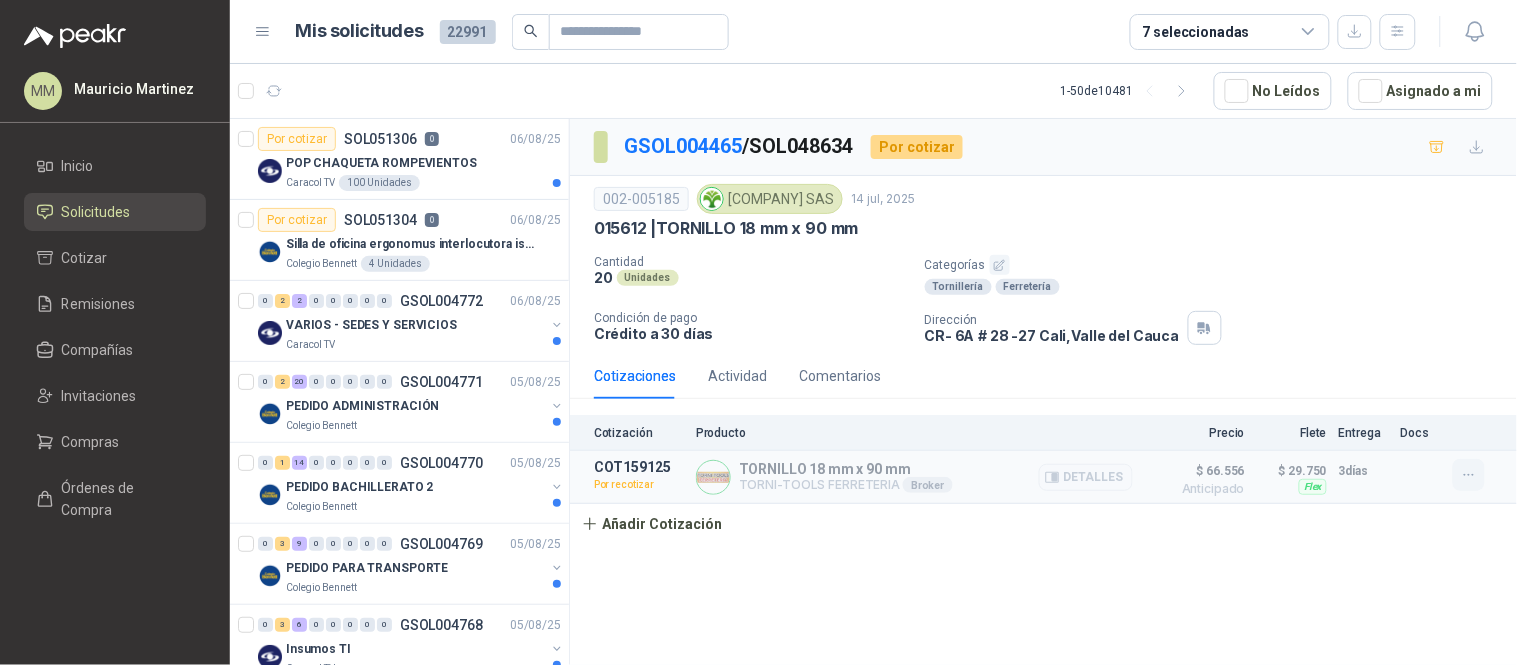 click 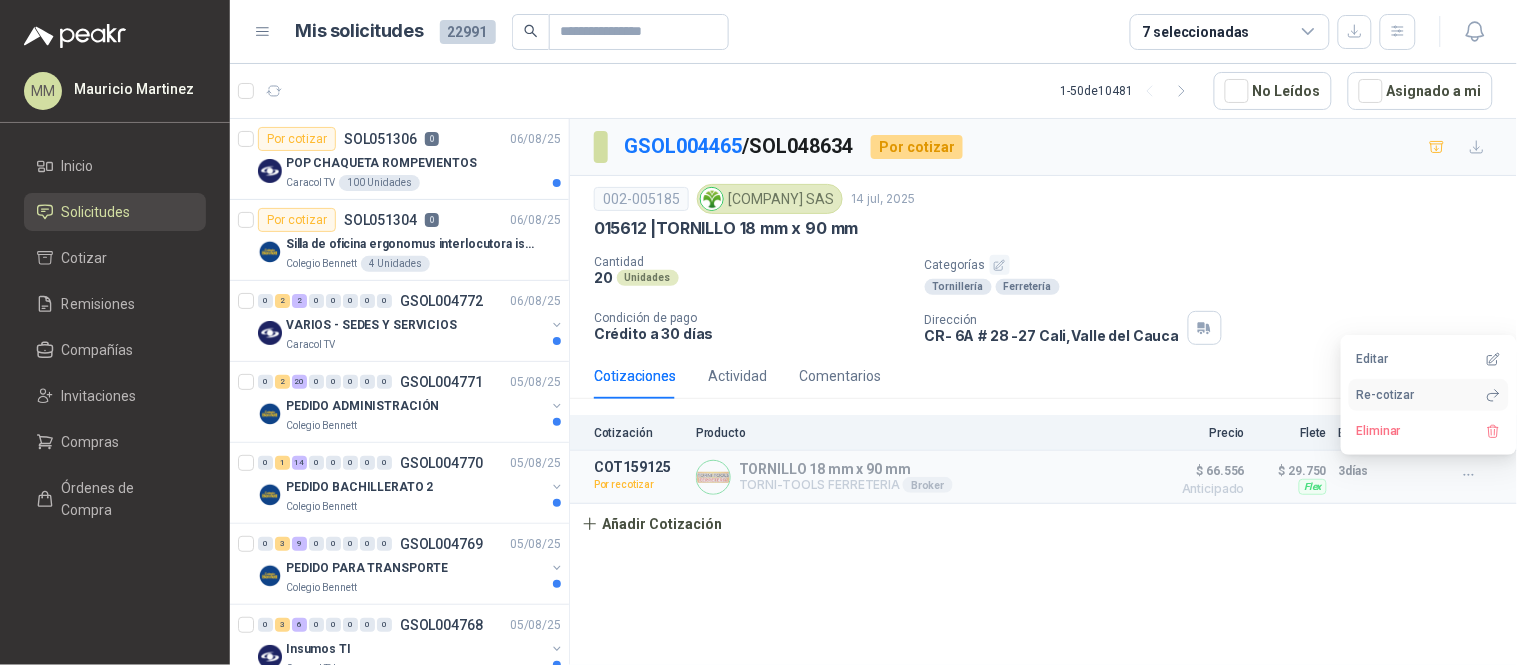 click on "Re-cotizar" at bounding box center [1429, 395] 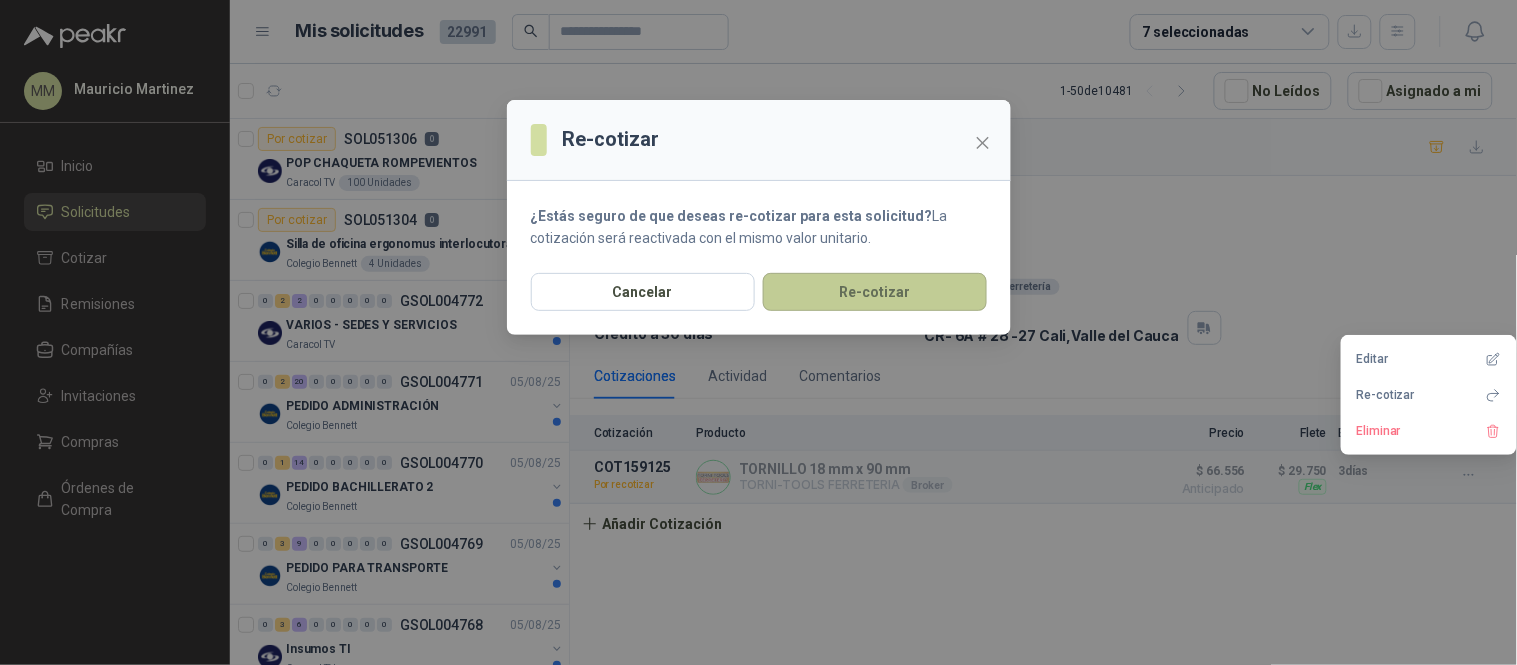 click on "Re-cotizar" at bounding box center (875, 292) 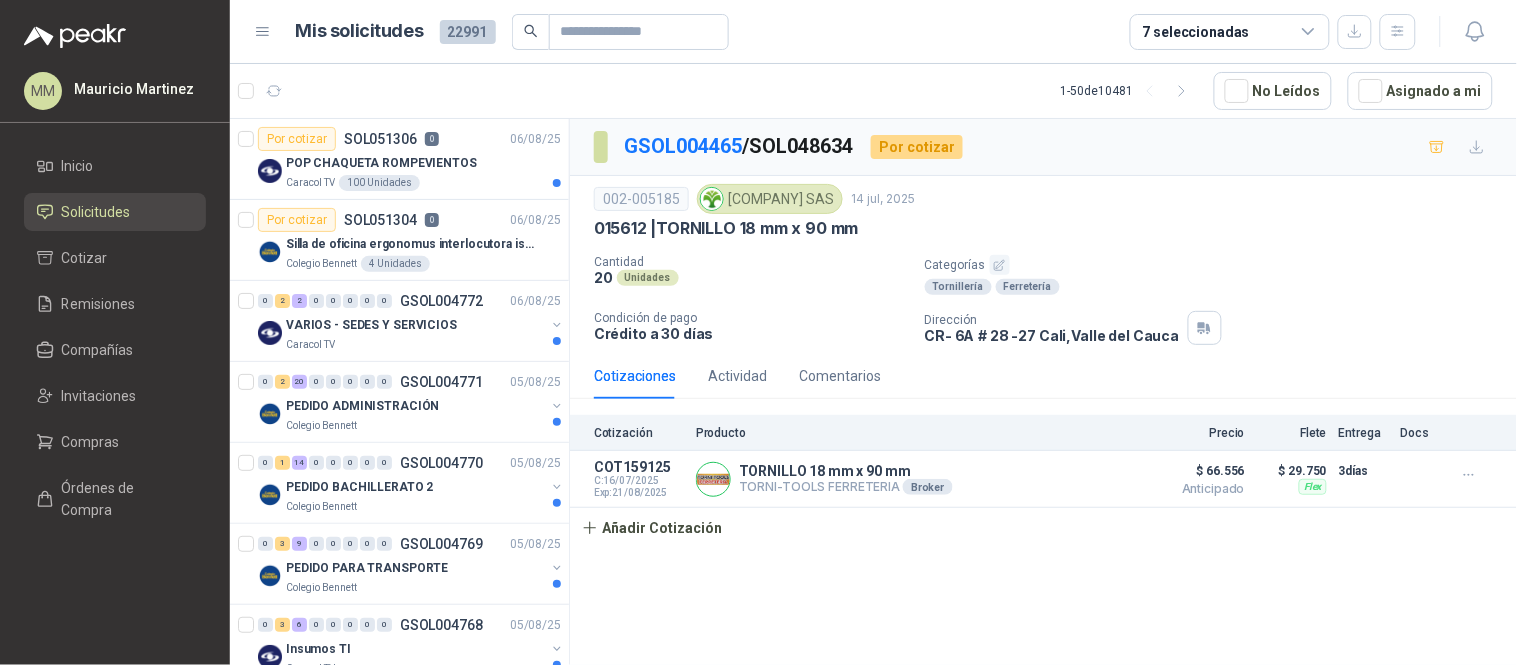 click on "002-005185 Salamanca Oleaginosas SAS 14 jul, 2025   015612 |  TORNILLO 18 mm x 90 mm Cantidad 20   Unidades Categorías Tornillería Ferretería Condición de pago Crédito a 30 días Dirección CR- 6A # 28 -27    Cali ,  Valle del Cauca" at bounding box center (1043, 264) 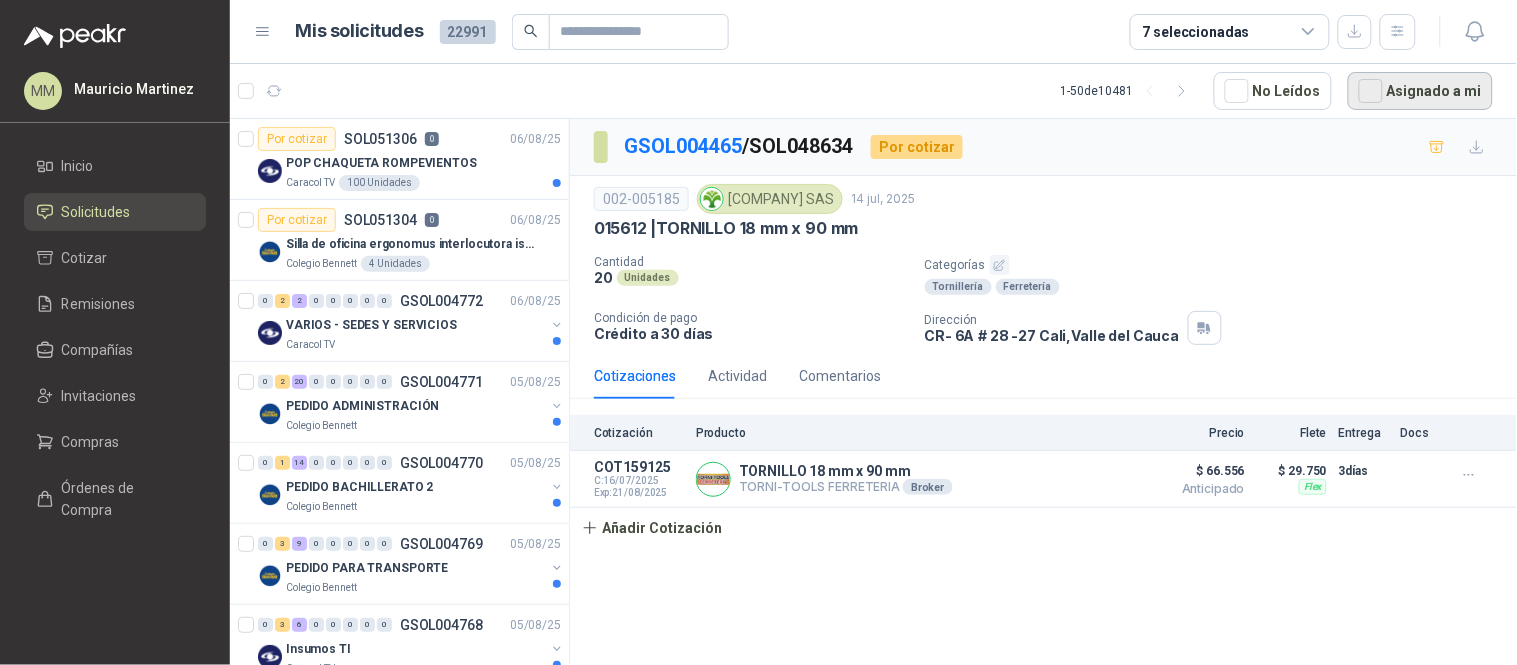 click on "Asignado a mi" at bounding box center [1420, 91] 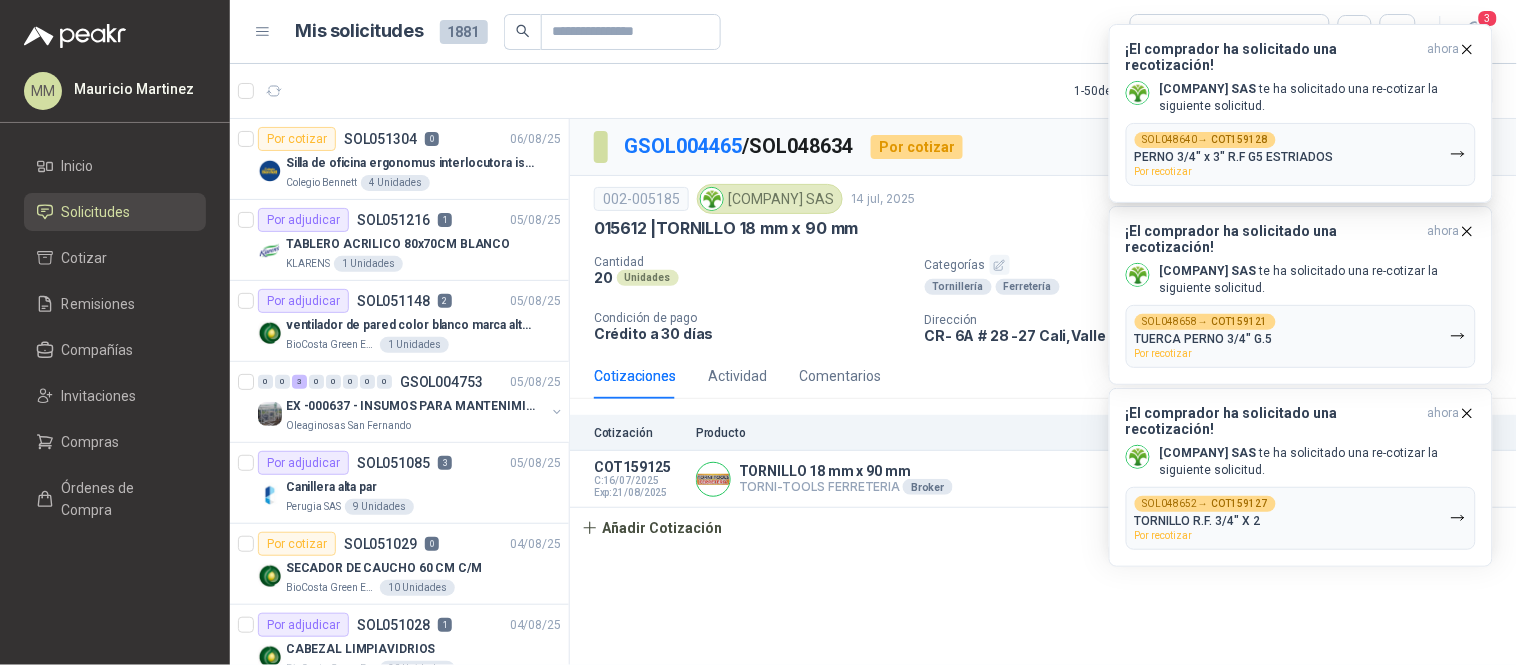 click on "Cotización Producto Precio Flete Entrega Docs COT159125 C:  16/07/2025 Exp:  21/08/2025 TORNILLO 18 mm x 90 mm TORNI-TOOLS FERRETERIA   Broker Detalles $ 66.556 Anticipado $ 66.556 Anticipado Flex   $ 29.750 Entrega:    3  días $ 29.750 Flex   3  días  Añadir Cotización" at bounding box center (1043, 481) 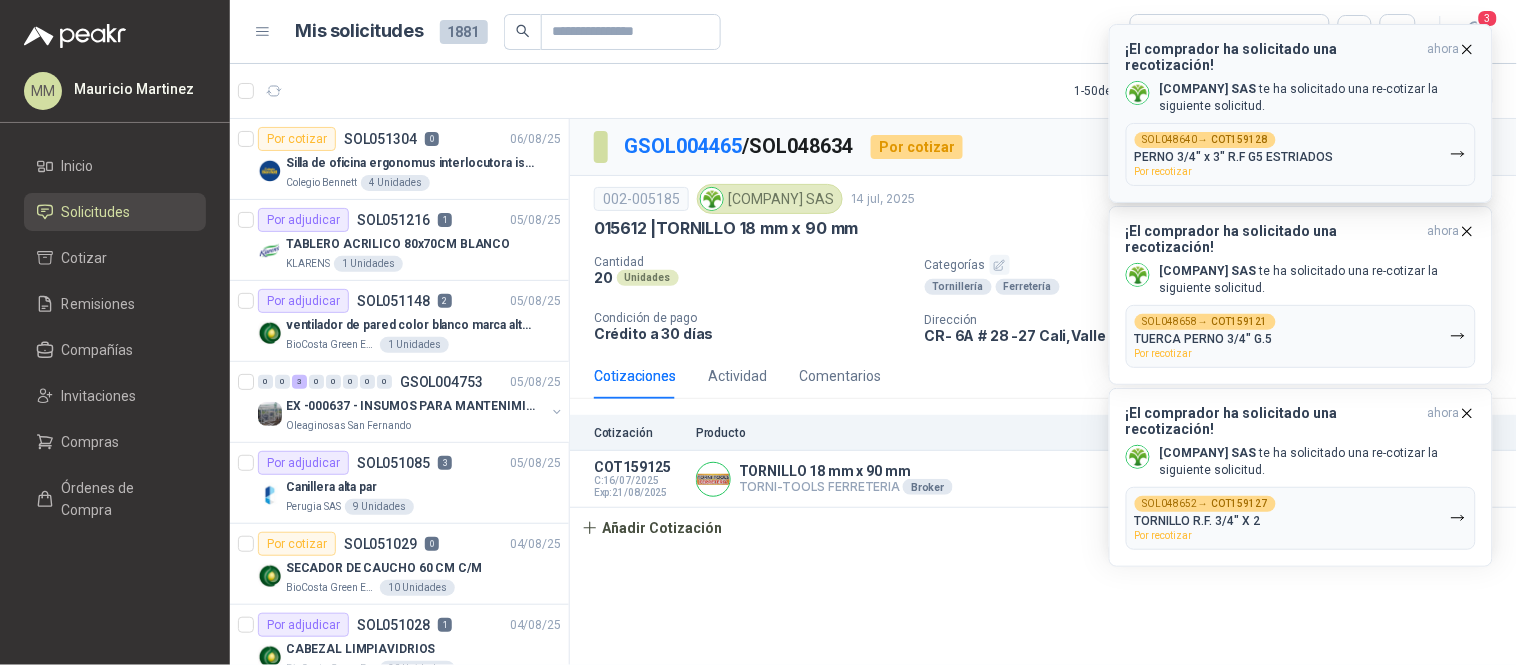 click 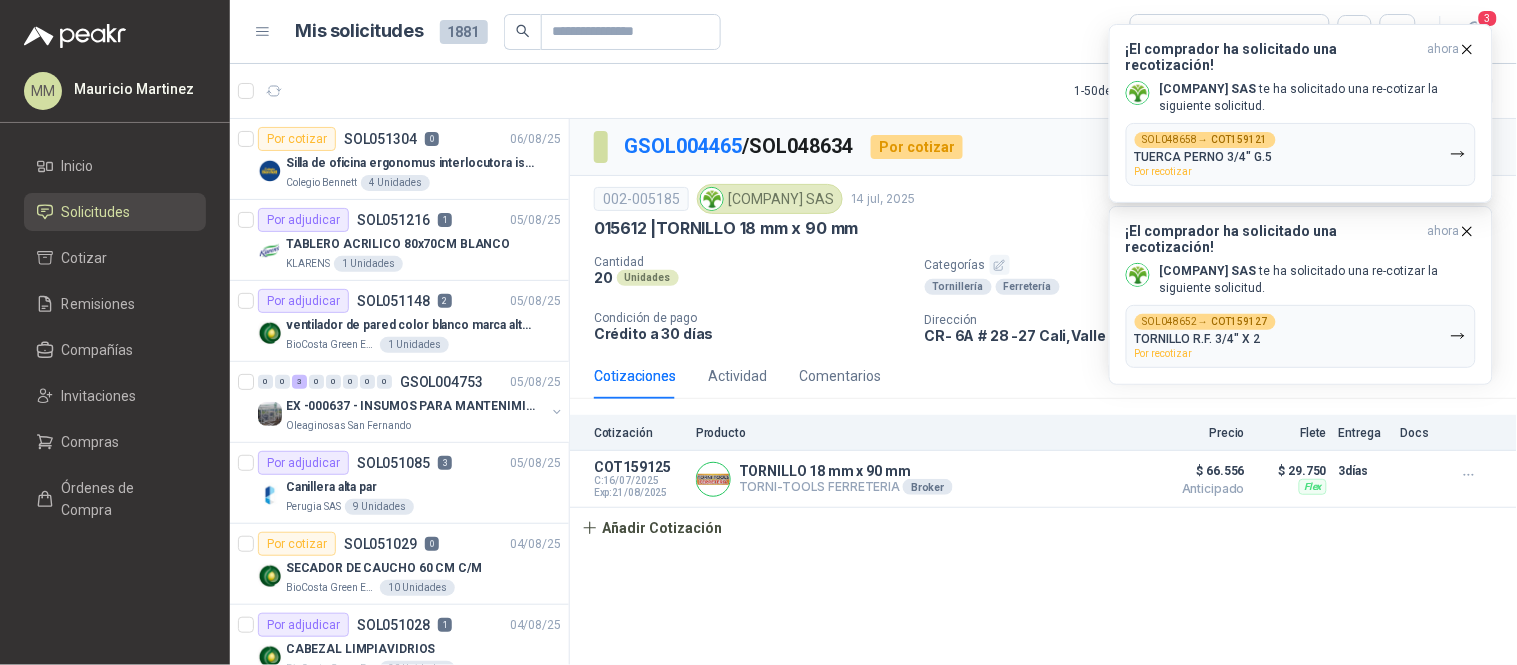 click 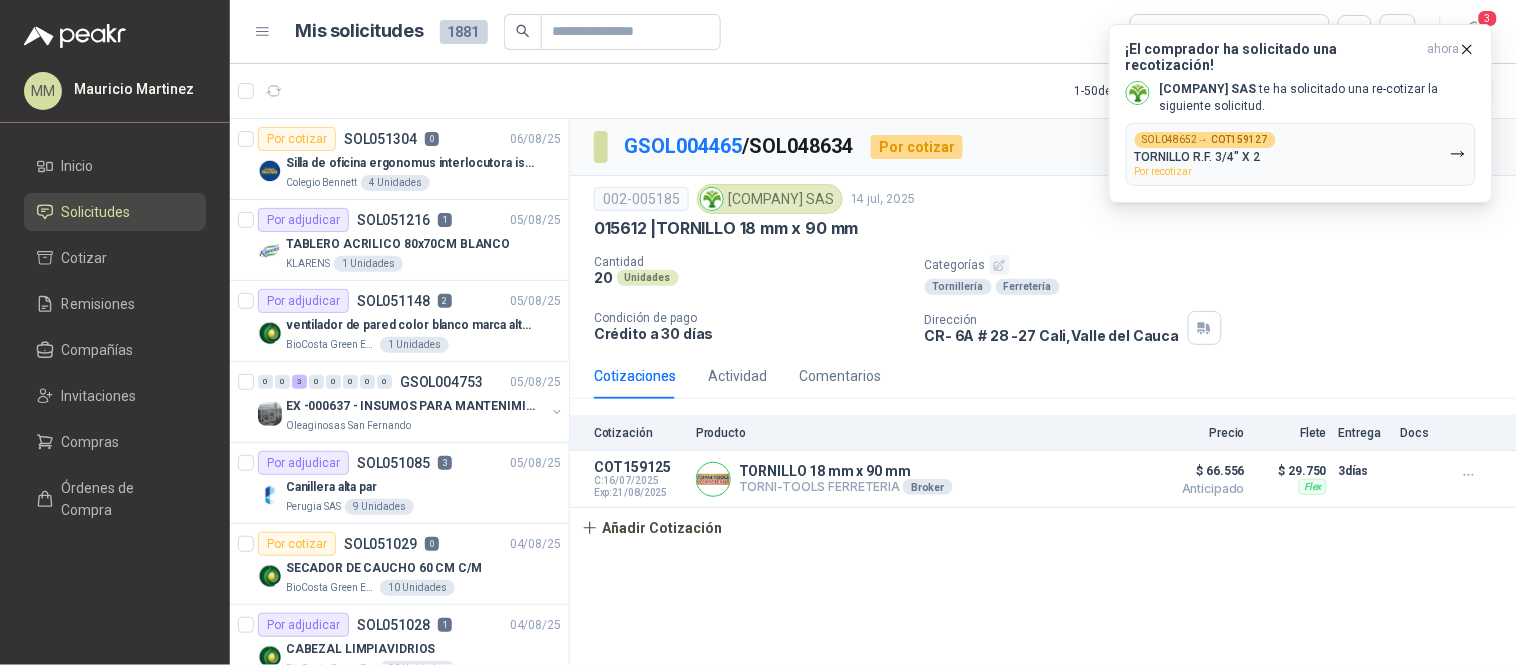 click 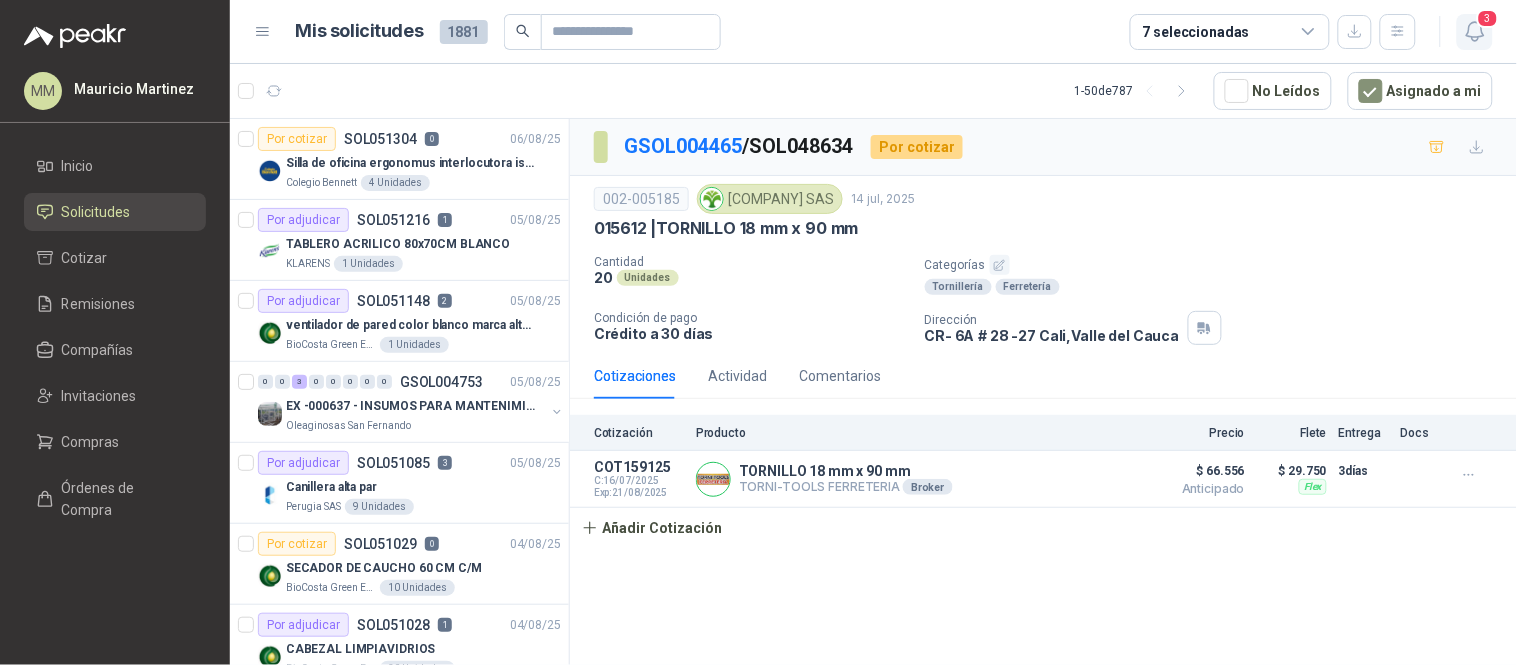 click on "3" at bounding box center [1488, 18] 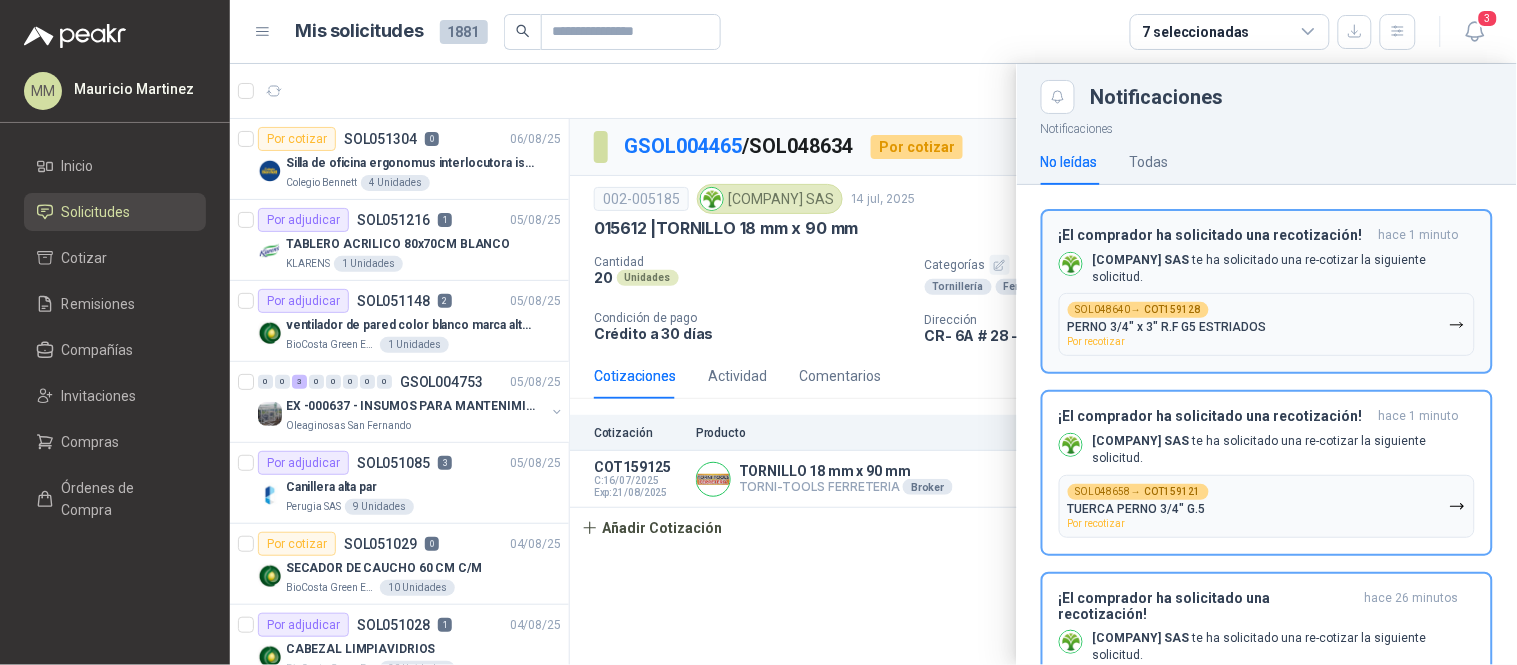 click on "SOL048640  →  COT159128 PERNO 3/4" x 3" R.F G5 ESTRIADOS Por recotizar" at bounding box center (1267, 324) 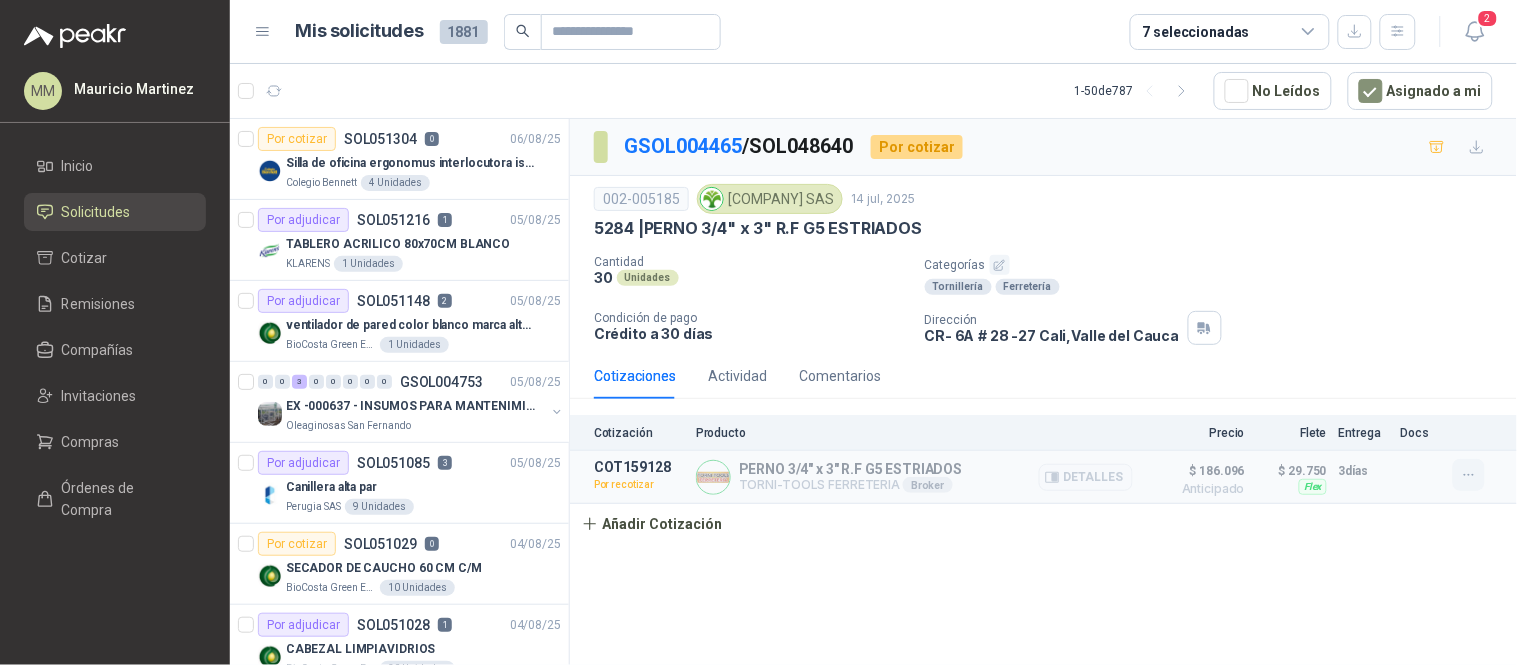 click 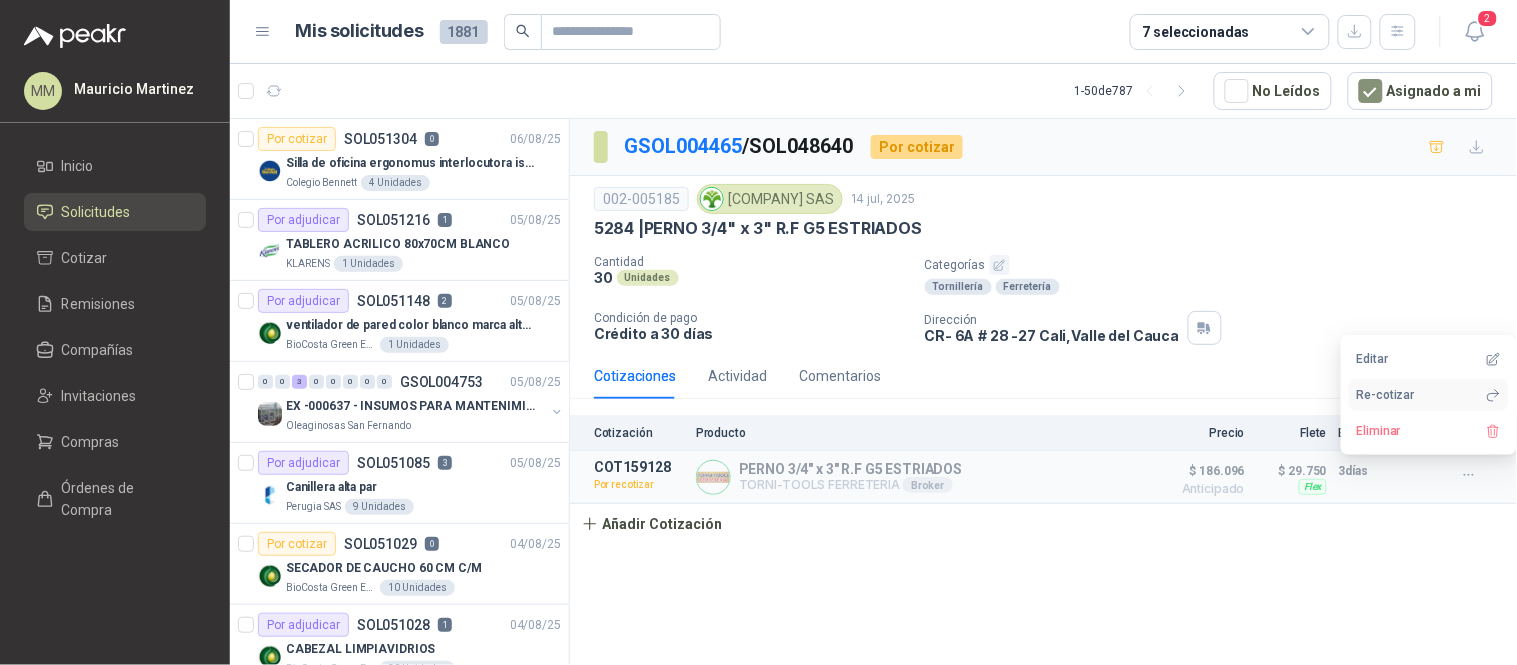 click on "Re-cotizar" at bounding box center (1429, 395) 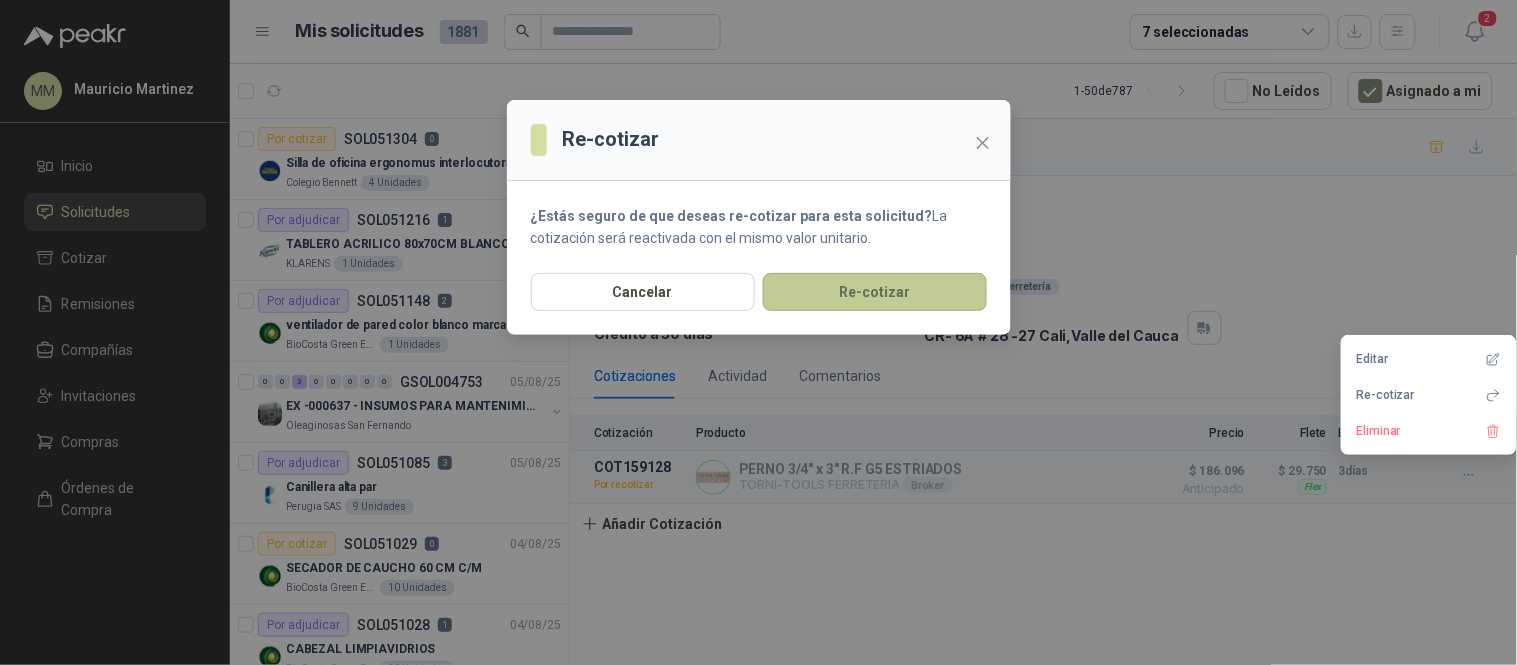 click on "Re-cotizar" at bounding box center [875, 292] 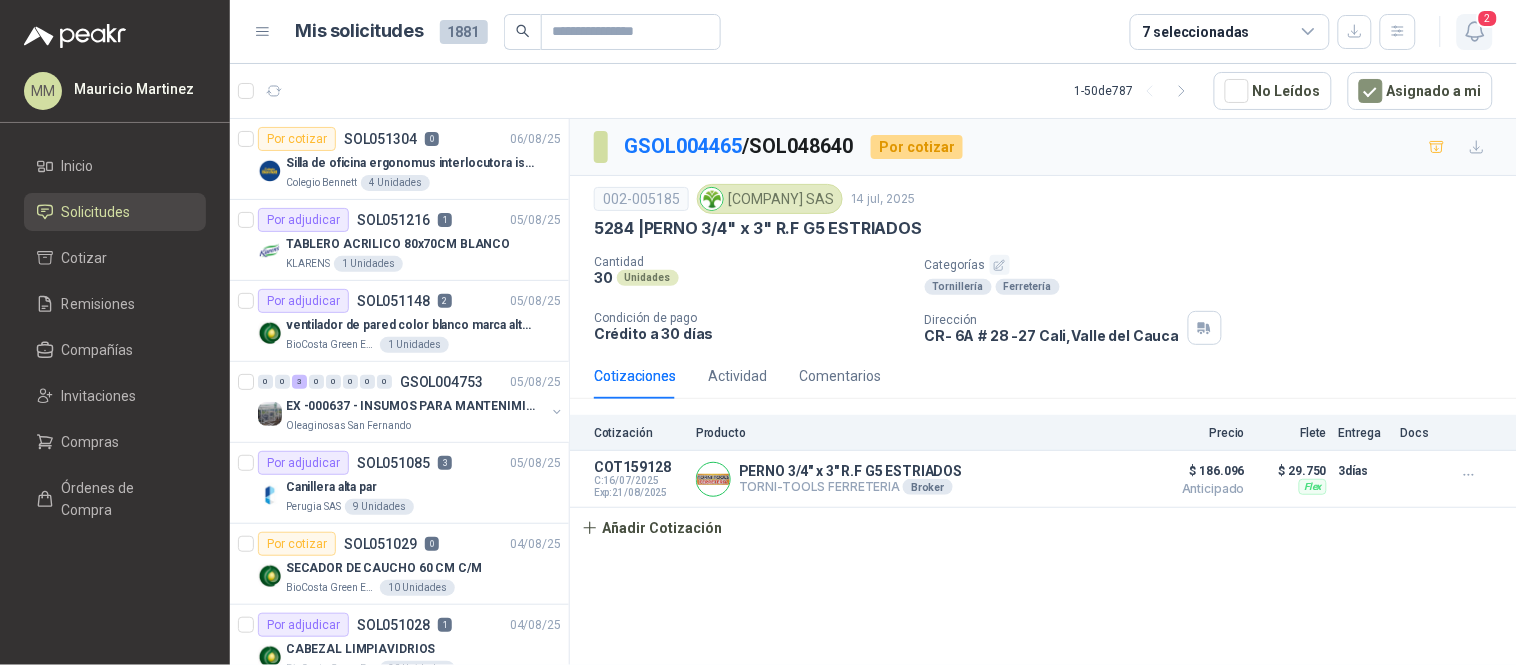 click on "2" at bounding box center (1488, 18) 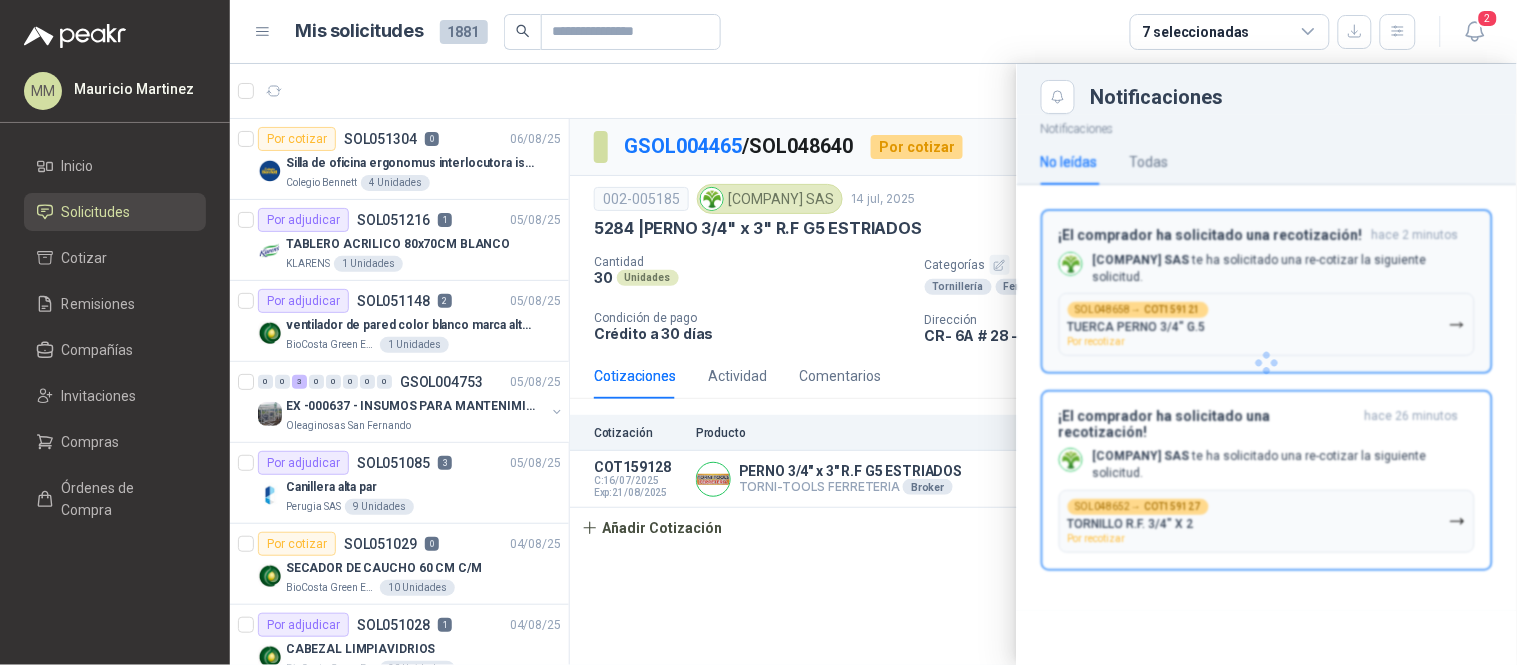 click on "Salamanca Oleaginosas SAS    te ha solicitado una re-cotizar la siguiente solicitud." at bounding box center (1284, 269) 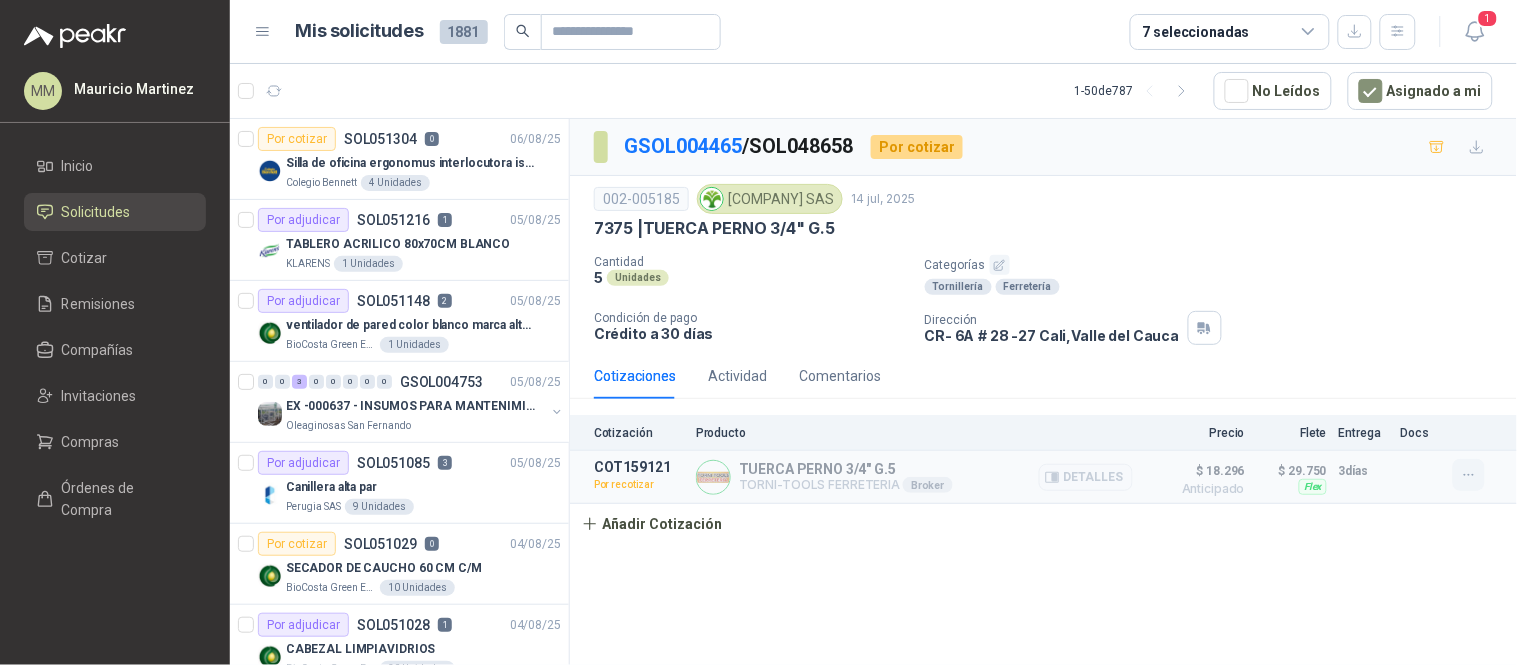 click 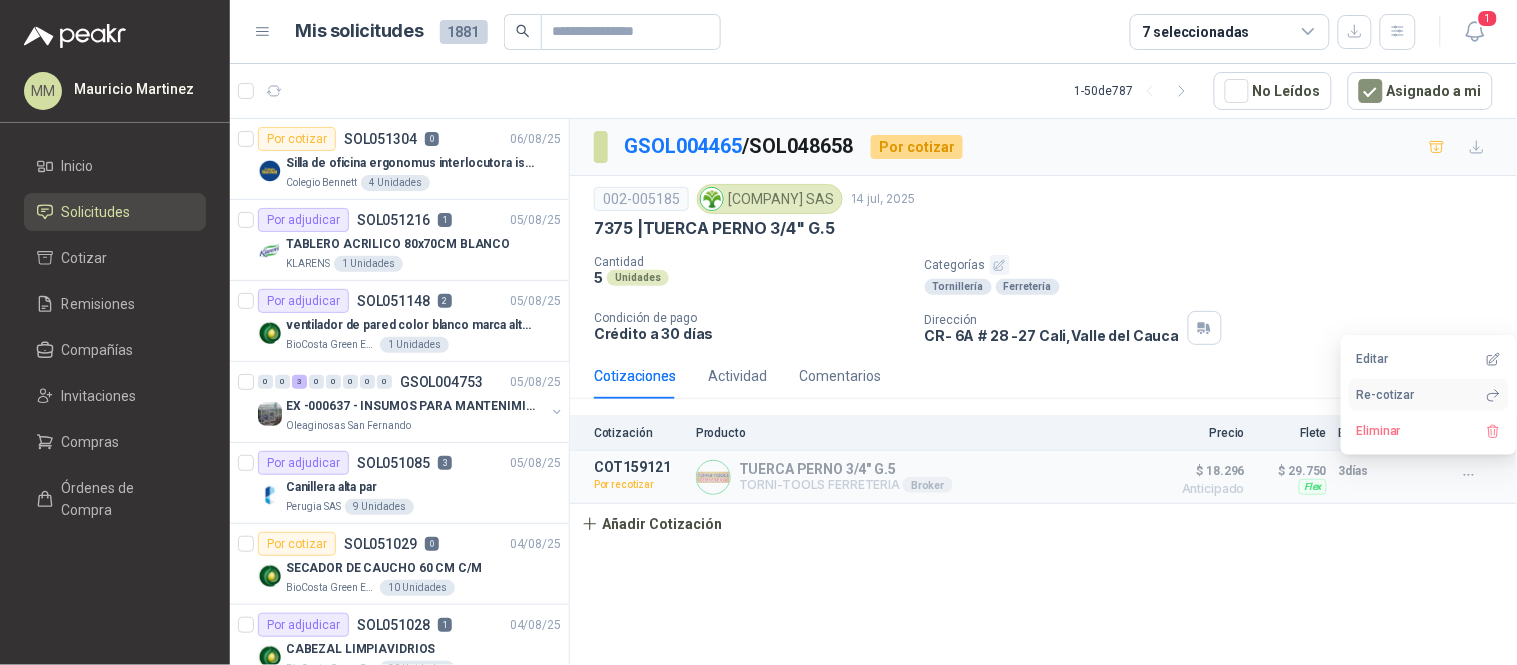 click on "Re-cotizar" at bounding box center (1429, 395) 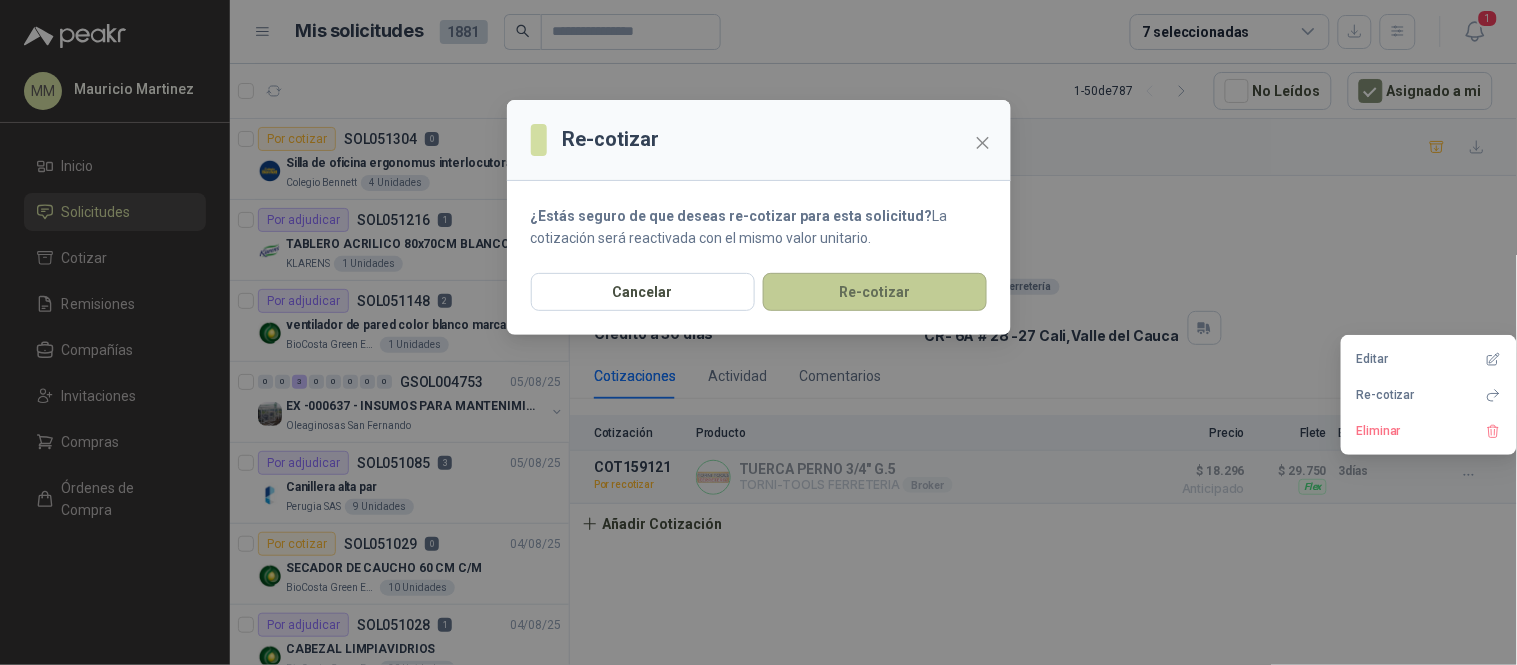 click on "Re-cotizar" at bounding box center (875, 292) 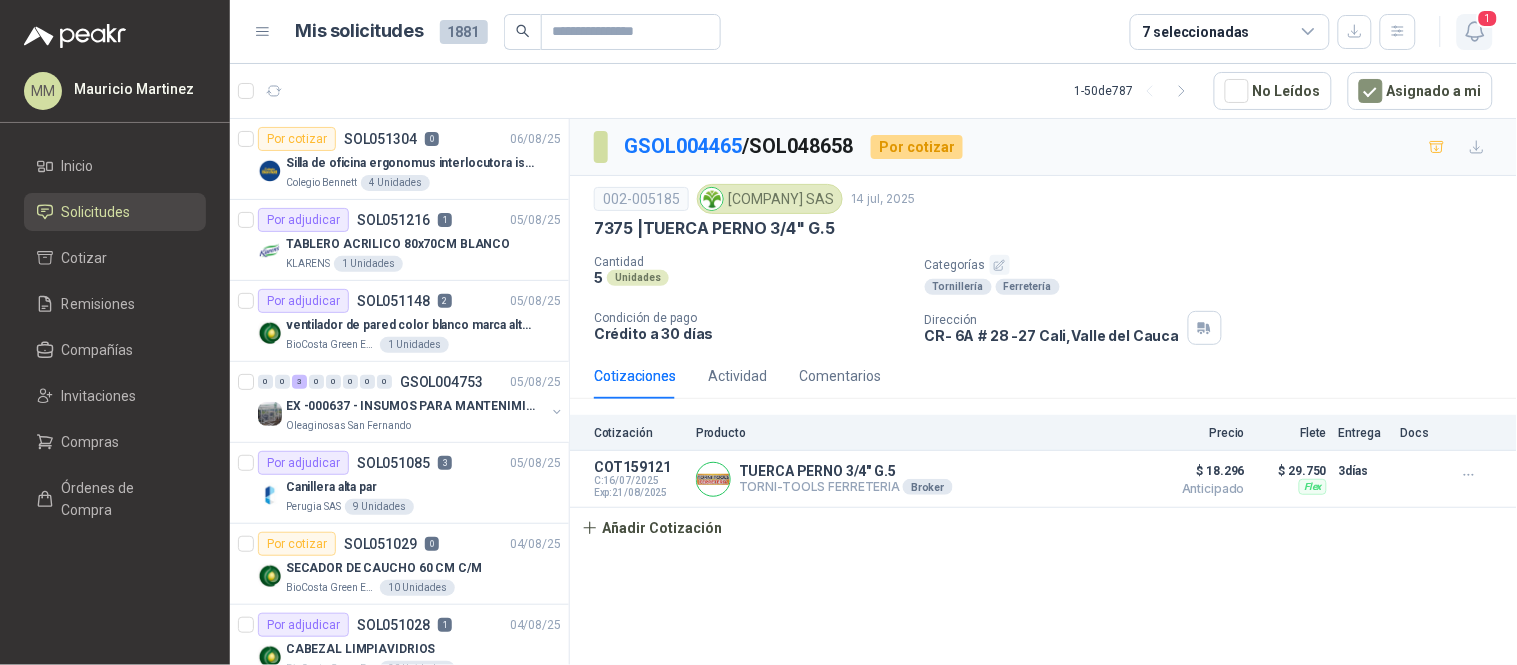 click 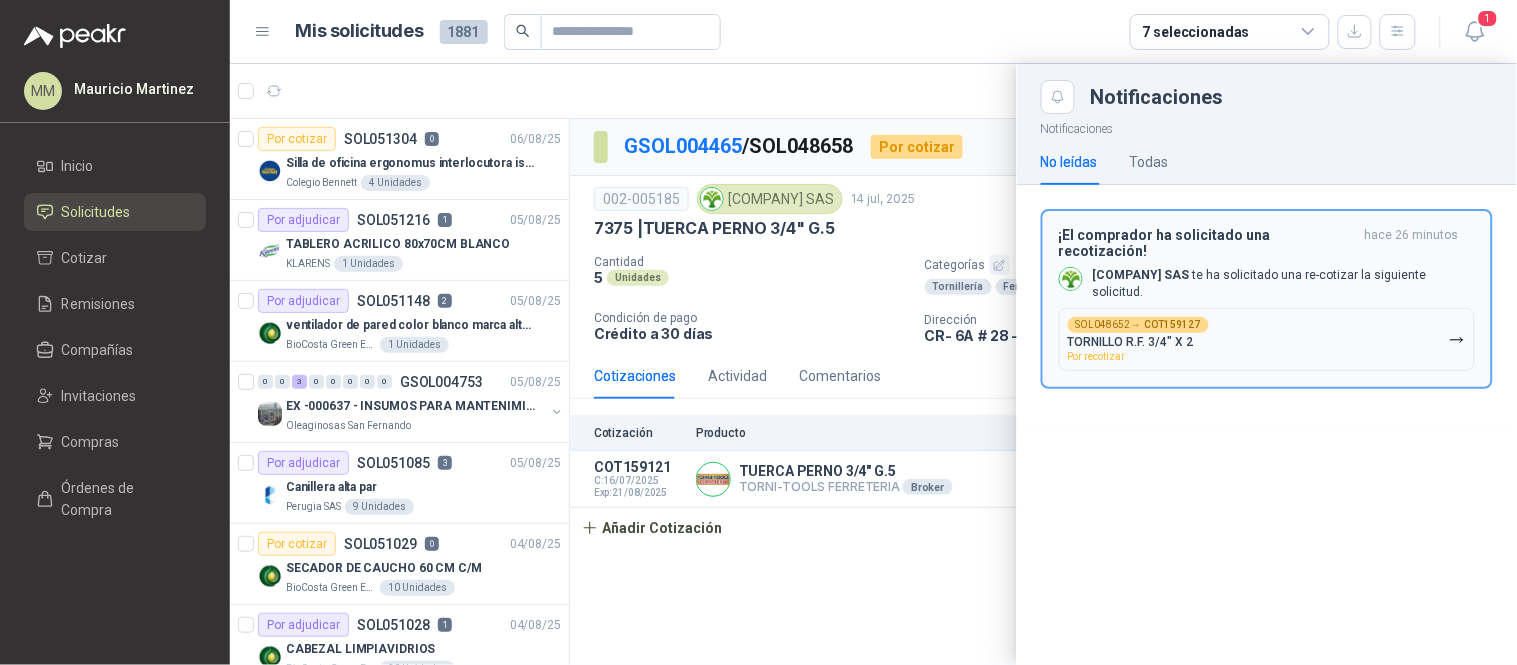 click on "SOL048652  →  COT159127 TORNILLO R.F. 3/4" X 2 Por recotizar" at bounding box center (1267, 339) 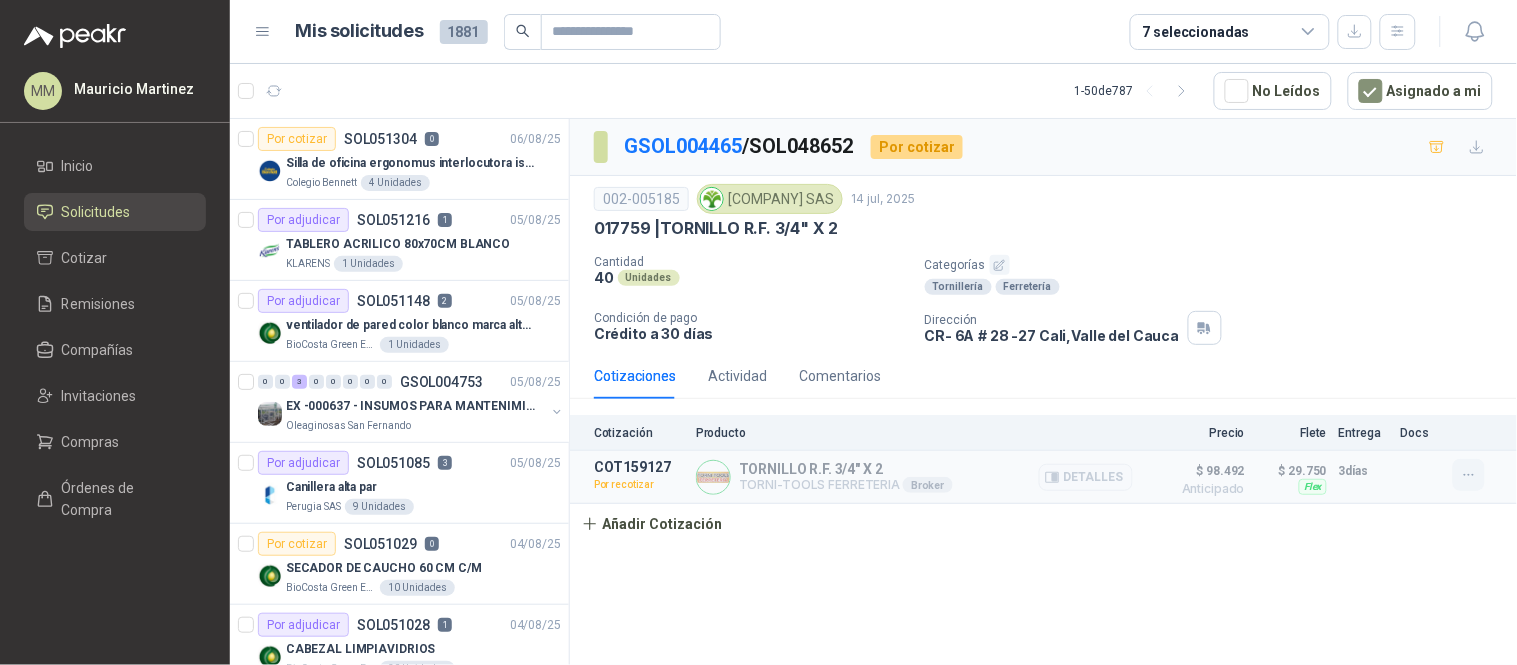 click at bounding box center [1469, 475] 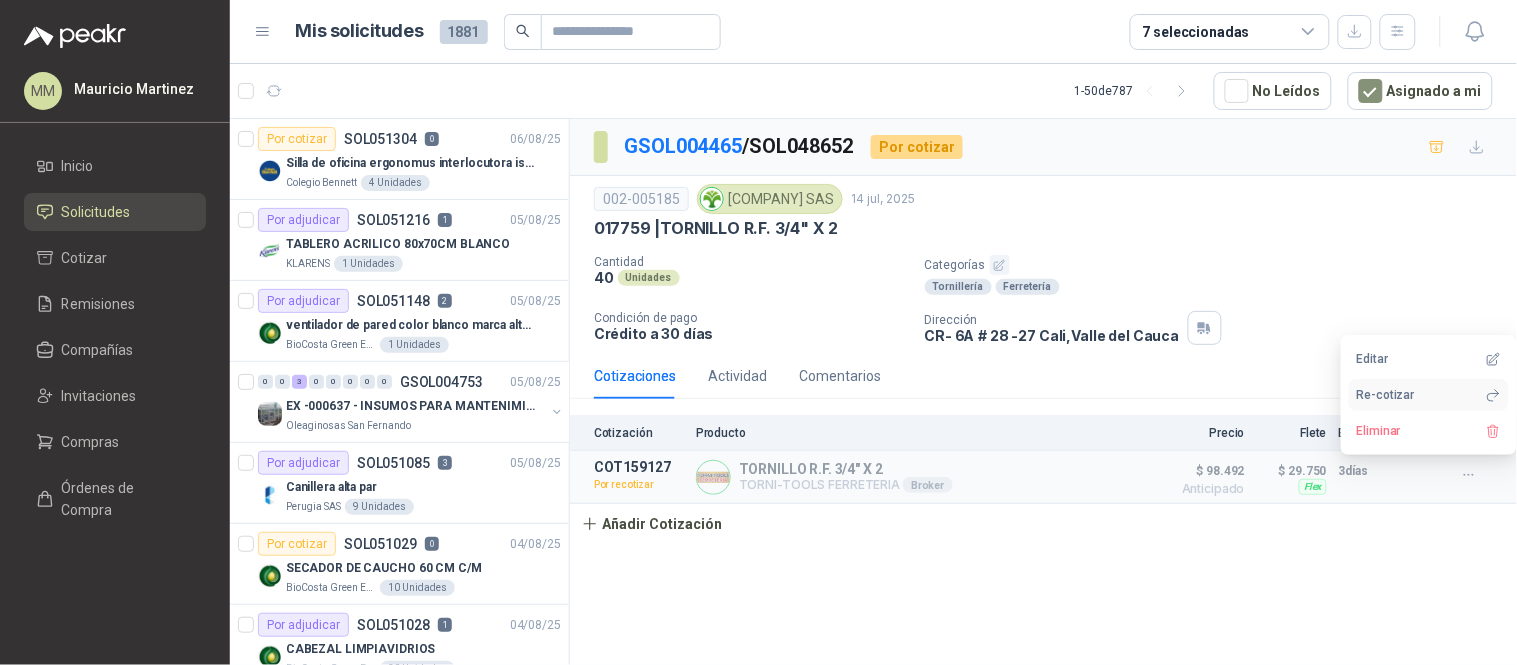 click on "Re-cotizar" at bounding box center [1429, 395] 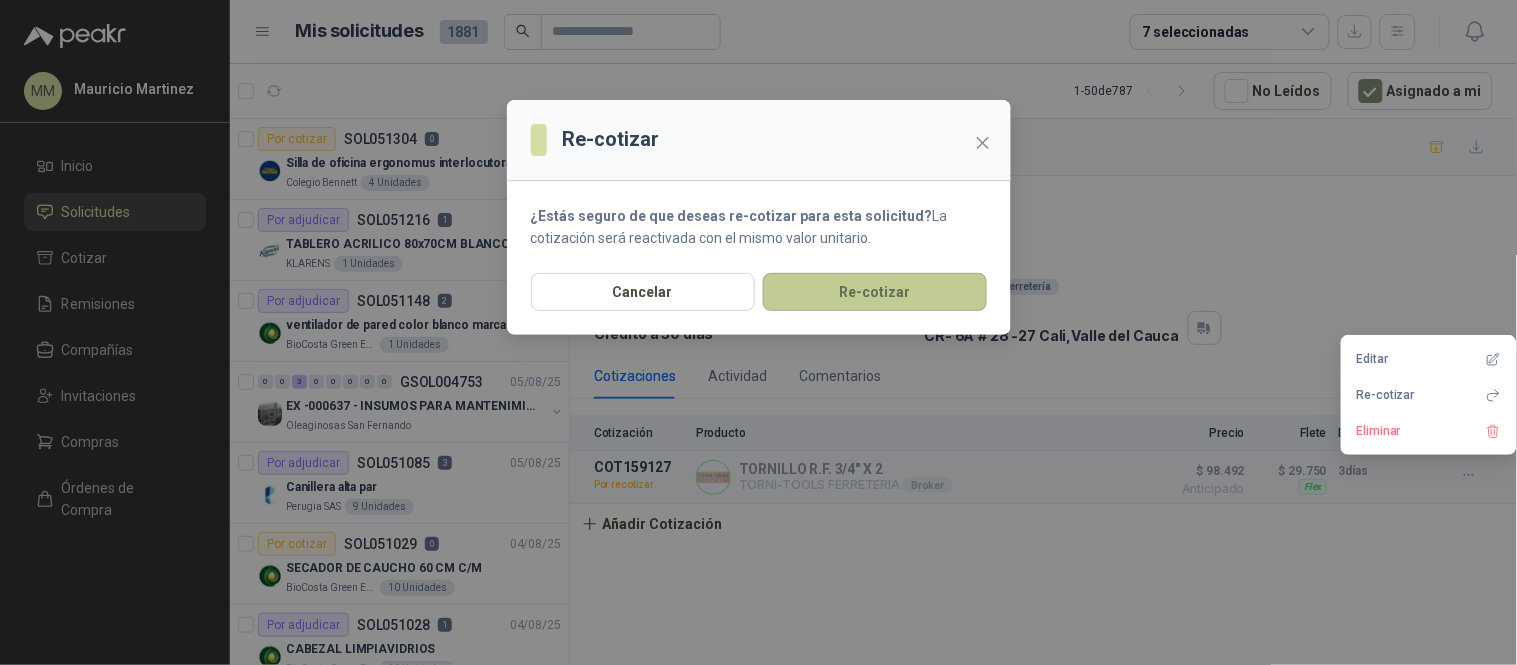 click on "Re-cotizar" at bounding box center [875, 292] 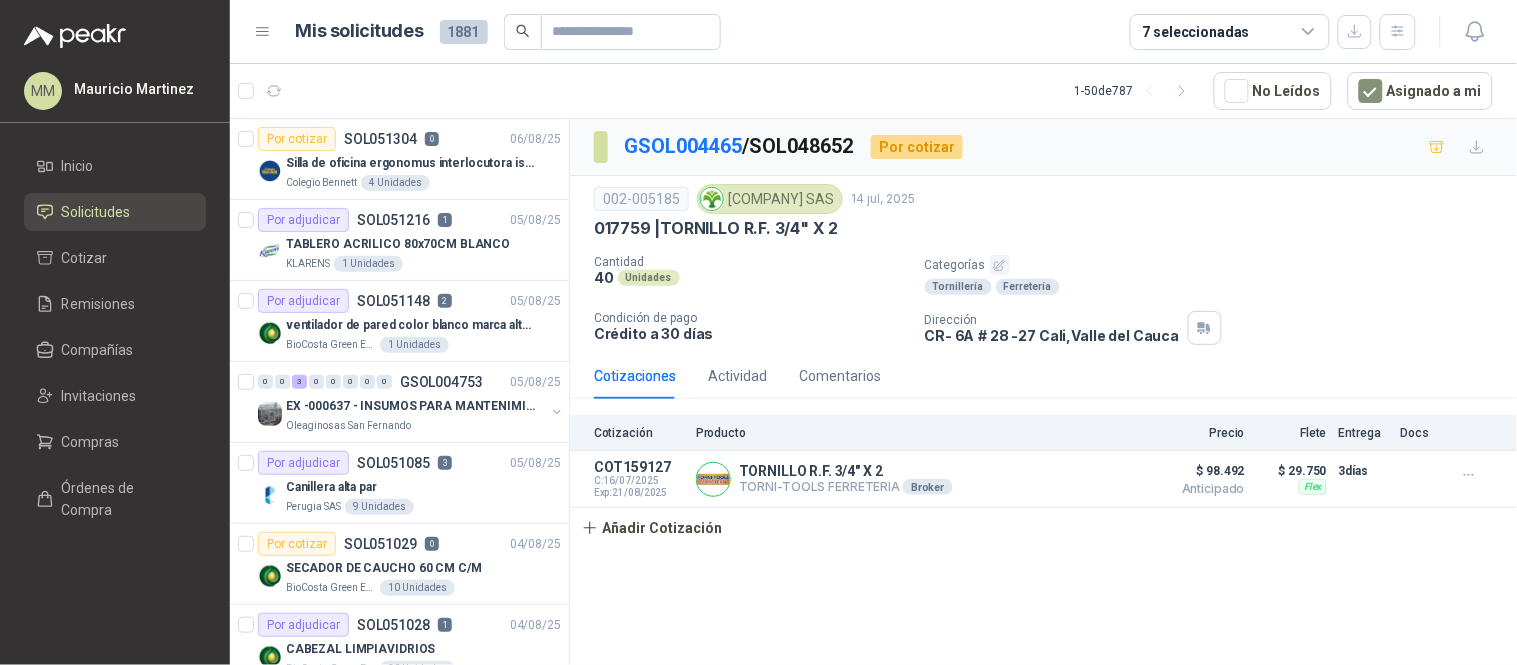 click on "002-005185 [NAME] 14 jul, 2025" at bounding box center [1043, 199] 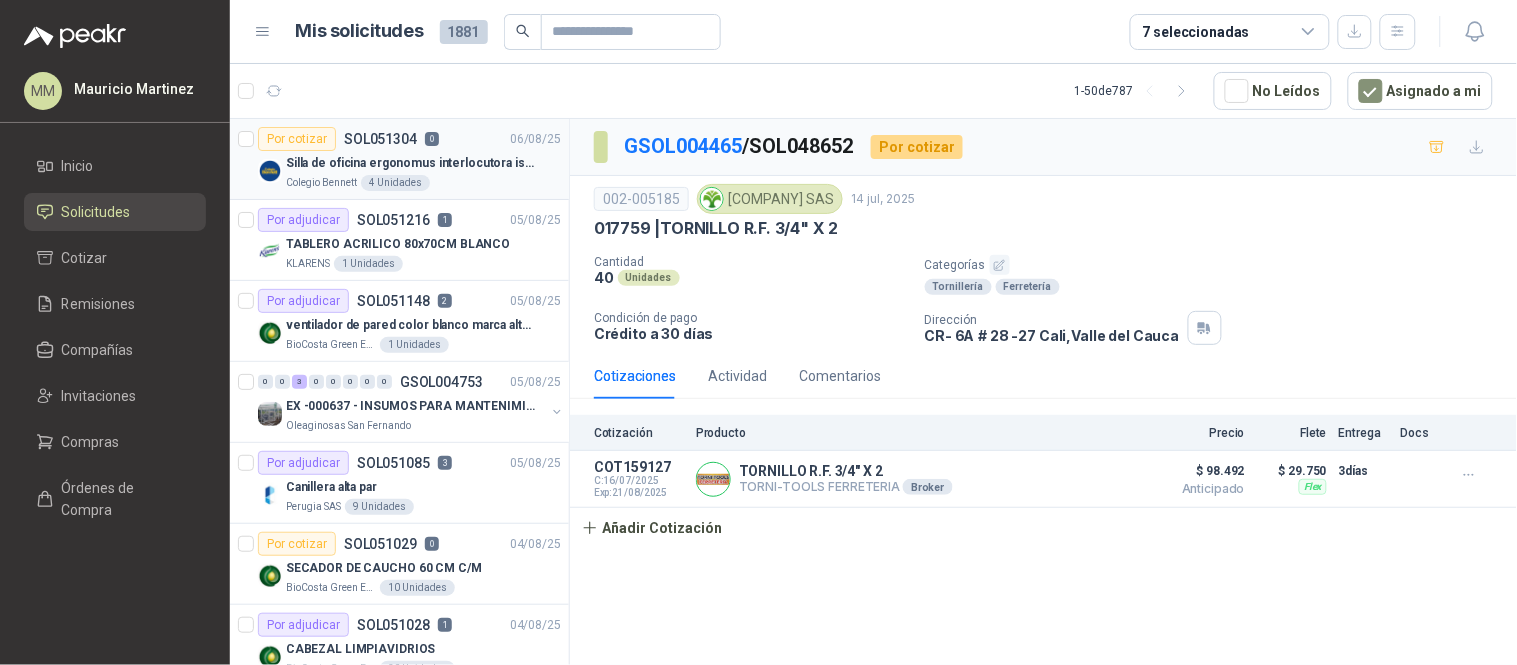 click on "Silla de oficina ergonomus interlocutora isósceles azul" at bounding box center [410, 163] 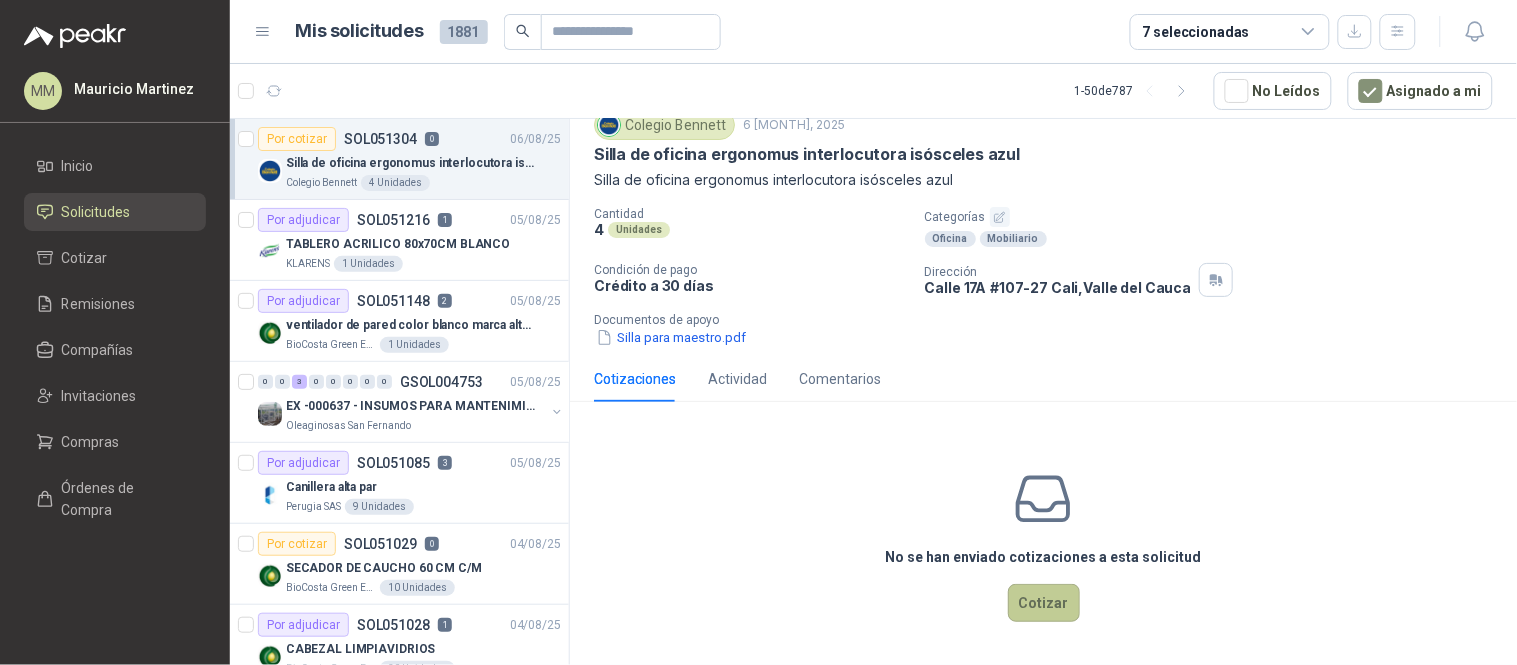 click on "Cotizar" at bounding box center [1044, 603] 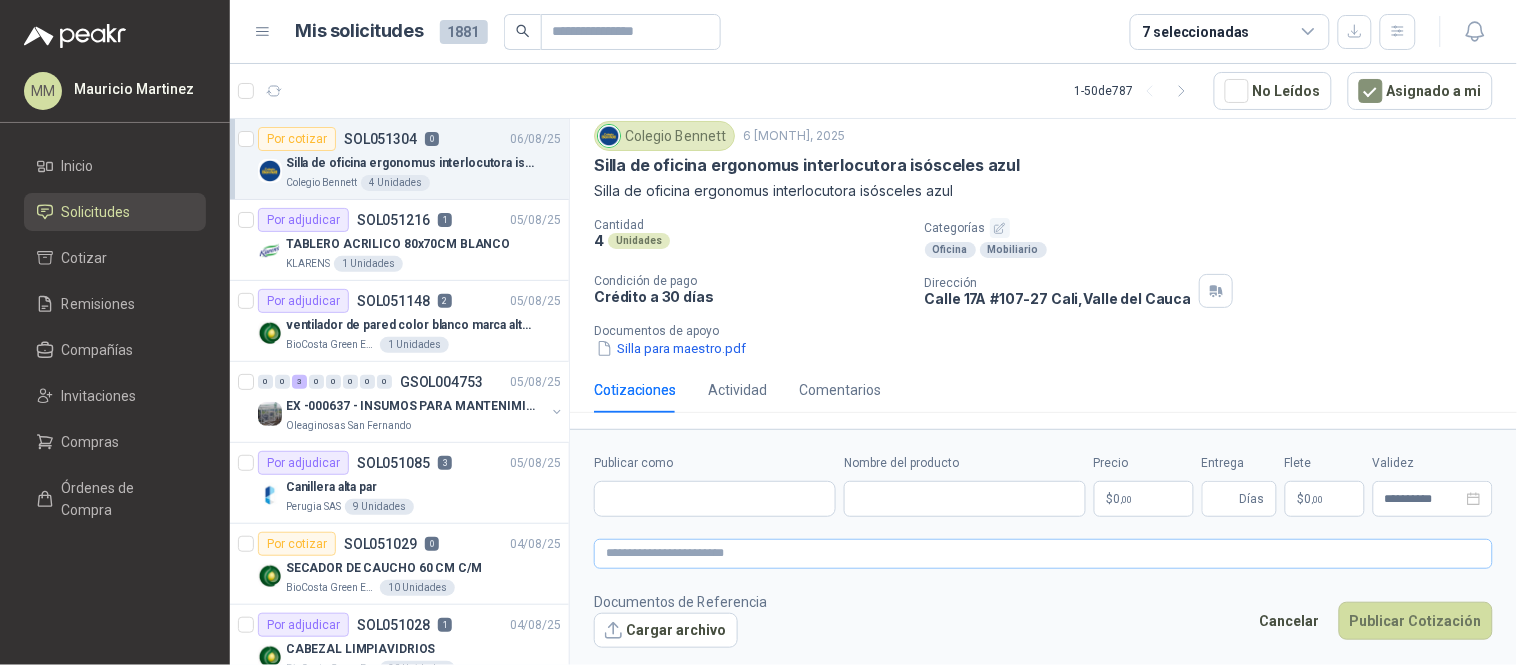 scroll, scrollTop: 63, scrollLeft: 0, axis: vertical 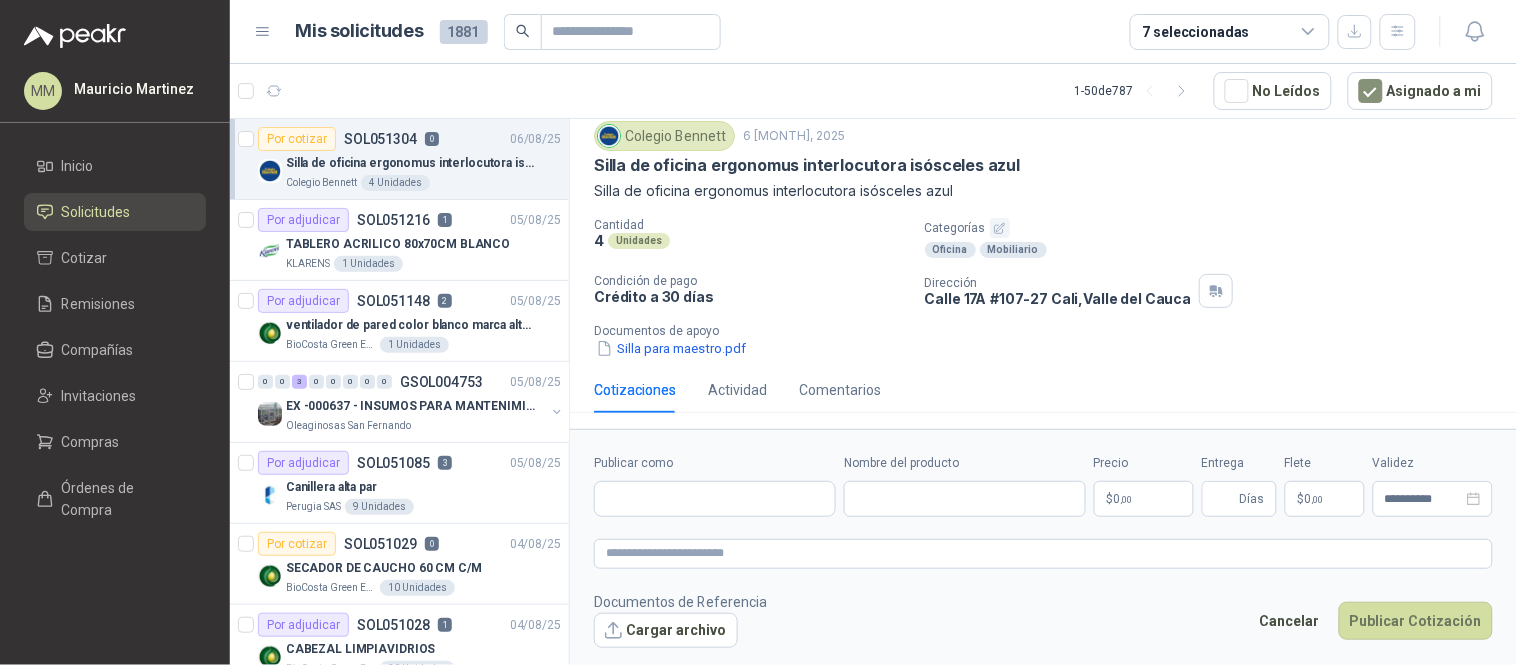 type 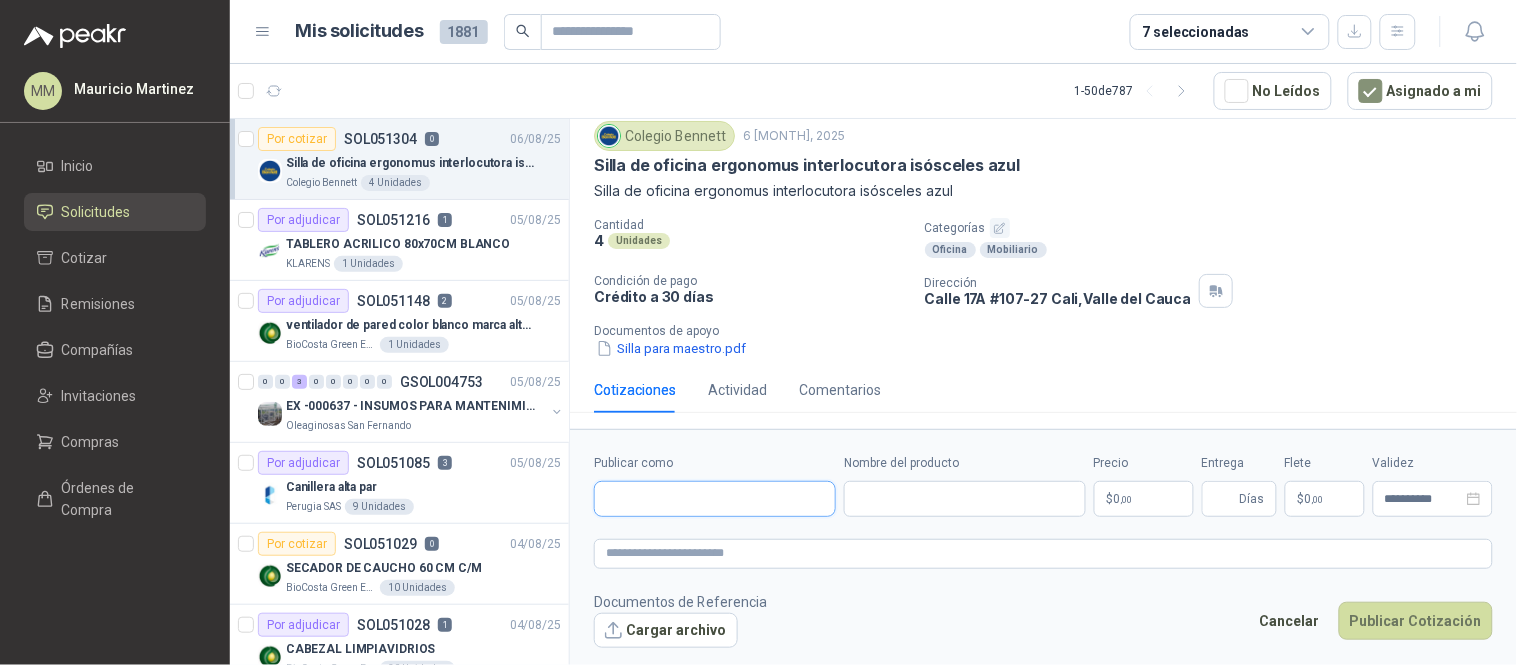 click on "Publicar como" at bounding box center (715, 499) 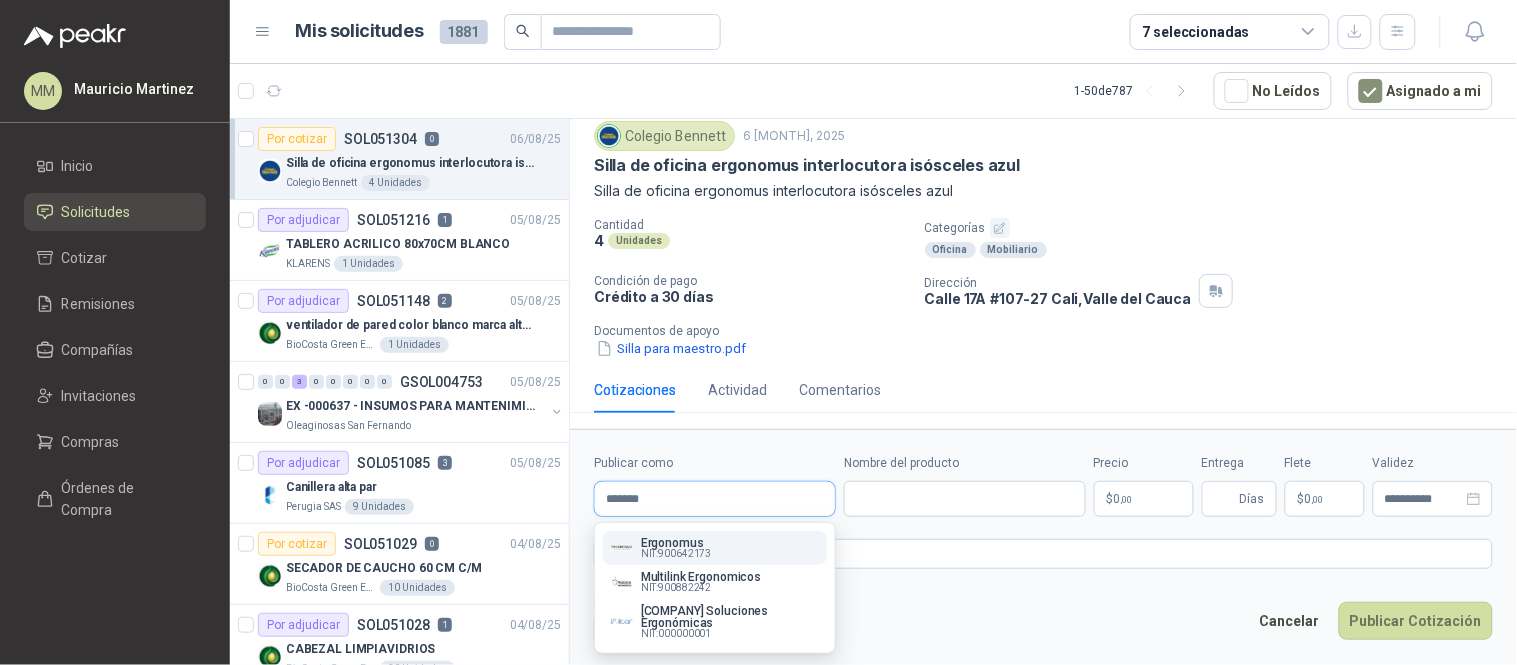 type on "*******" 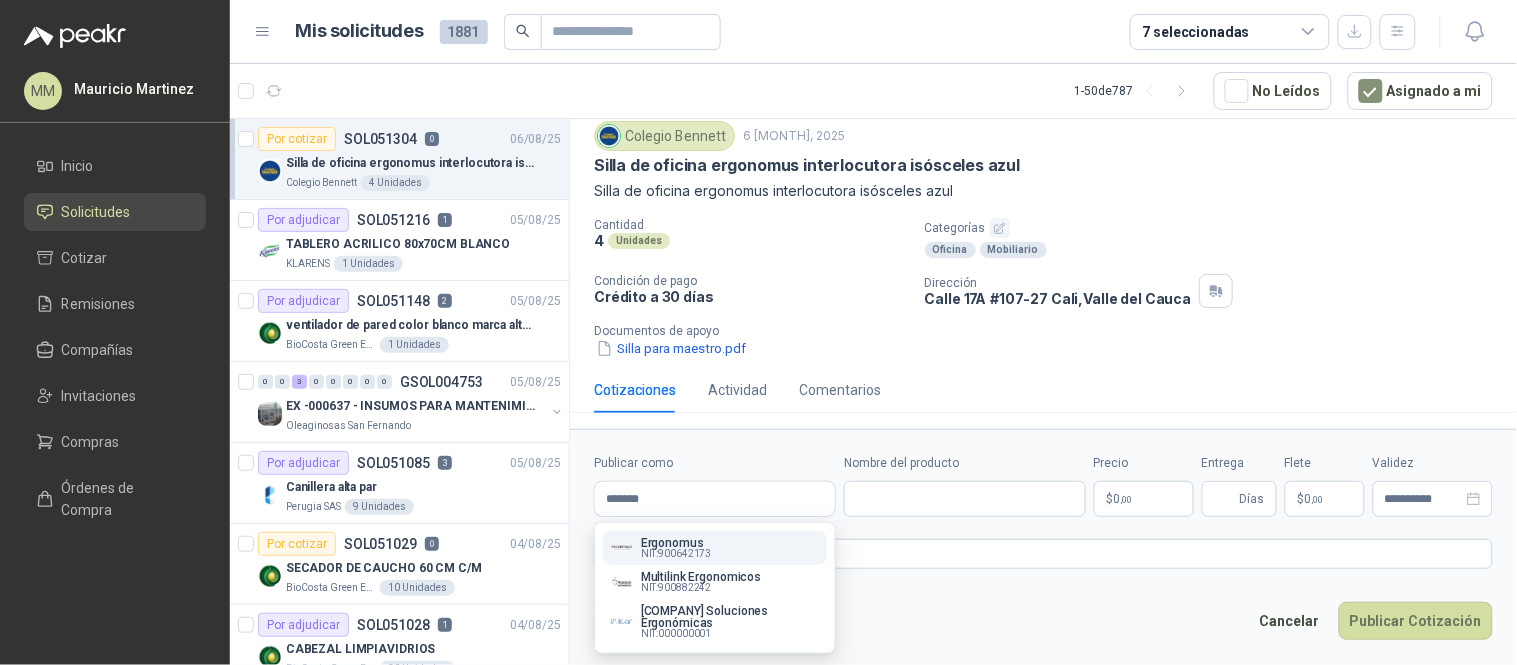 click on "Ergonomus NIT :  900642173" at bounding box center [715, 548] 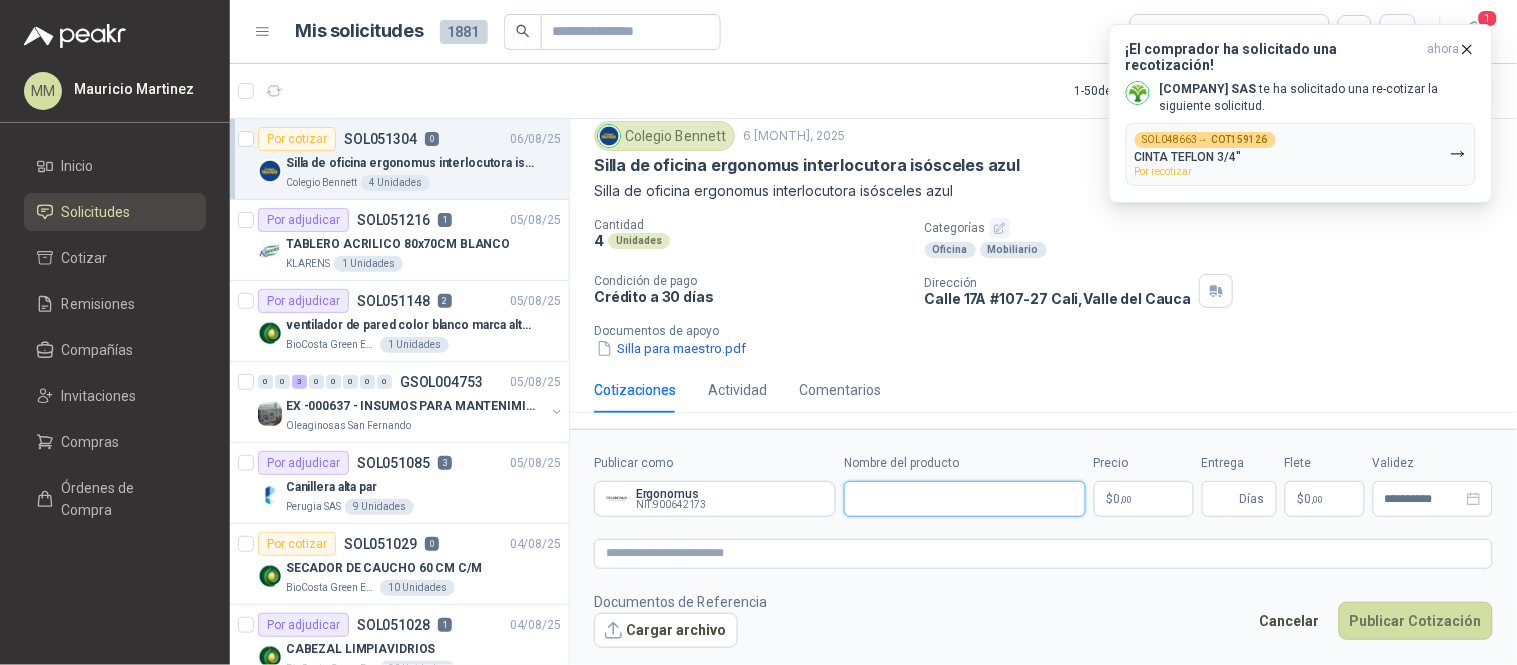 click on "Nombre del producto" at bounding box center (965, 499) 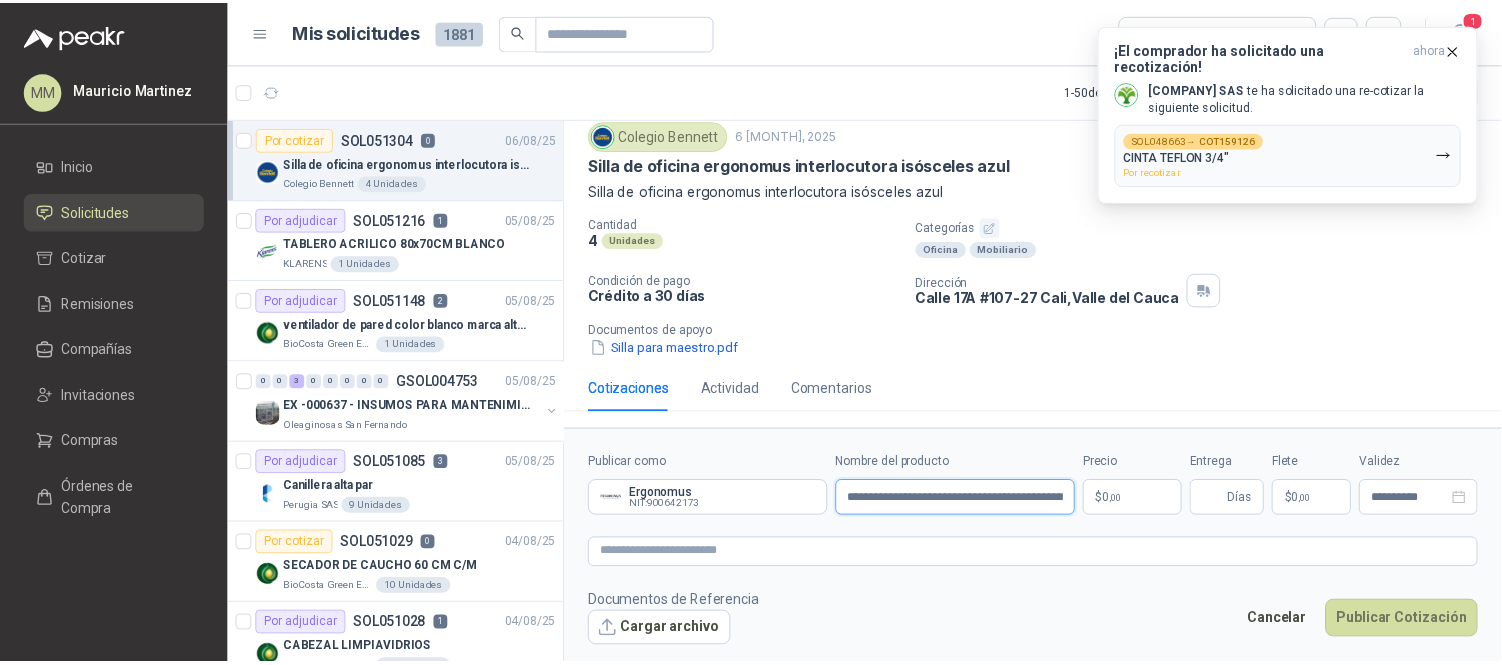 scroll, scrollTop: 0, scrollLeft: 51, axis: horizontal 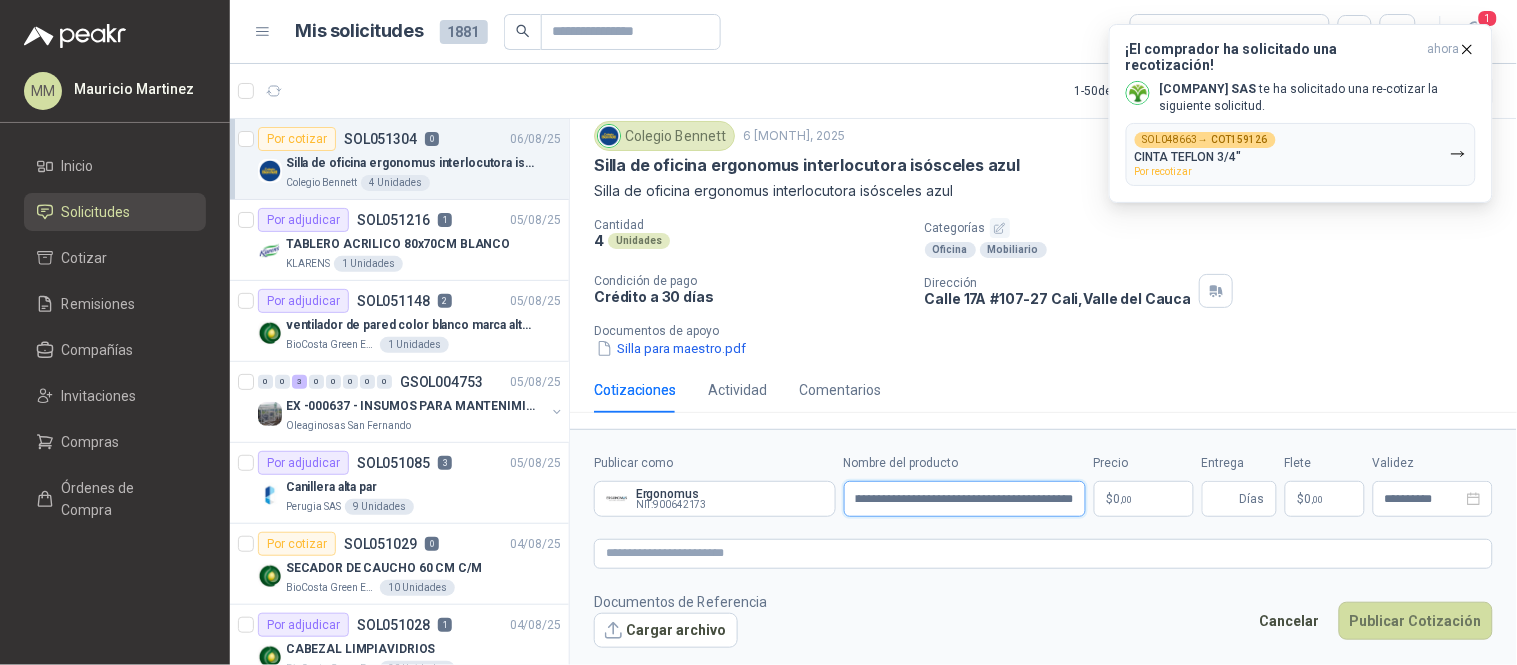 type on "**********" 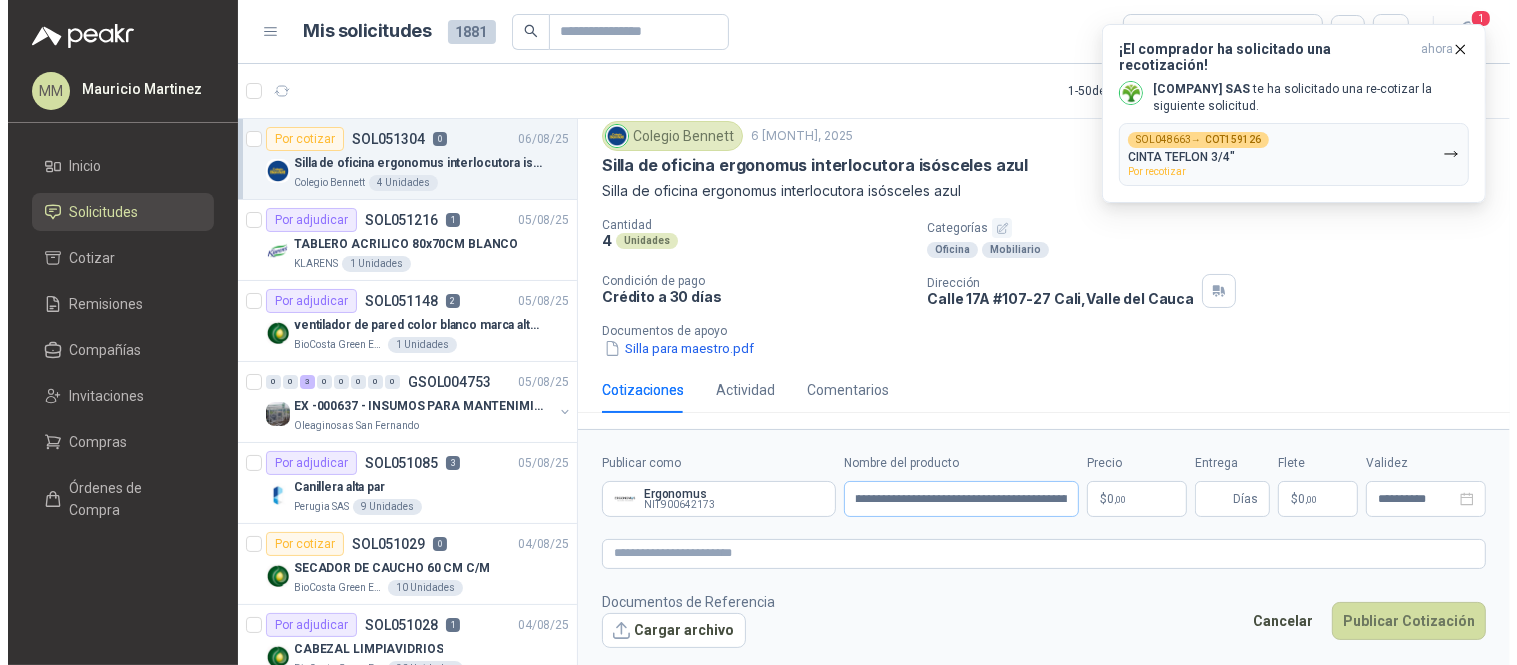scroll, scrollTop: 0, scrollLeft: 0, axis: both 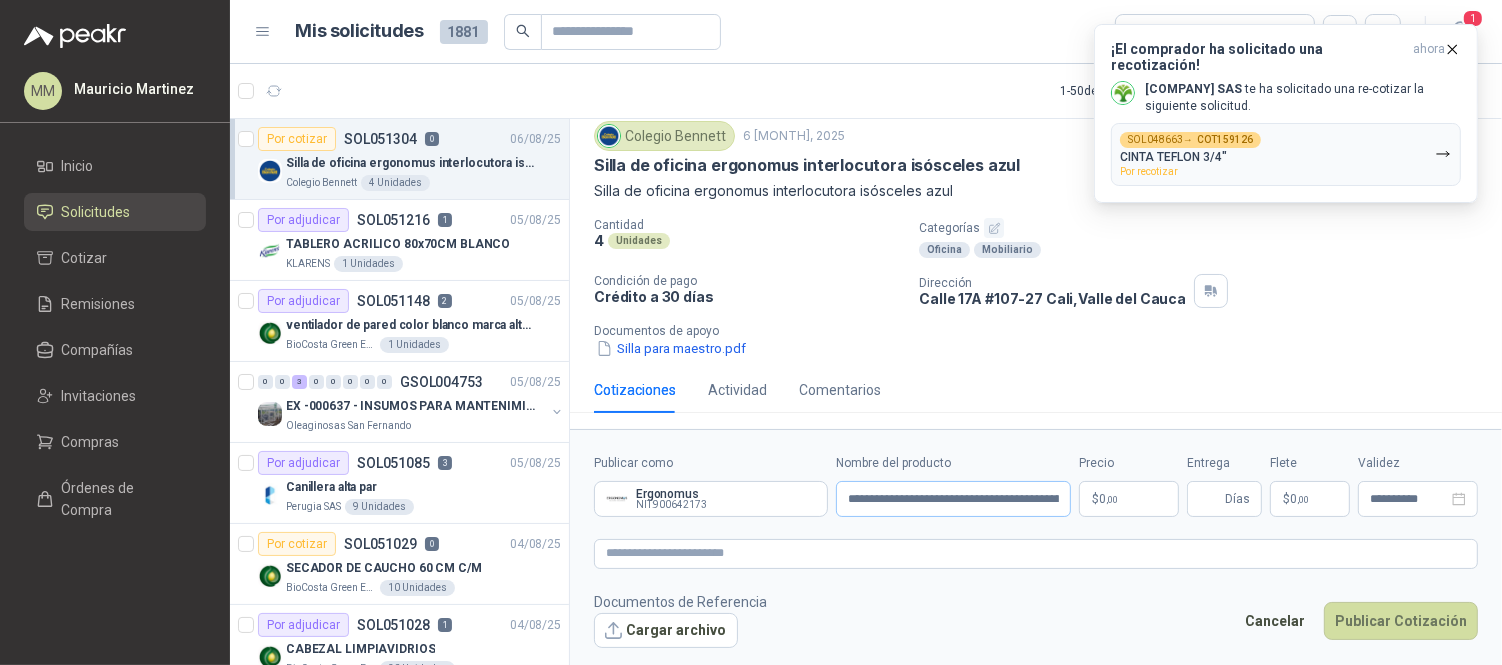 type 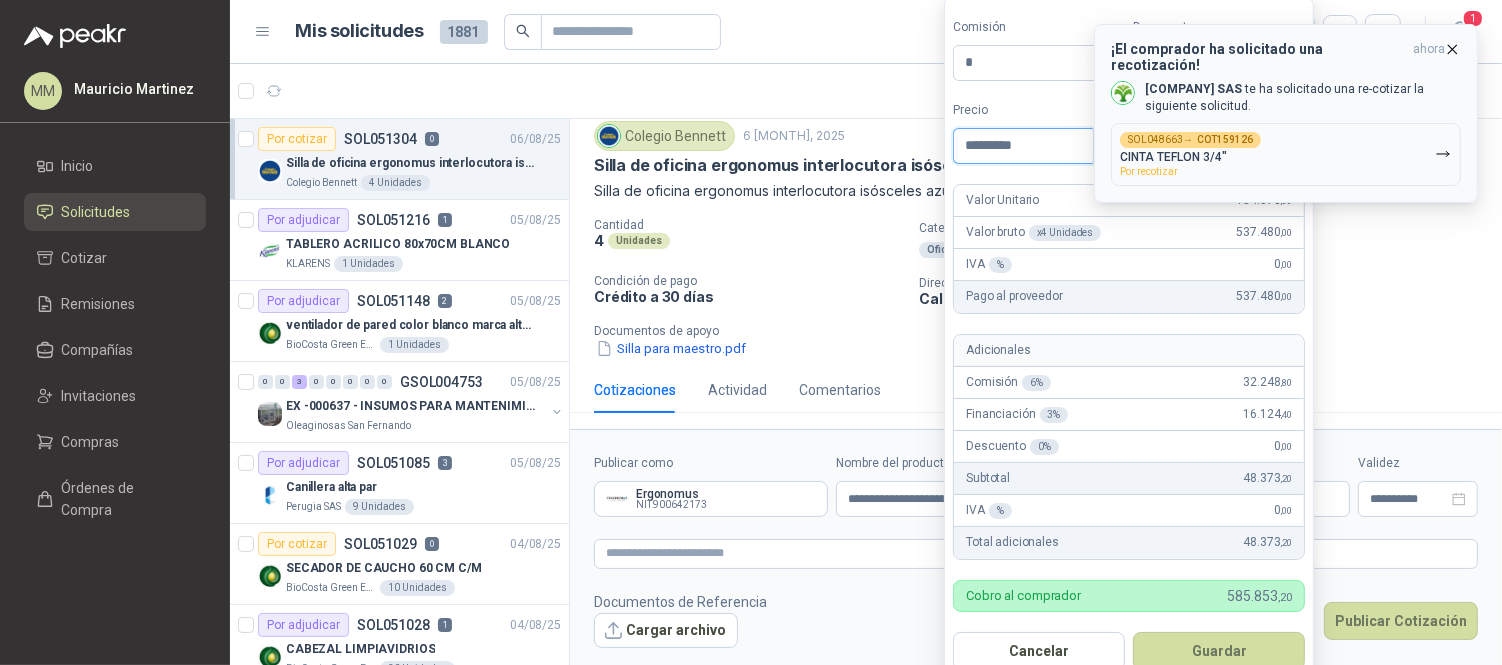 type on "*********" 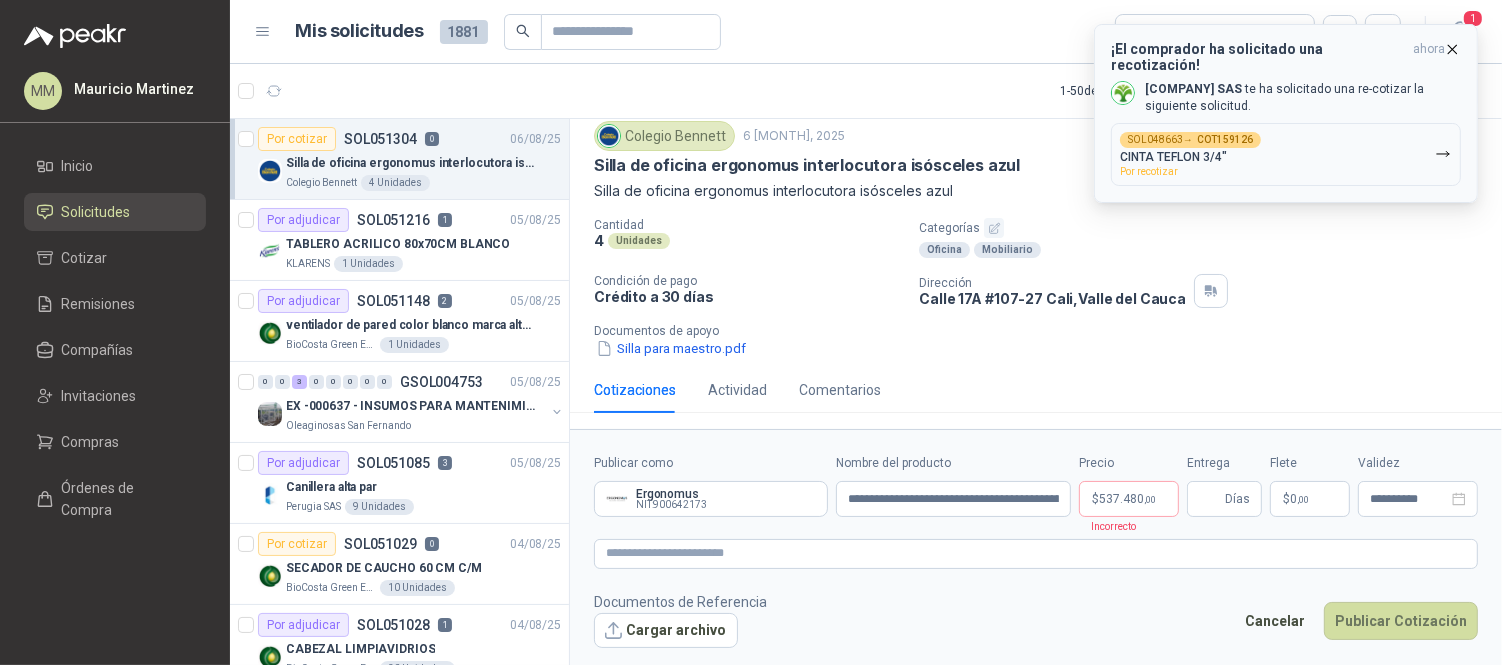 click 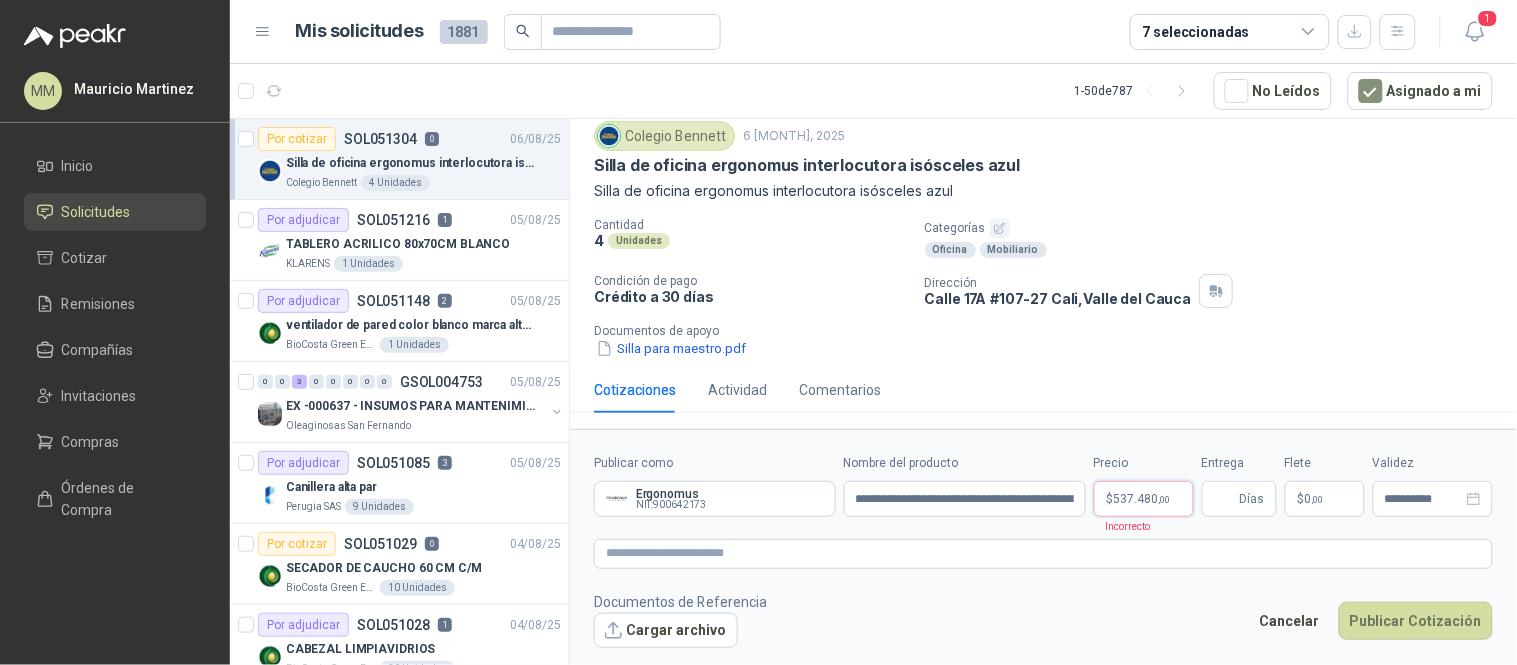 click on "MM Mauricio   Martinez   Inicio   Solicitudes   Cotizar   Remisiones   Compañías   Invitaciones   Compras   Órdenes de Compra Mis solicitudes 1881 7 seleccionadas   1 1 - 50  de  787 No Leídos Asignado a mi Por cotizar SOL051304 0 06/08/25   Silla de oficina ergonomus interlocutora isósceles azul  Colegio Bennett 4   Unidades Por adjudicar SOL051216 1 05/08/25   TABLERO ACRILICO 80x70CM BLANCO  KLARENS 1   Unidades Por adjudicar SOL051148 2 05/08/25   ventilador de pared color blanco marca alteza BioCosta Green Energy S.A.S 1   Unidades 0   0   3   0   0   0   0   0   GSOL004753 05/08/25   EX -000637 - INSUMOS PARA MANTENIMINENTO MECANICO  Oleaginosas San Fernando   Por adjudicar SOL051085 3 05/08/25   Canillera alta par Perugia SAS 9   Unidades Por cotizar SOL051029 0 04/08/25   SECADOR DE CAUCHO 60 CM C/M BioCosta Green Energy S.A.S 10   Unidades Por adjudicar SOL051028 1 04/08/25   CABEZAL LIMPIAVIDRIOS BioCosta Green Energy S.A.S 20   Unidades 0   1   4   0   0   0   0   0   GSOL004739 04/08/25     0" at bounding box center [758, 332] 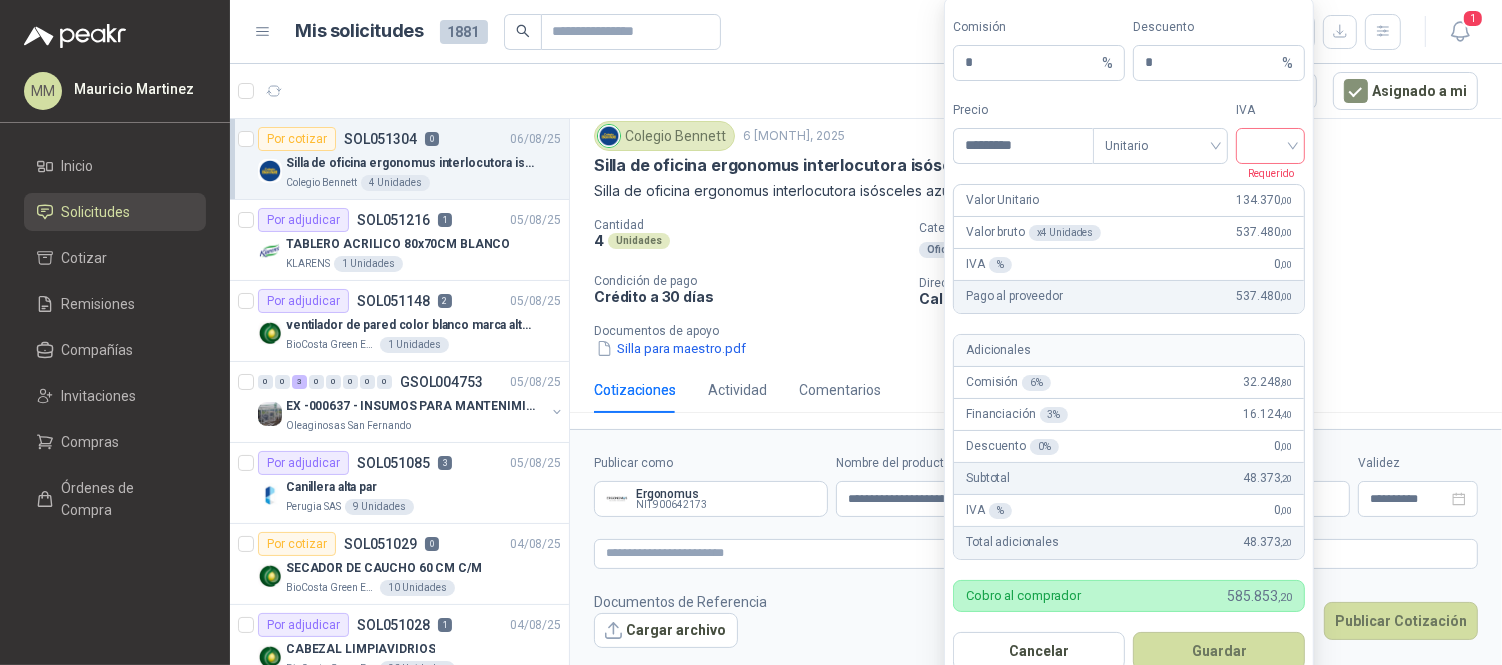 click at bounding box center [1270, 144] 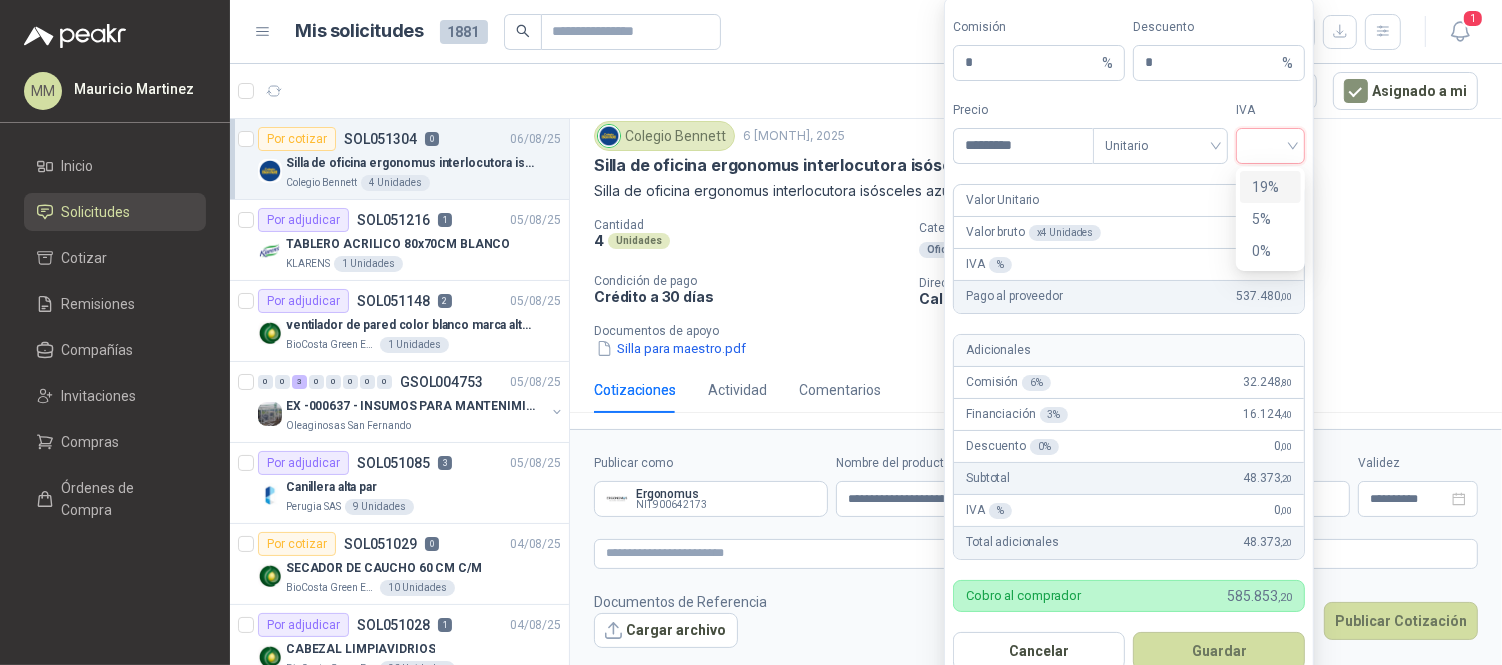 click on "19%" at bounding box center (1270, 187) 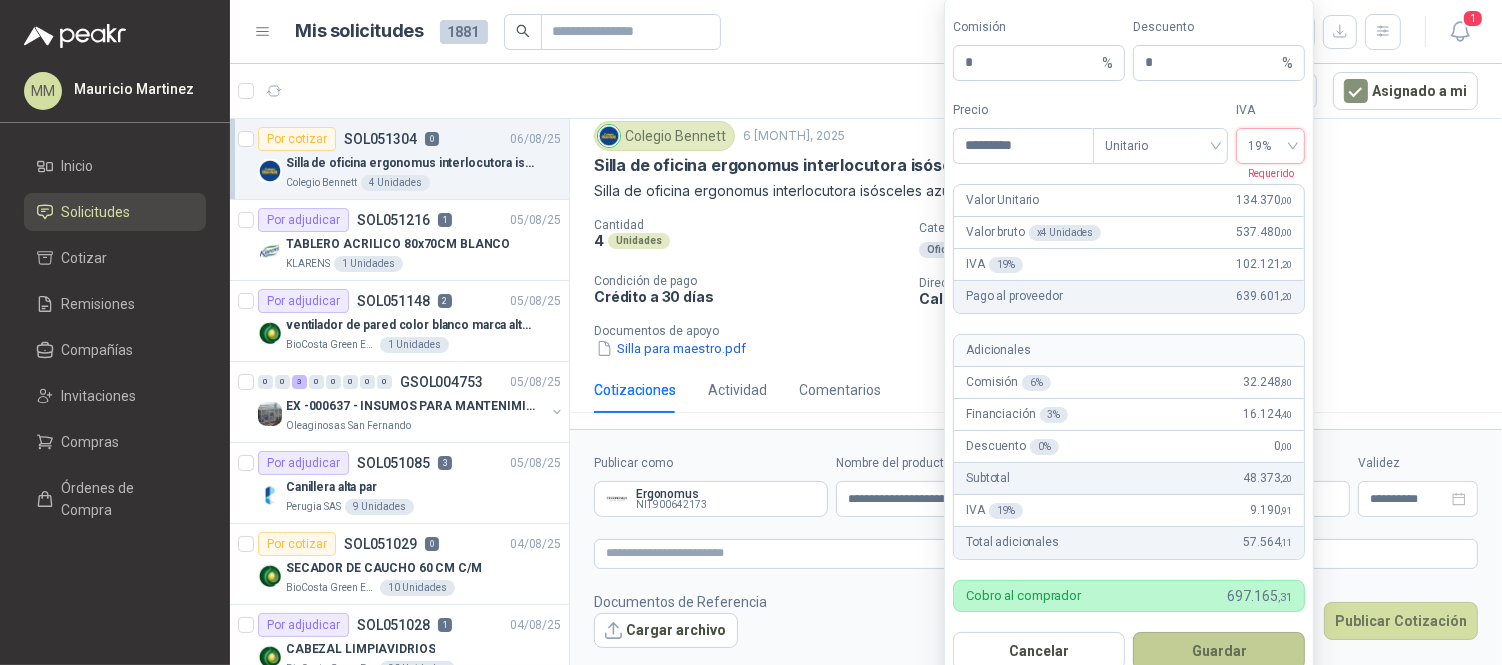click on "Guardar" at bounding box center [1219, 651] 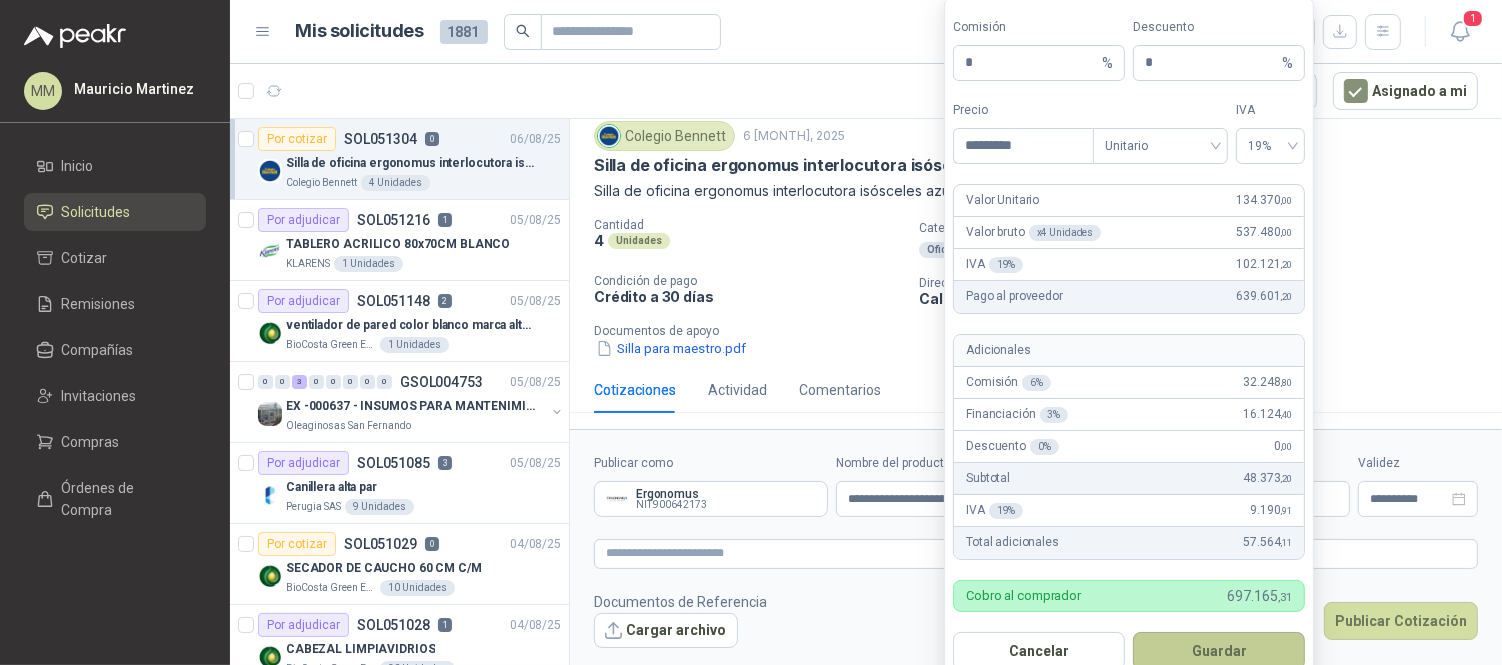 type 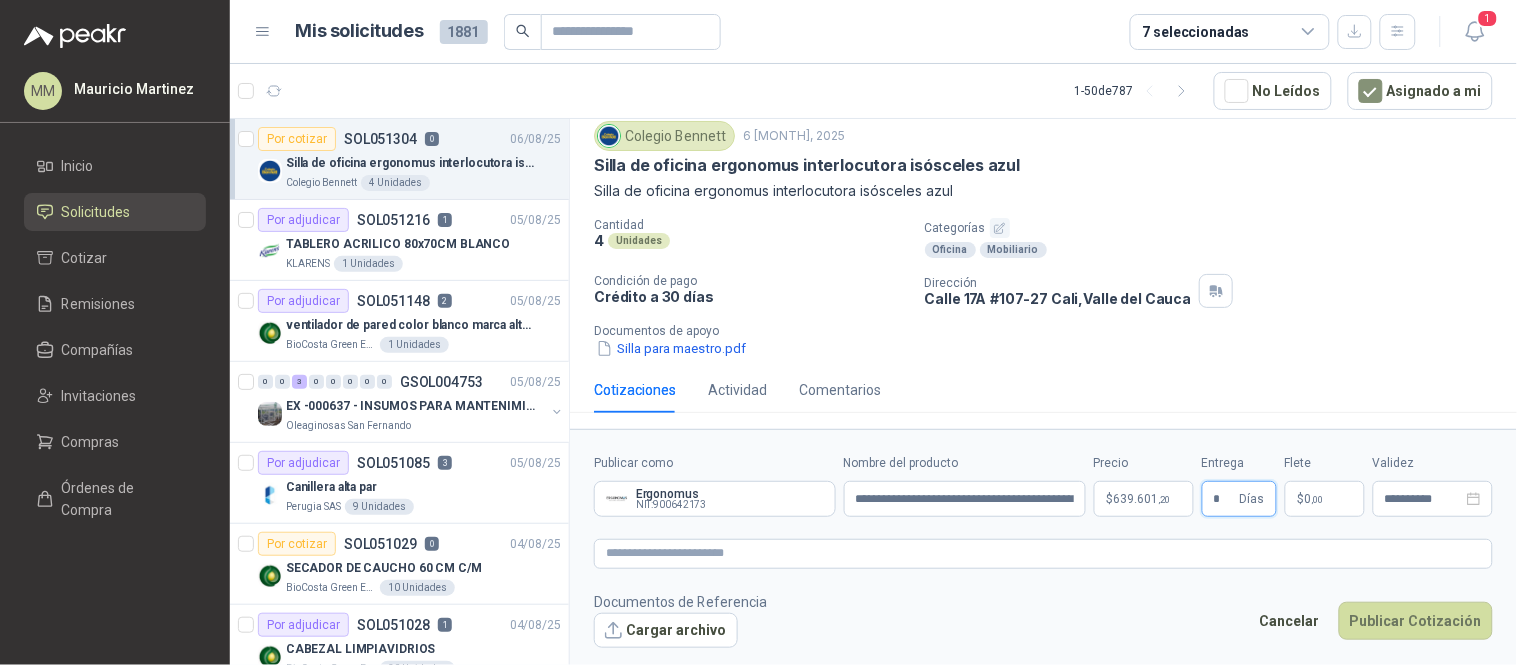 type on "*" 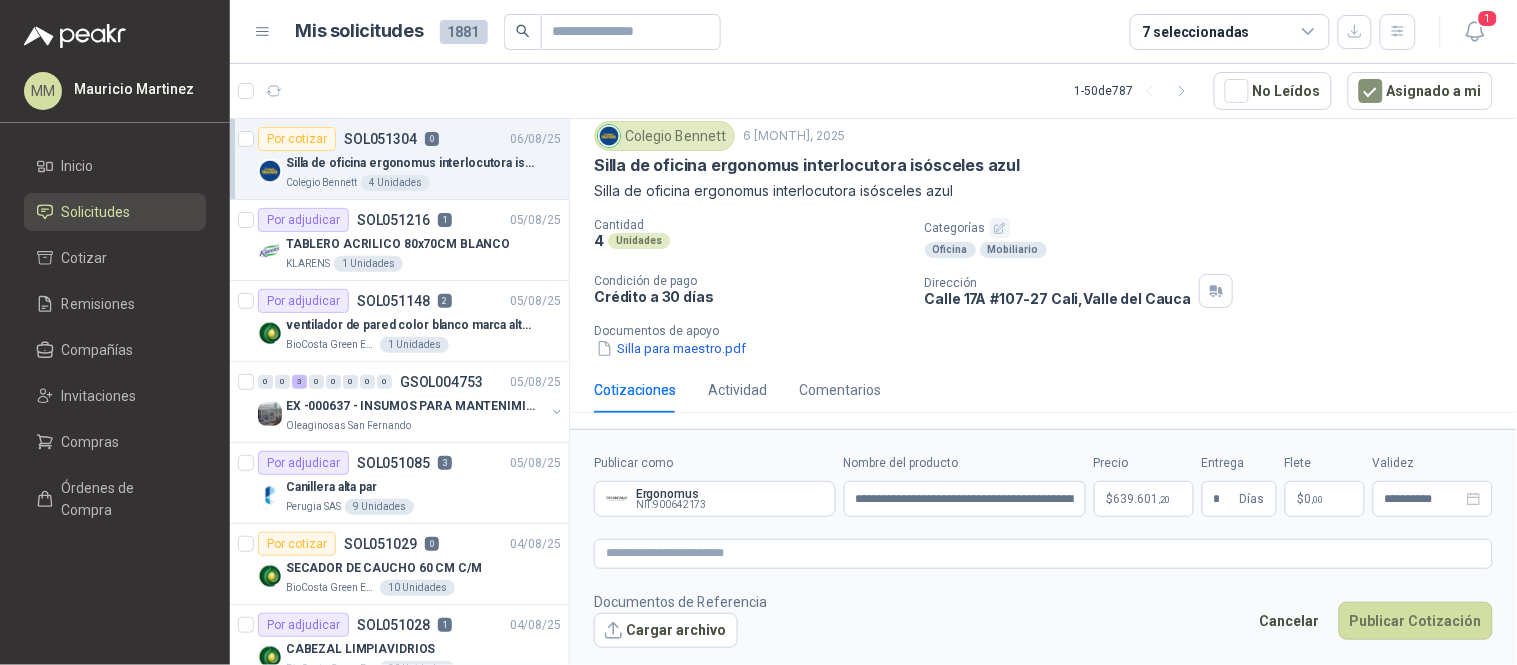 click on ",00" at bounding box center [1318, 499] 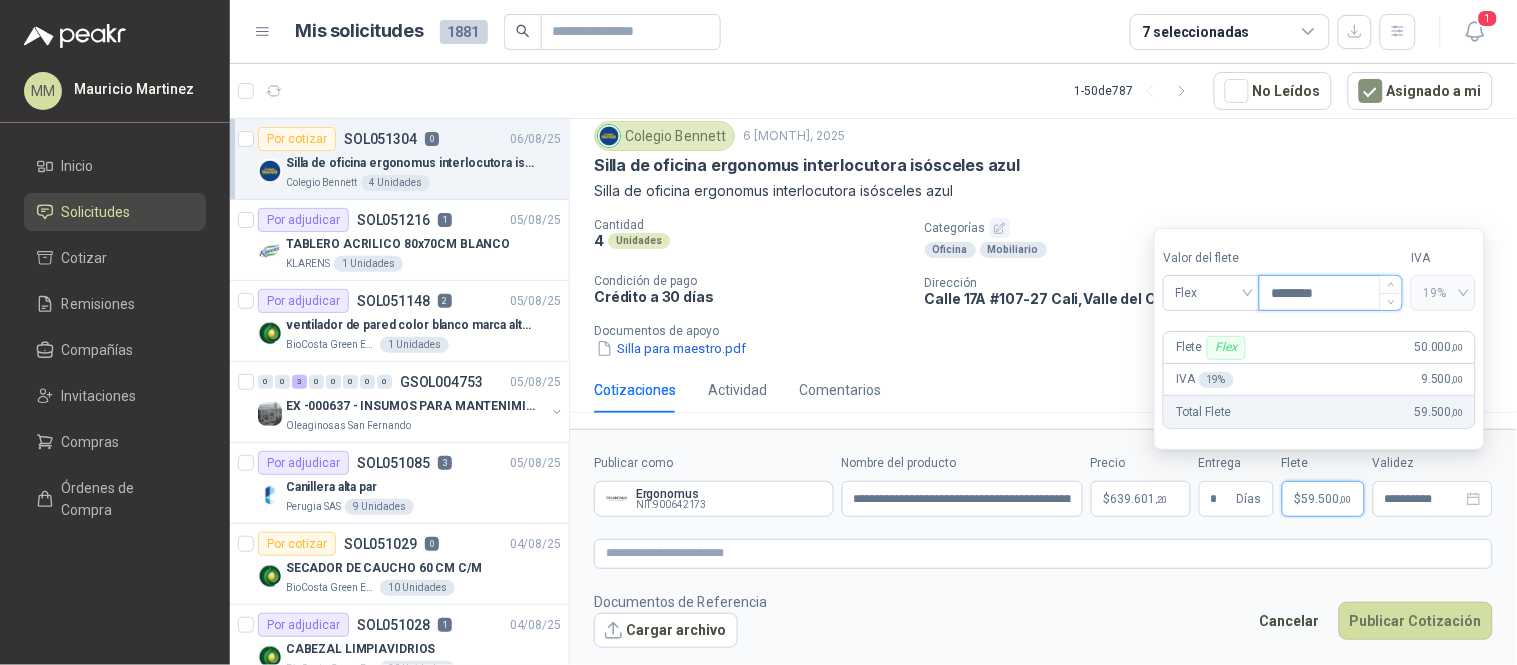 click on "********" at bounding box center (1331, 293) 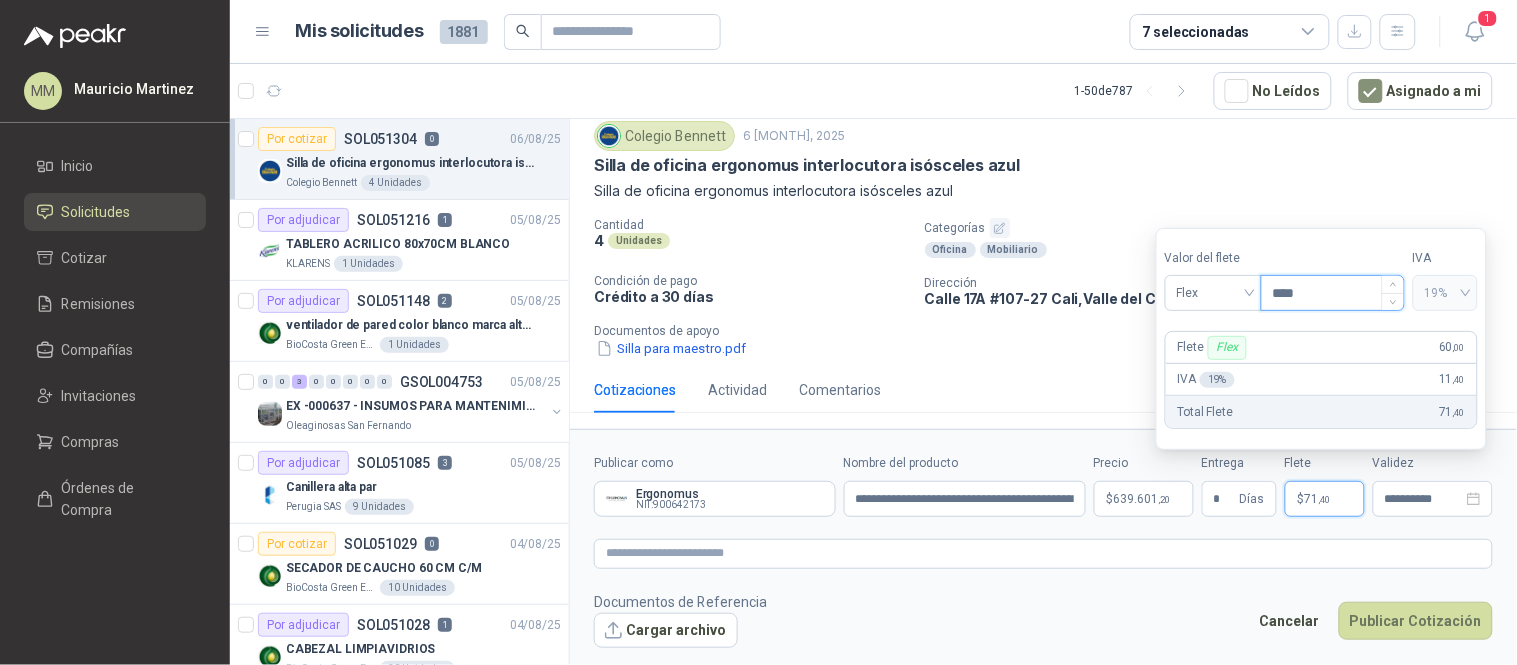 click on "****" at bounding box center (1333, 293) 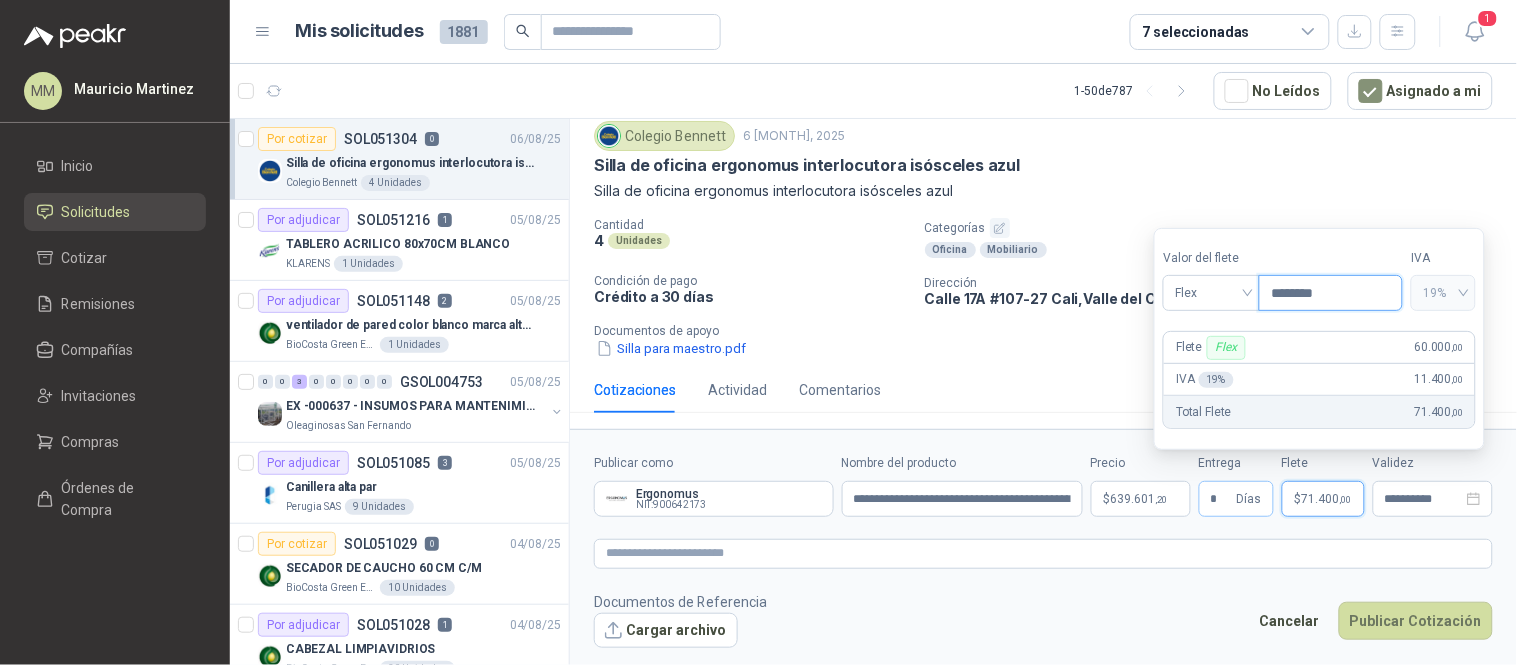 type on "********" 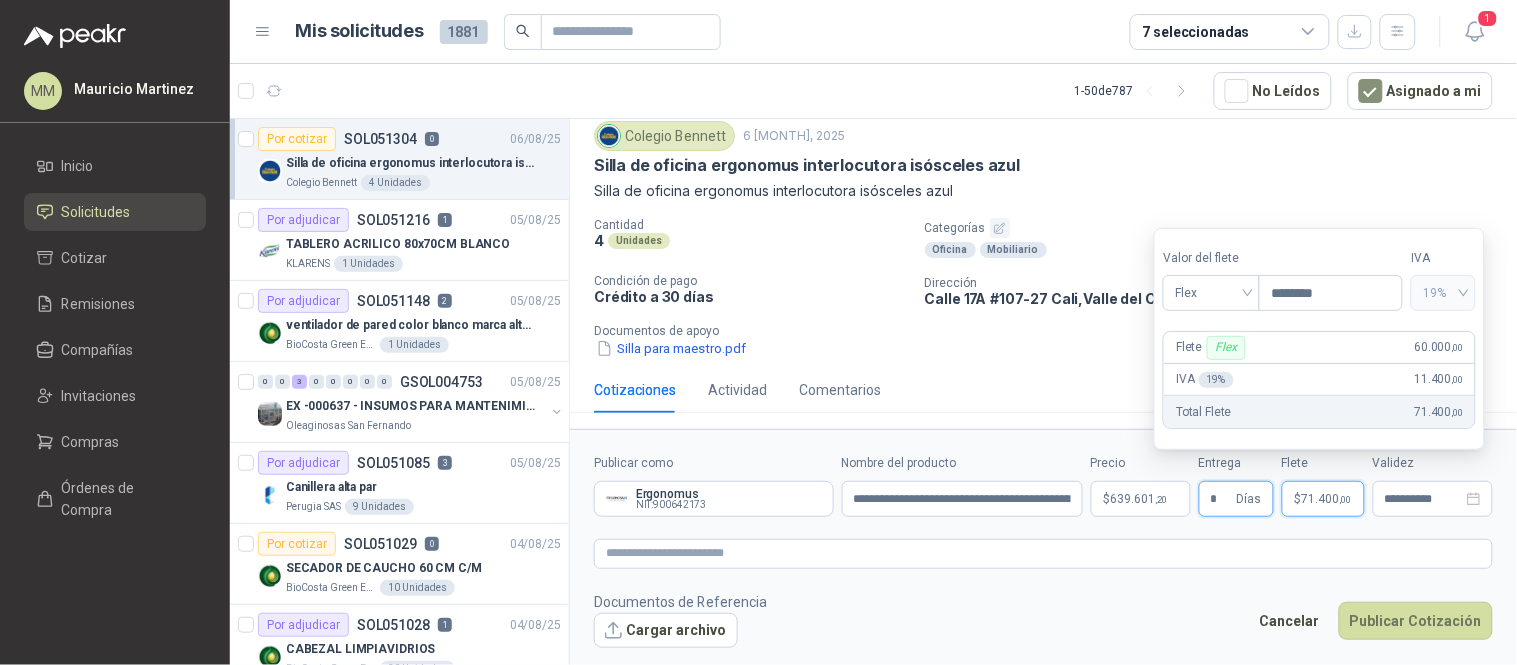 click on "*" at bounding box center (1222, 499) 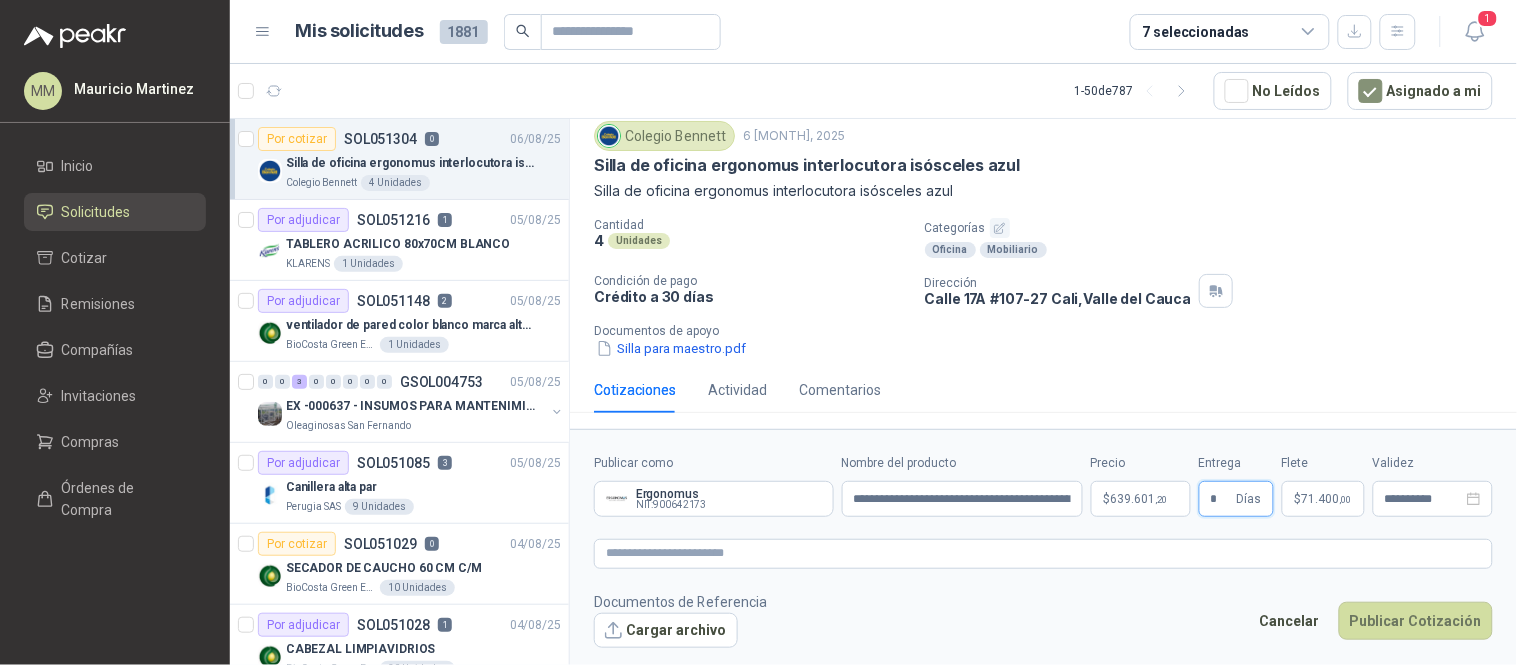 click on "*" at bounding box center [1222, 499] 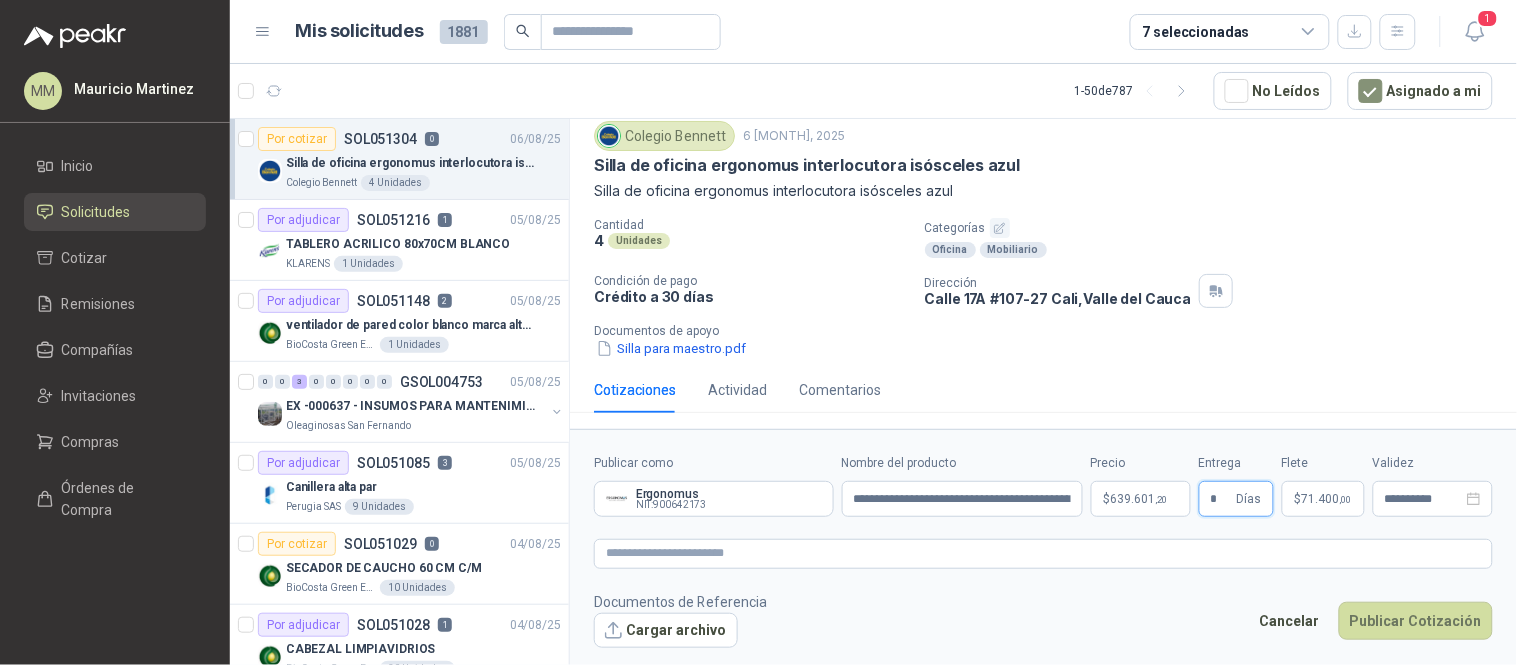 type on "*" 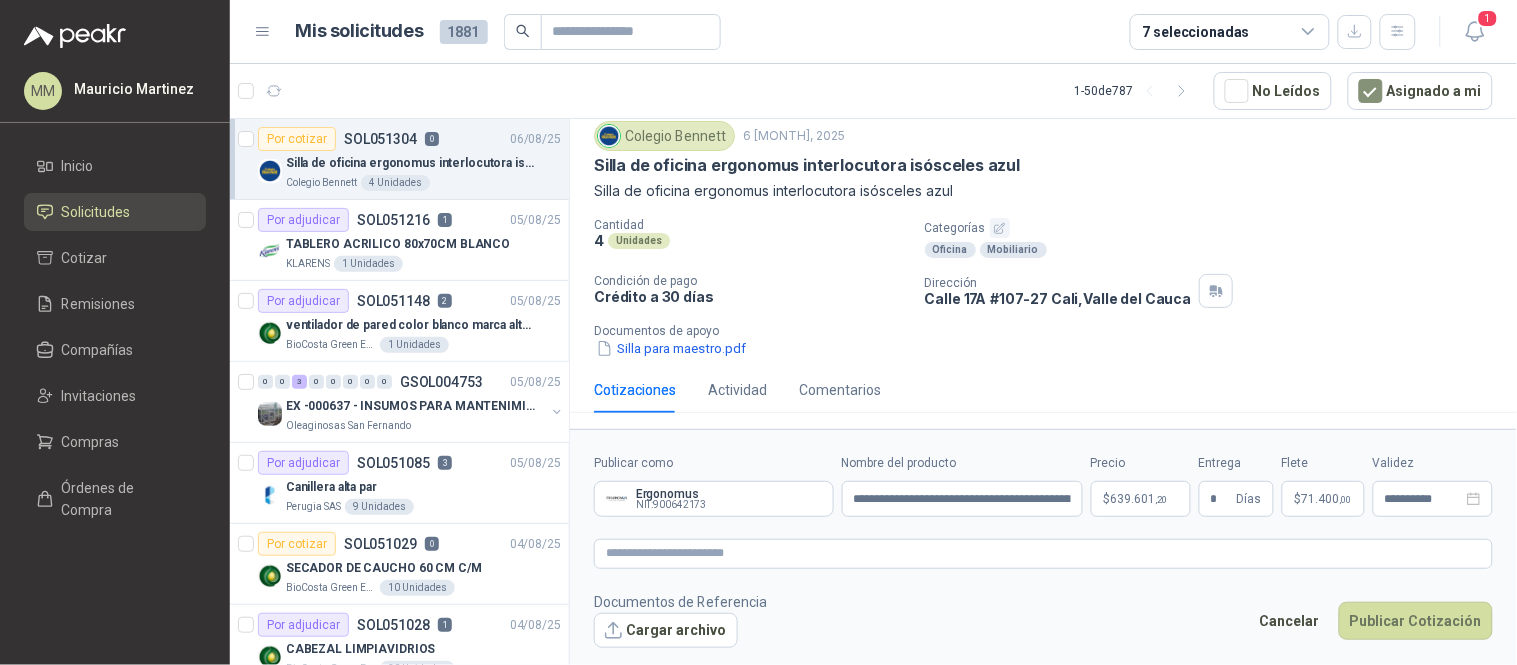 click on "Documentos de Referencia Cargar archivo Cancelar Publicar Cotización" at bounding box center [1043, 620] 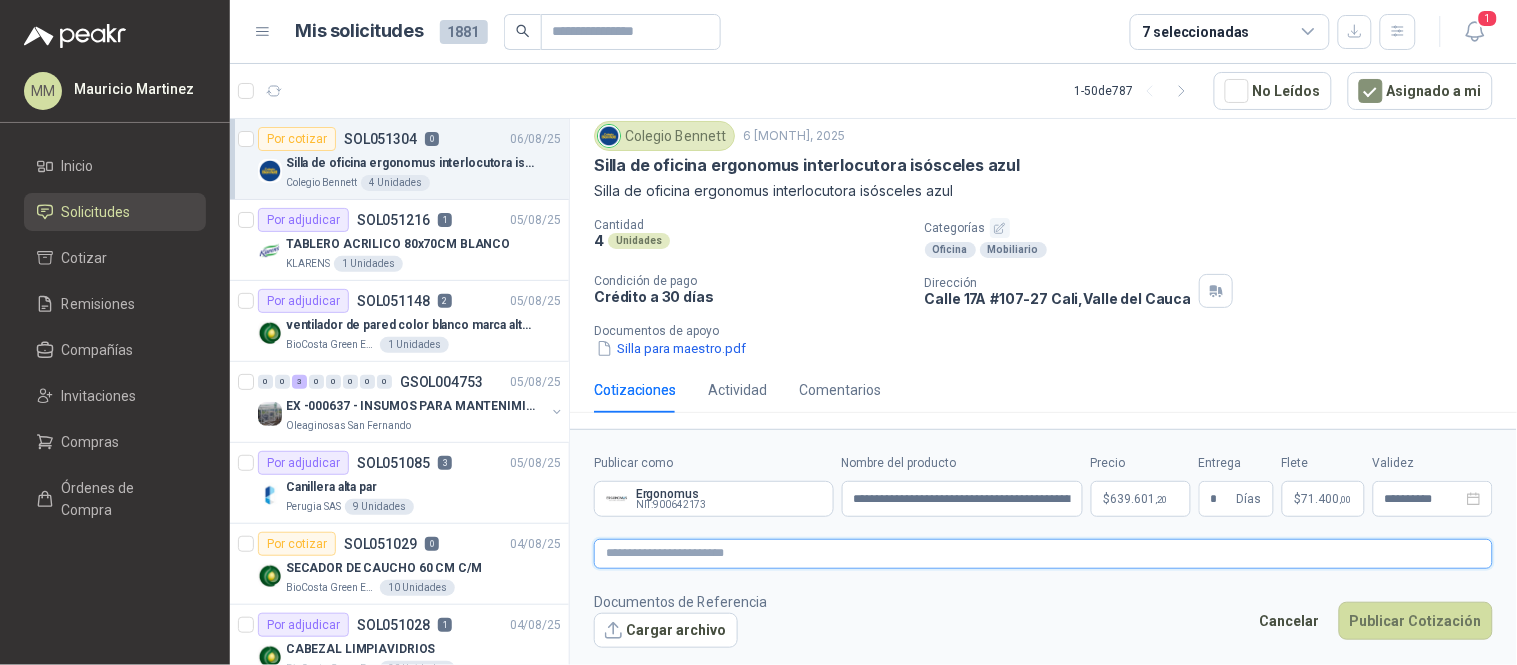 click at bounding box center (1043, 553) 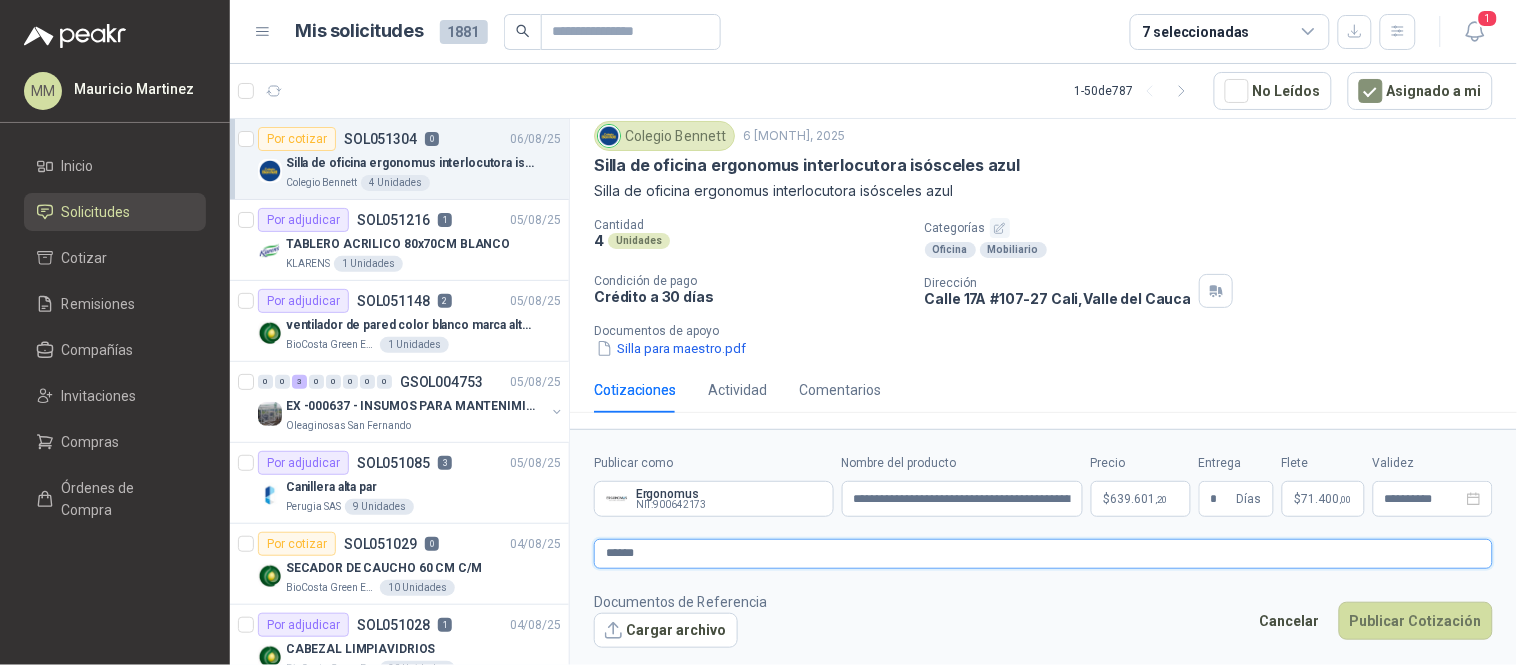 scroll, scrollTop: 75, scrollLeft: 0, axis: vertical 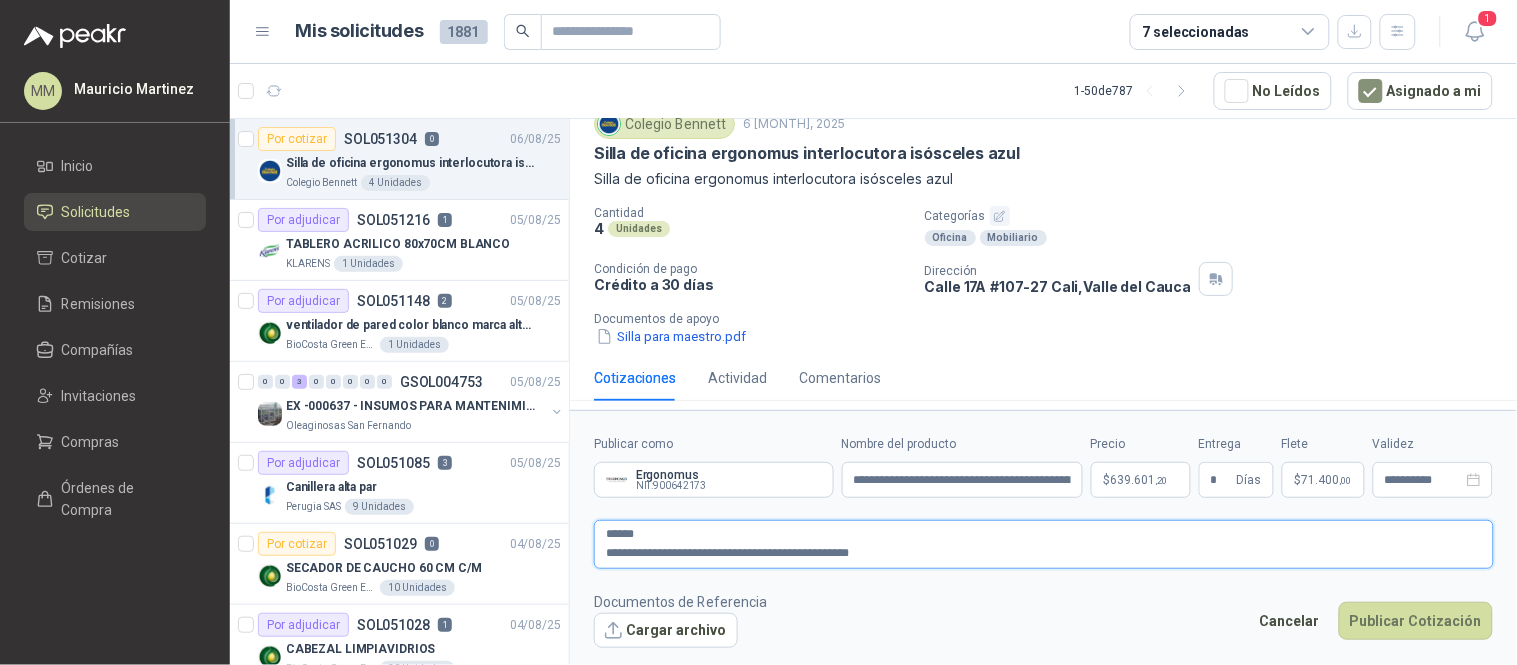 click on "**********" at bounding box center [1044, 544] 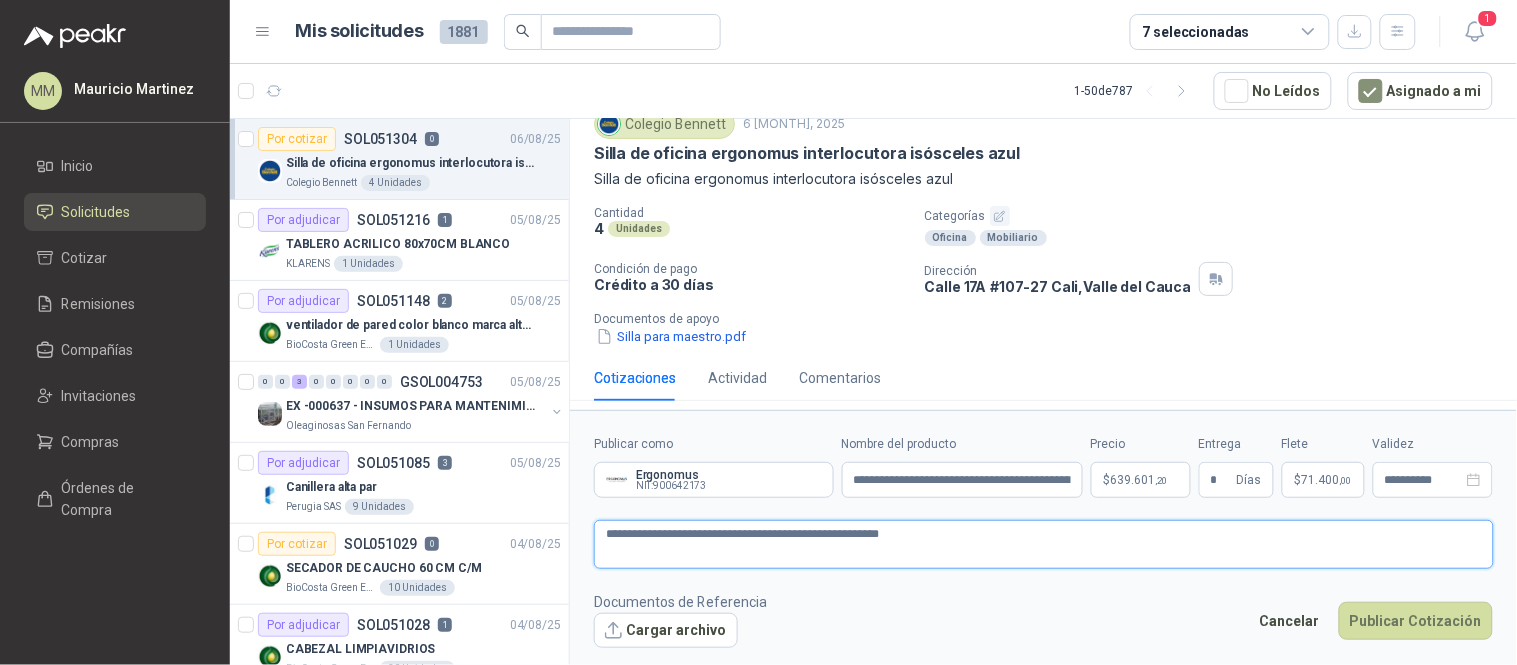 scroll, scrollTop: 63, scrollLeft: 0, axis: vertical 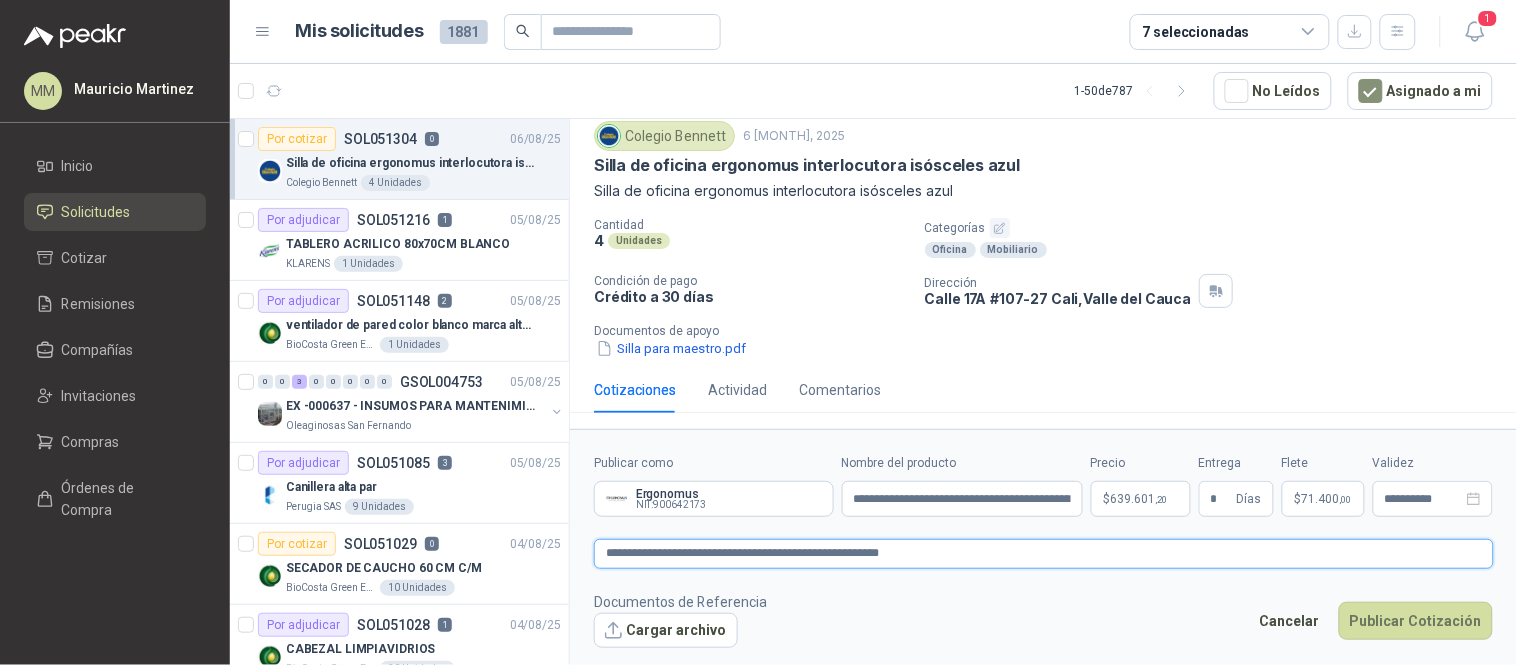 type 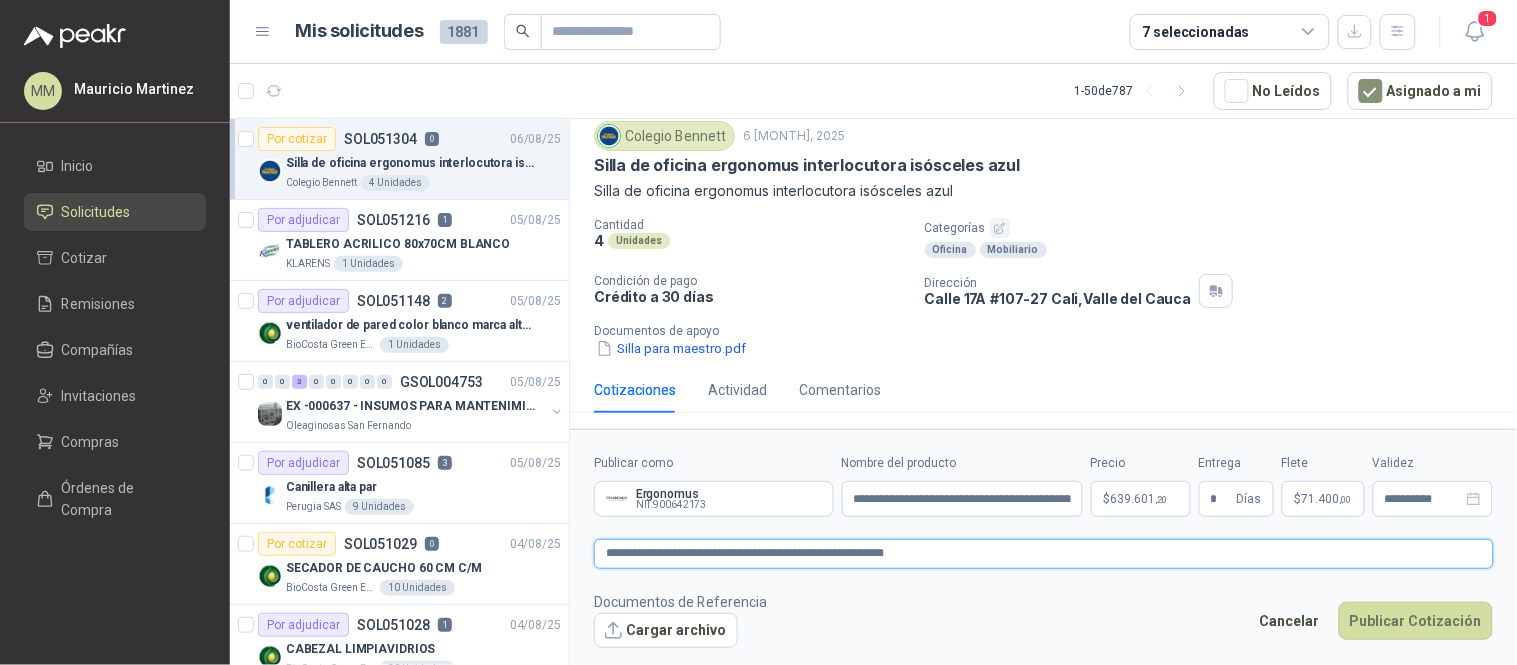 click on "**********" at bounding box center (1044, 553) 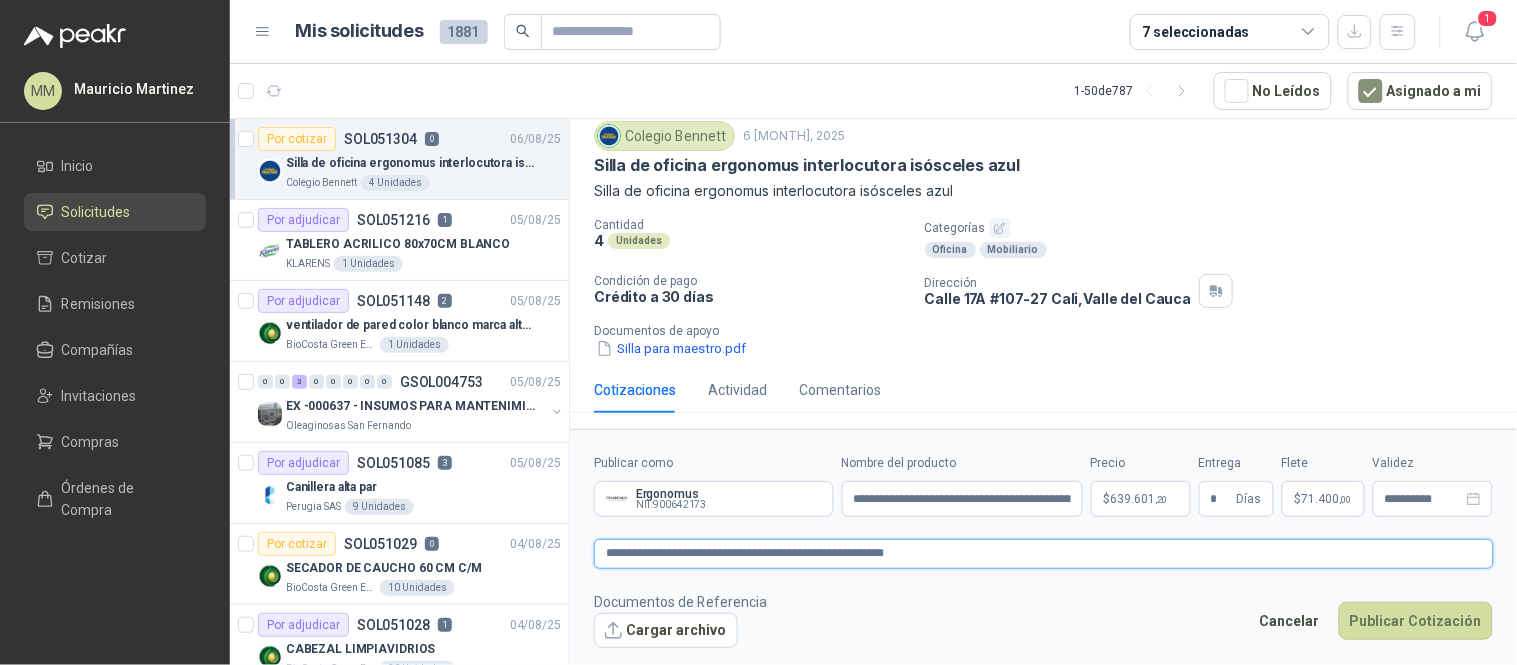 type on "**********" 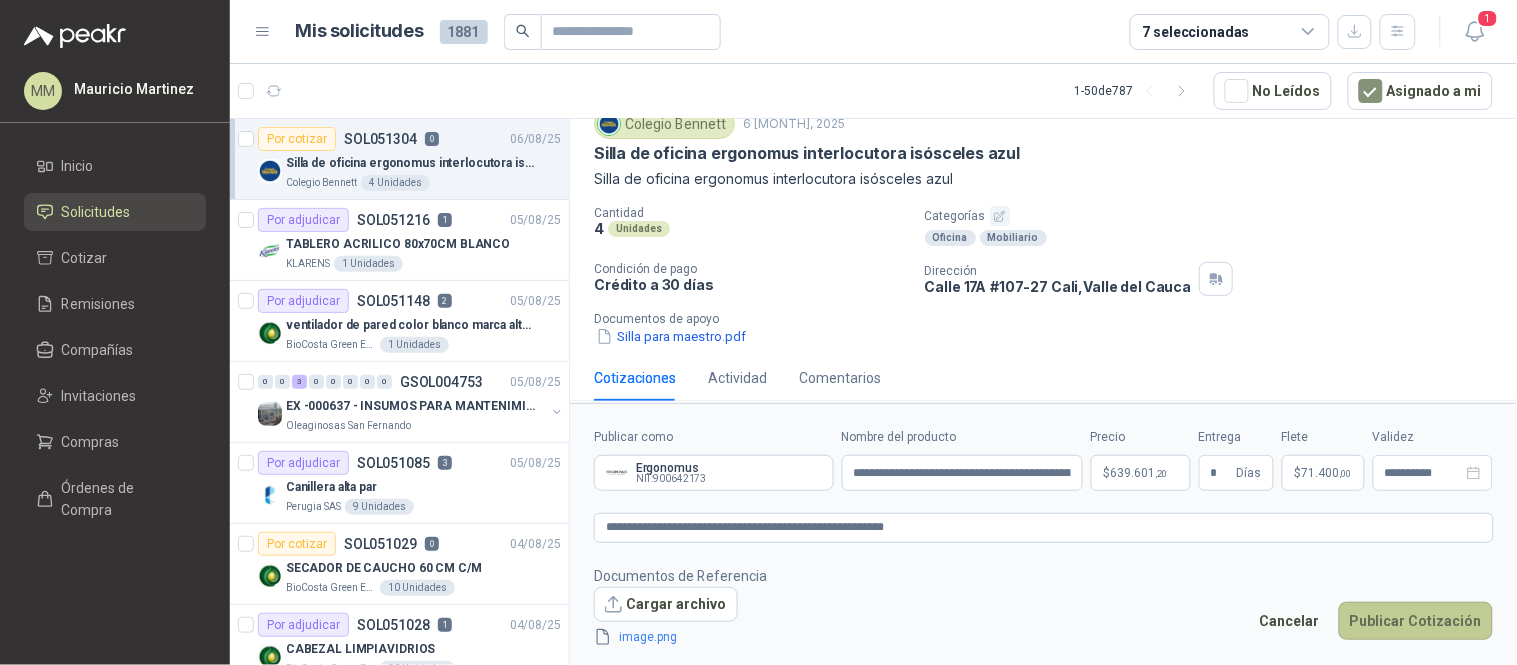 click on "Publicar Cotización" at bounding box center [1416, 621] 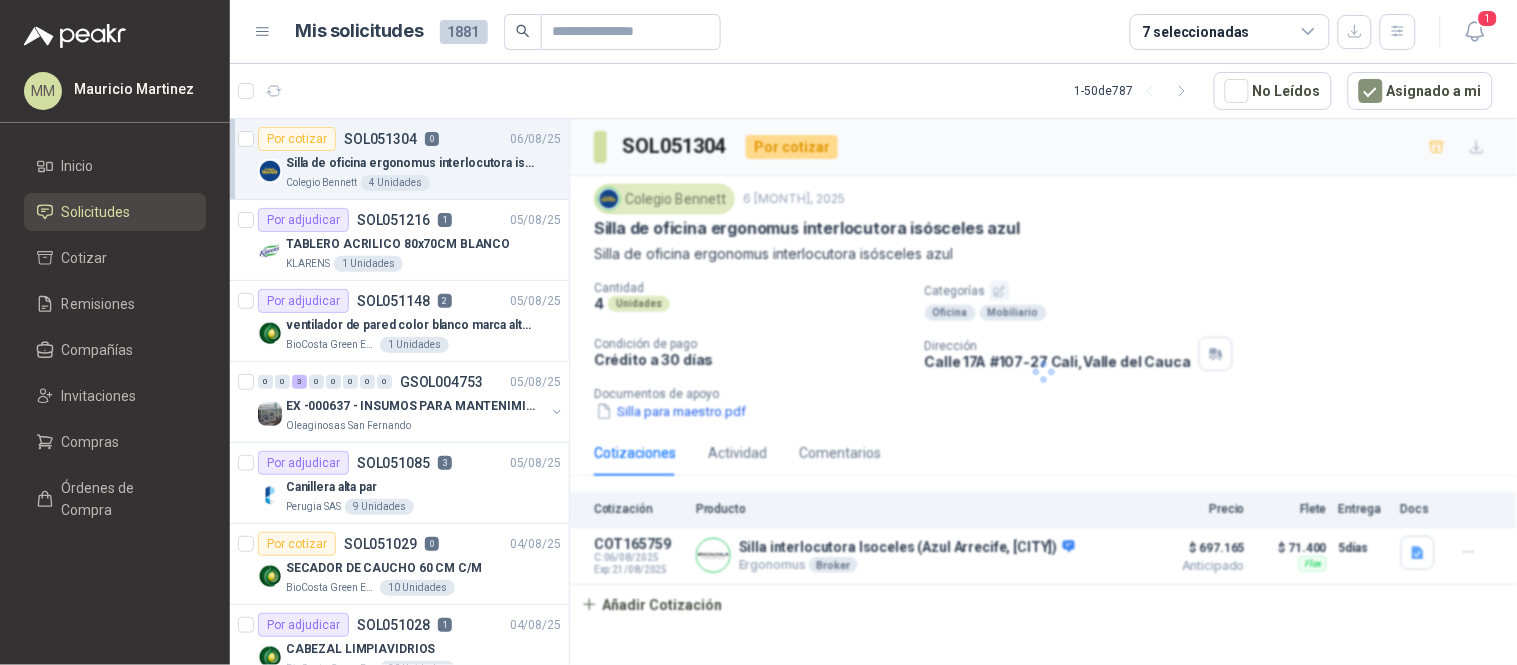 scroll, scrollTop: 0, scrollLeft: 0, axis: both 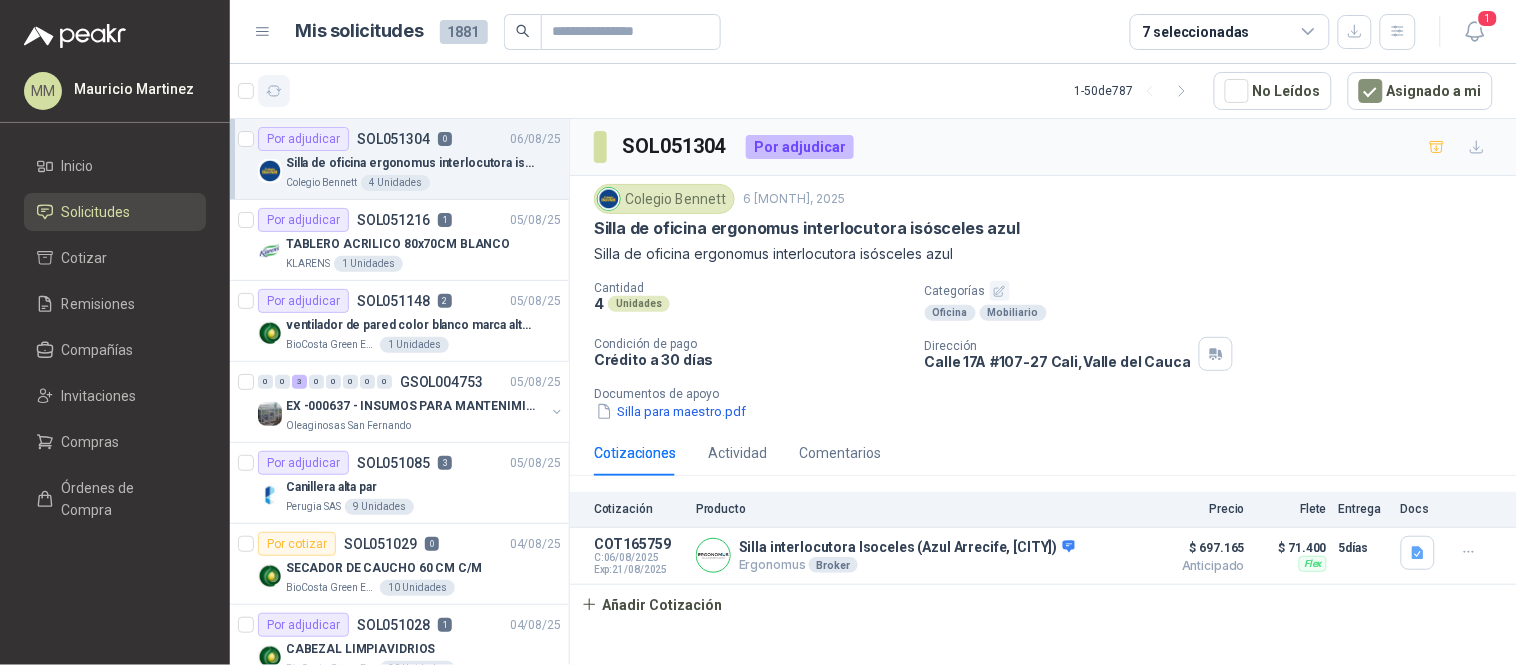 click at bounding box center [274, 91] 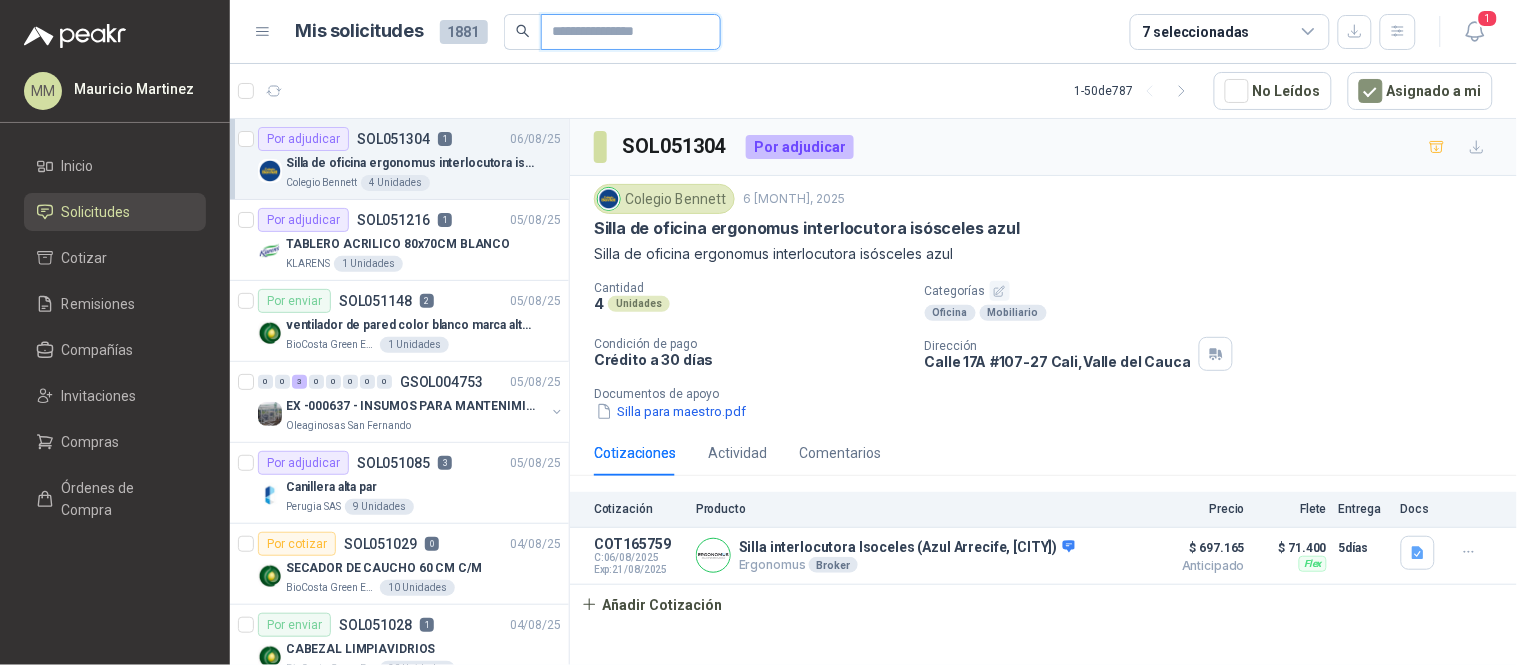 click at bounding box center [623, 32] 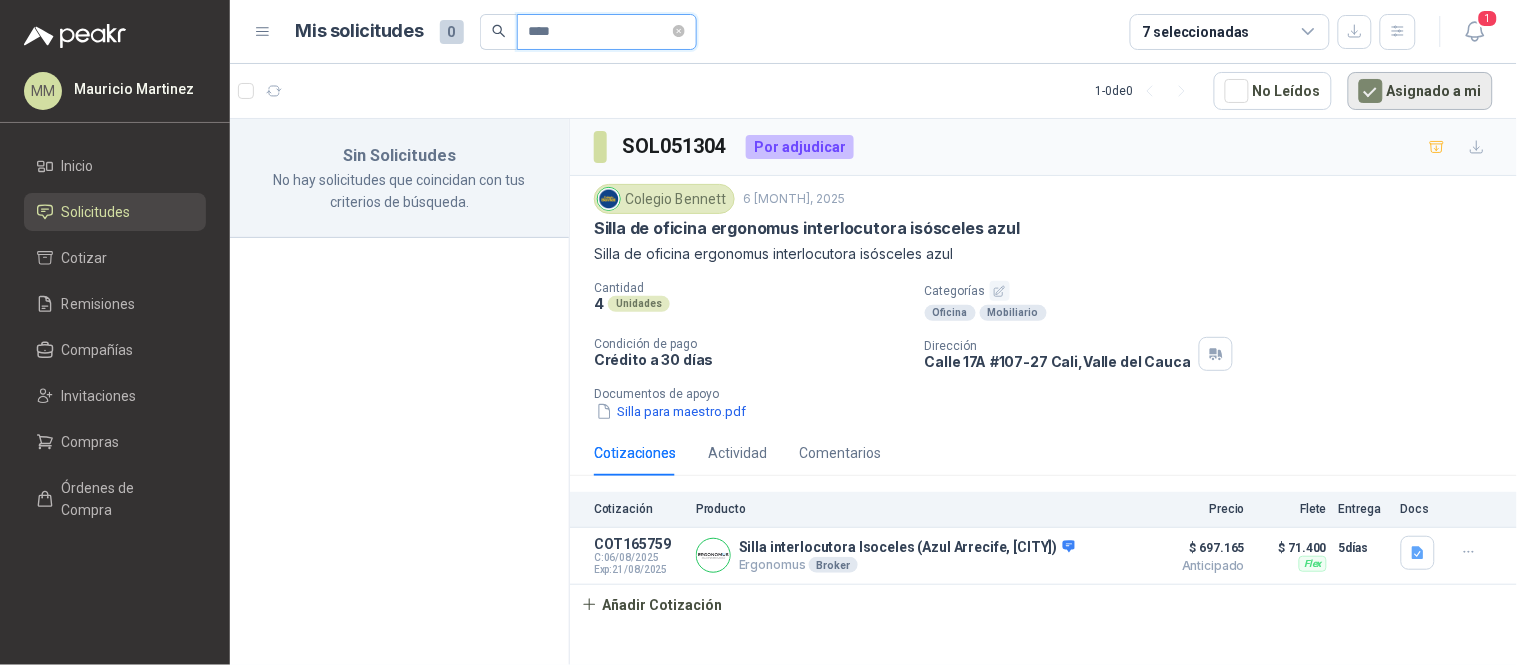 type on "****" 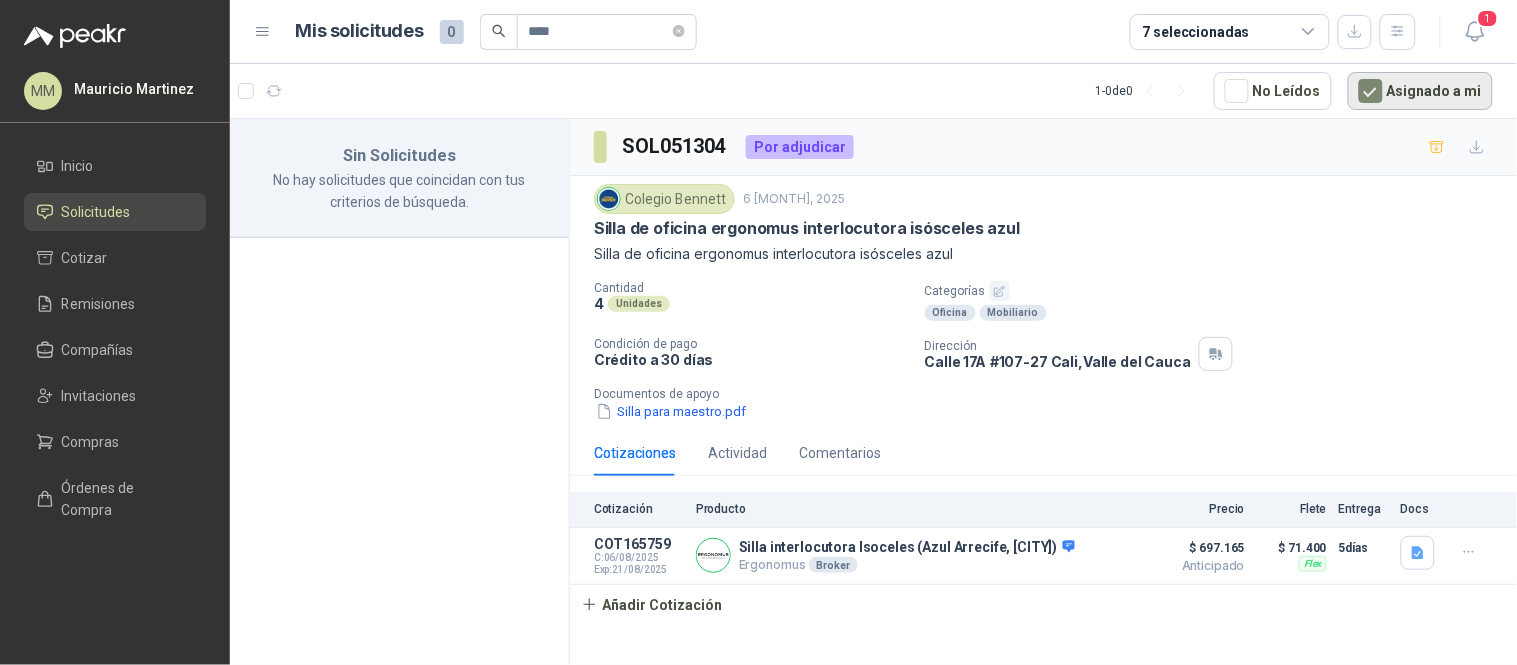 click on "Asignado a mi" at bounding box center (1420, 91) 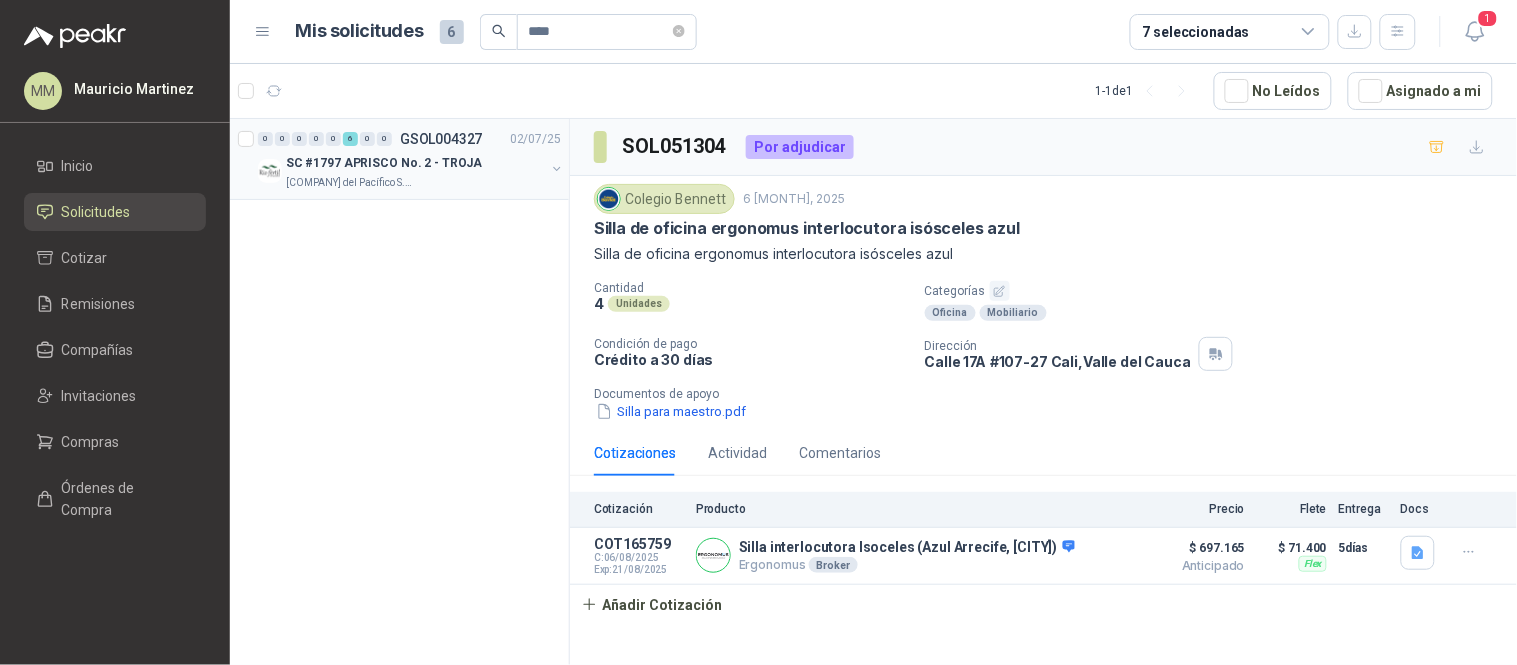 click at bounding box center [557, 169] 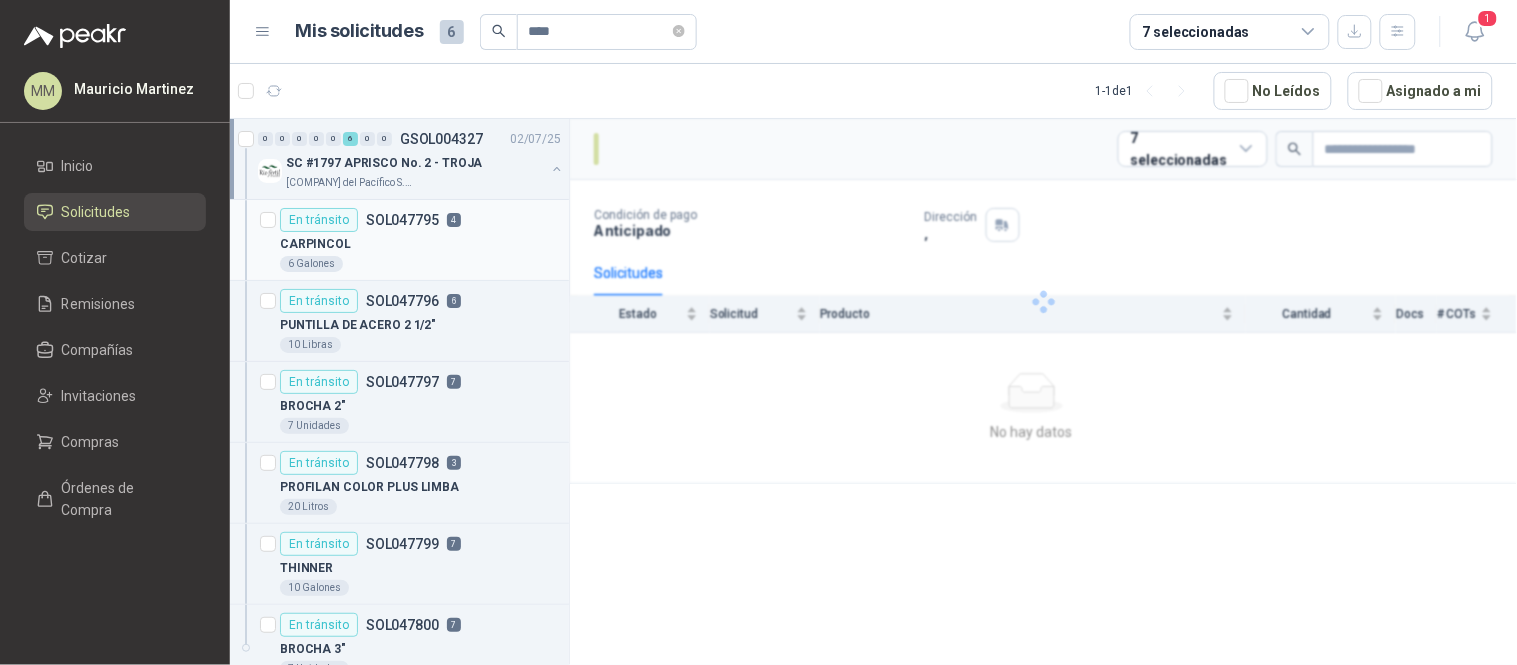 click on "CARPINCOL" at bounding box center (420, 244) 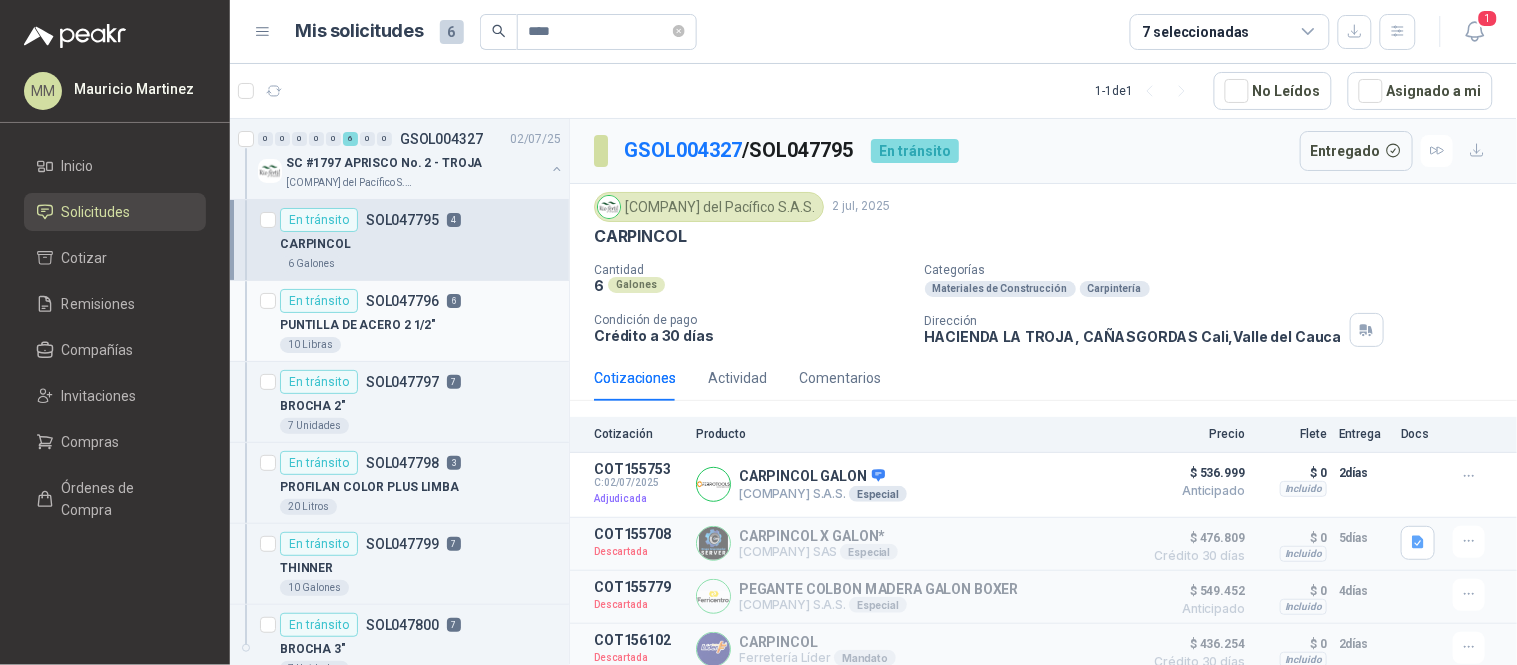 click on "En tránsito SOL047796 6" at bounding box center (420, 301) 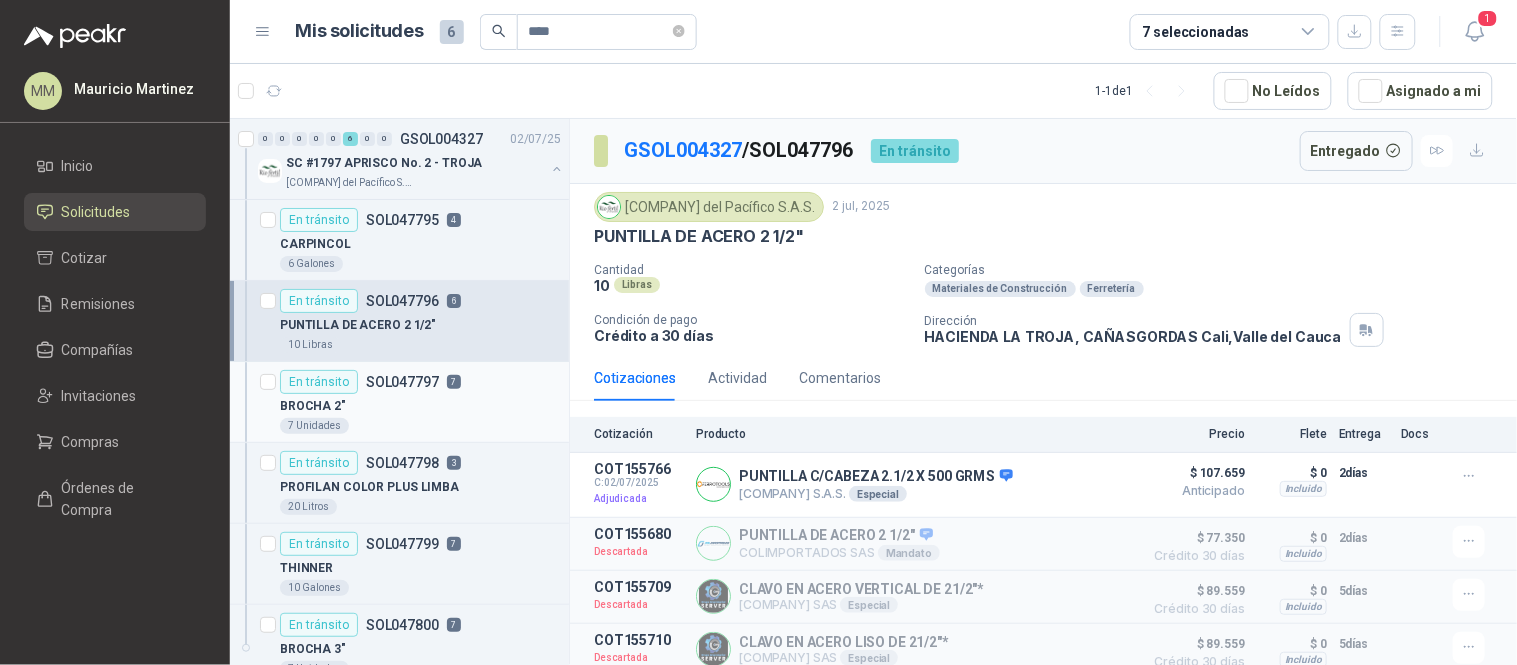 click on "BROCHA 2"" at bounding box center (420, 406) 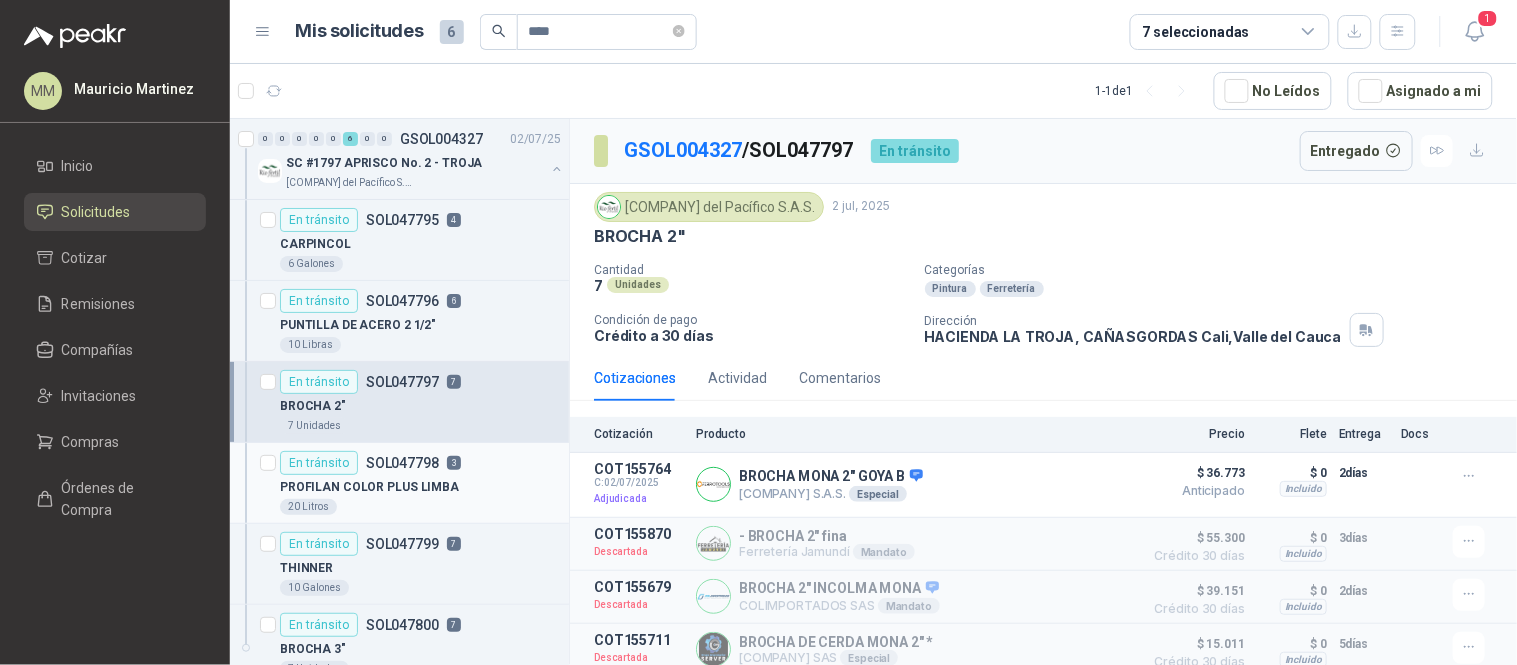 click on "PROFILAN COLOR PLUS LIMBA" at bounding box center (420, 487) 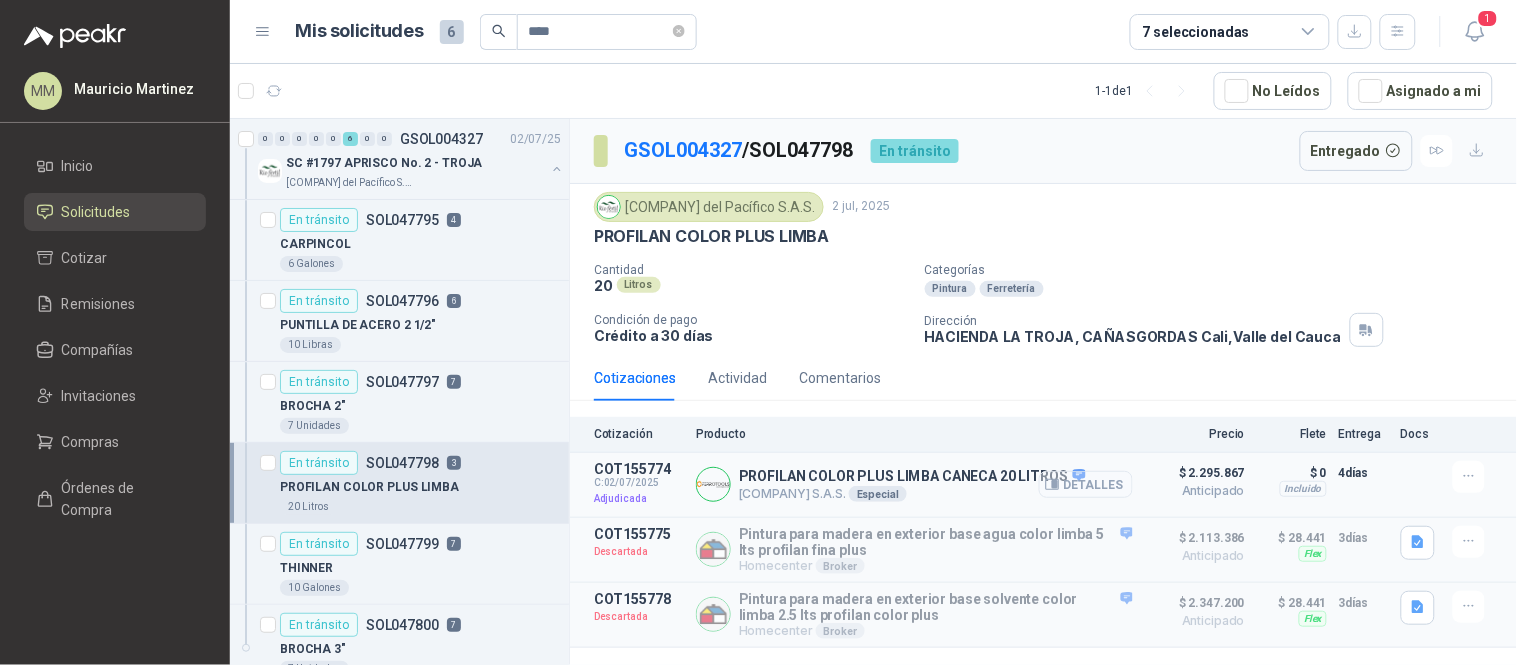 click on "Detalles" at bounding box center [1086, 484] 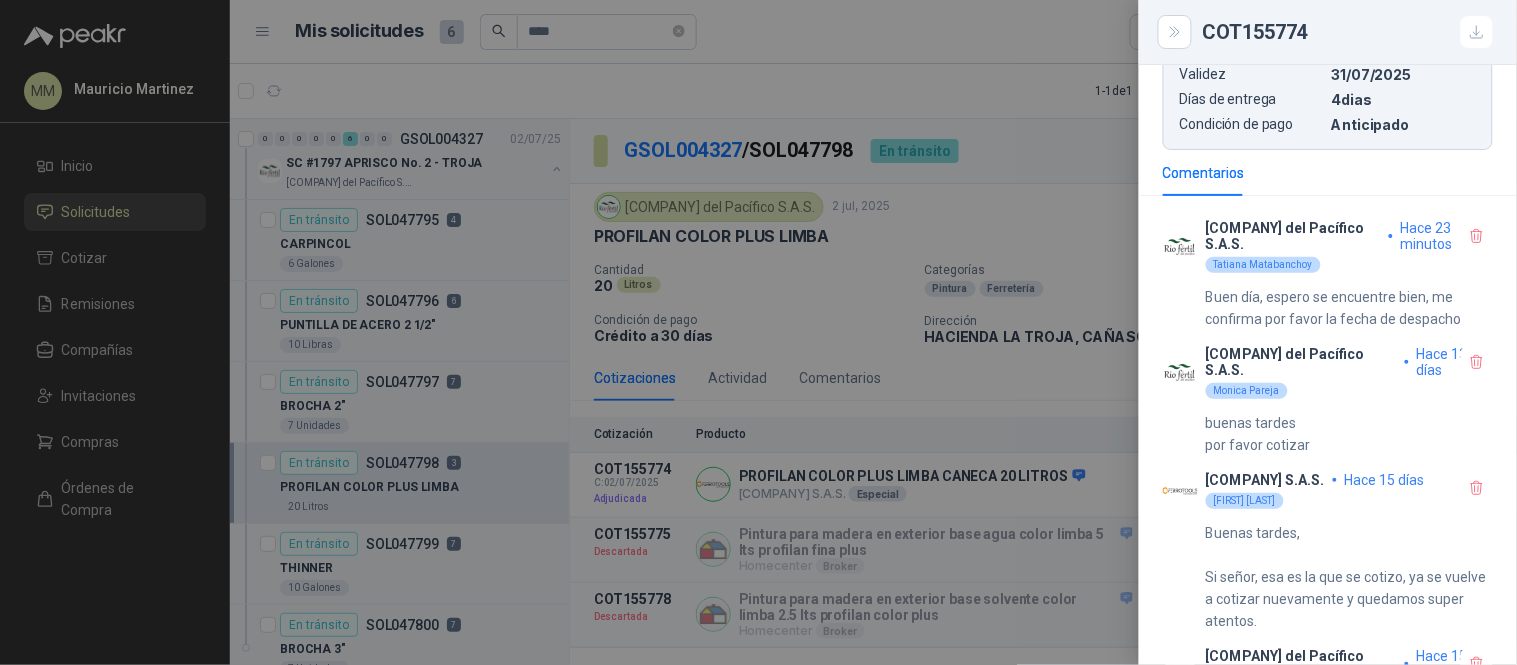 scroll, scrollTop: 888, scrollLeft: 0, axis: vertical 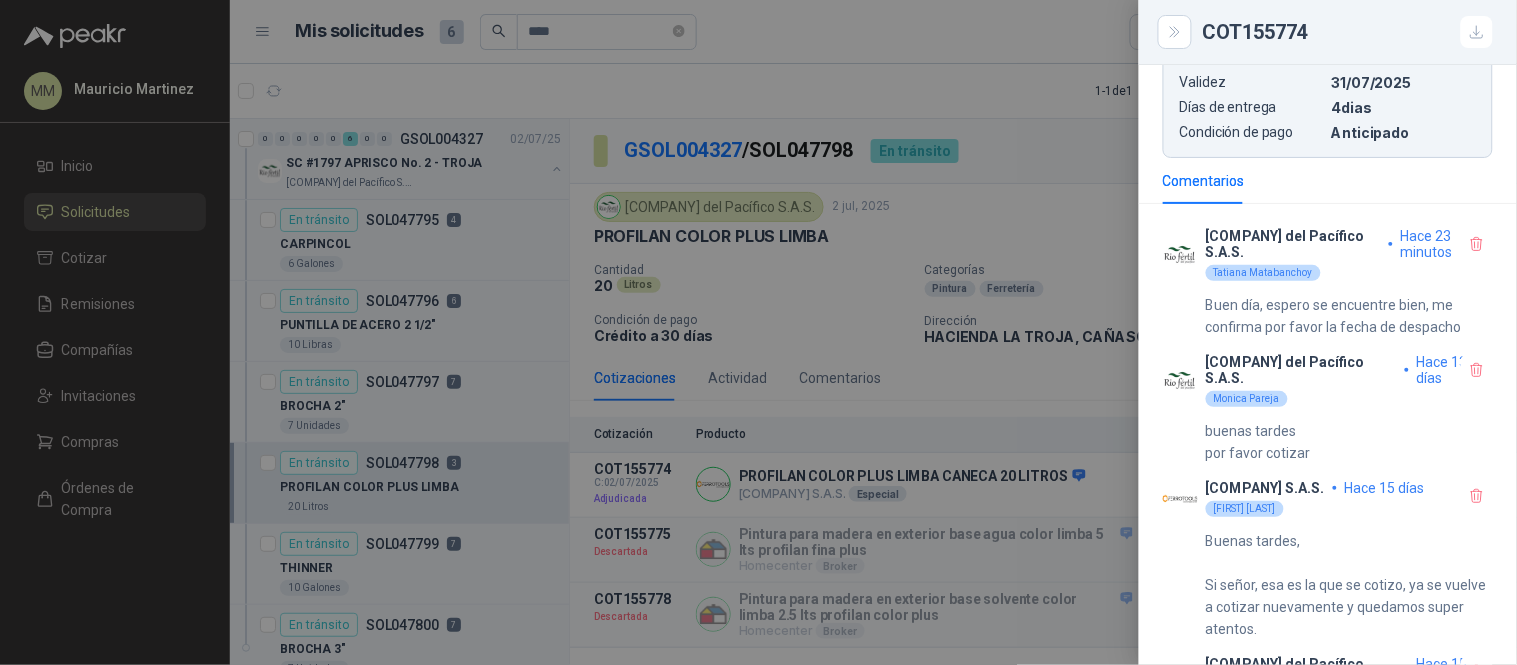 click at bounding box center (758, 332) 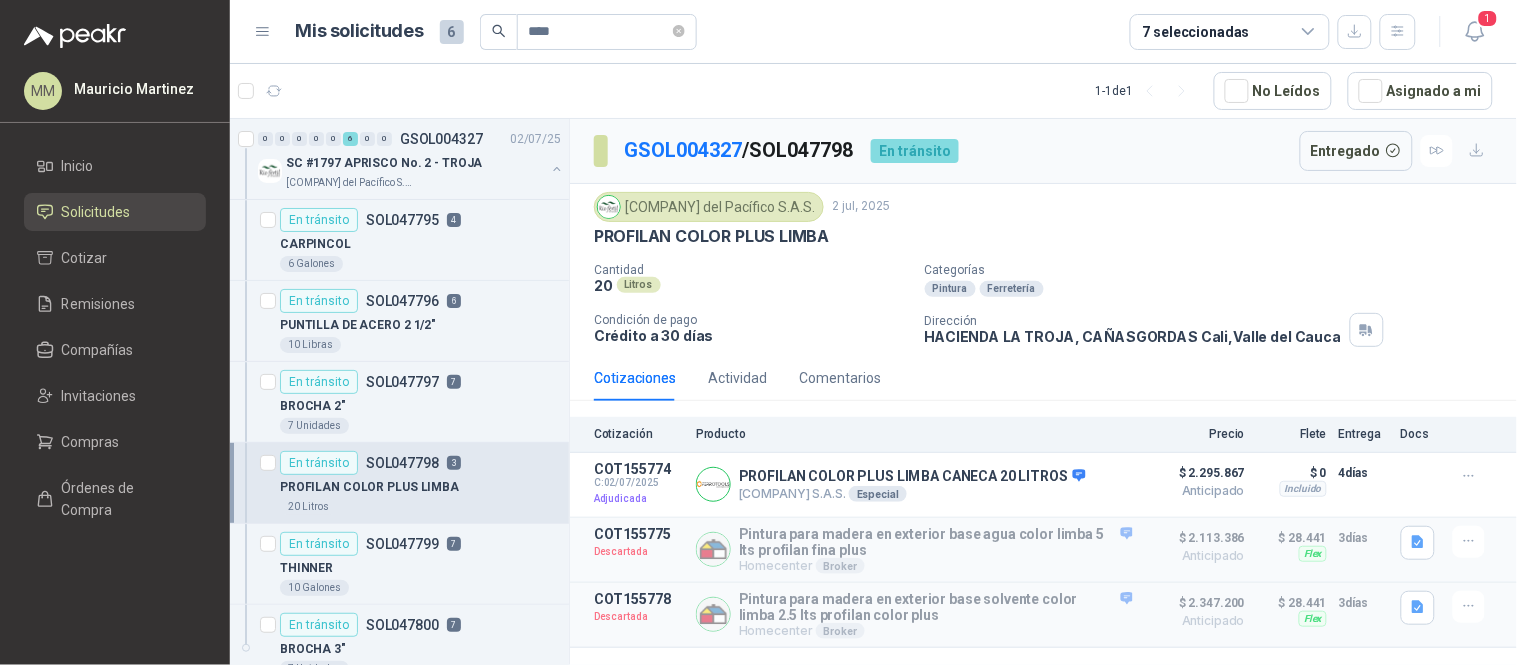 click on "GSOL004327  /  SOL047798 En tránsito Entregado" at bounding box center (1043, 151) 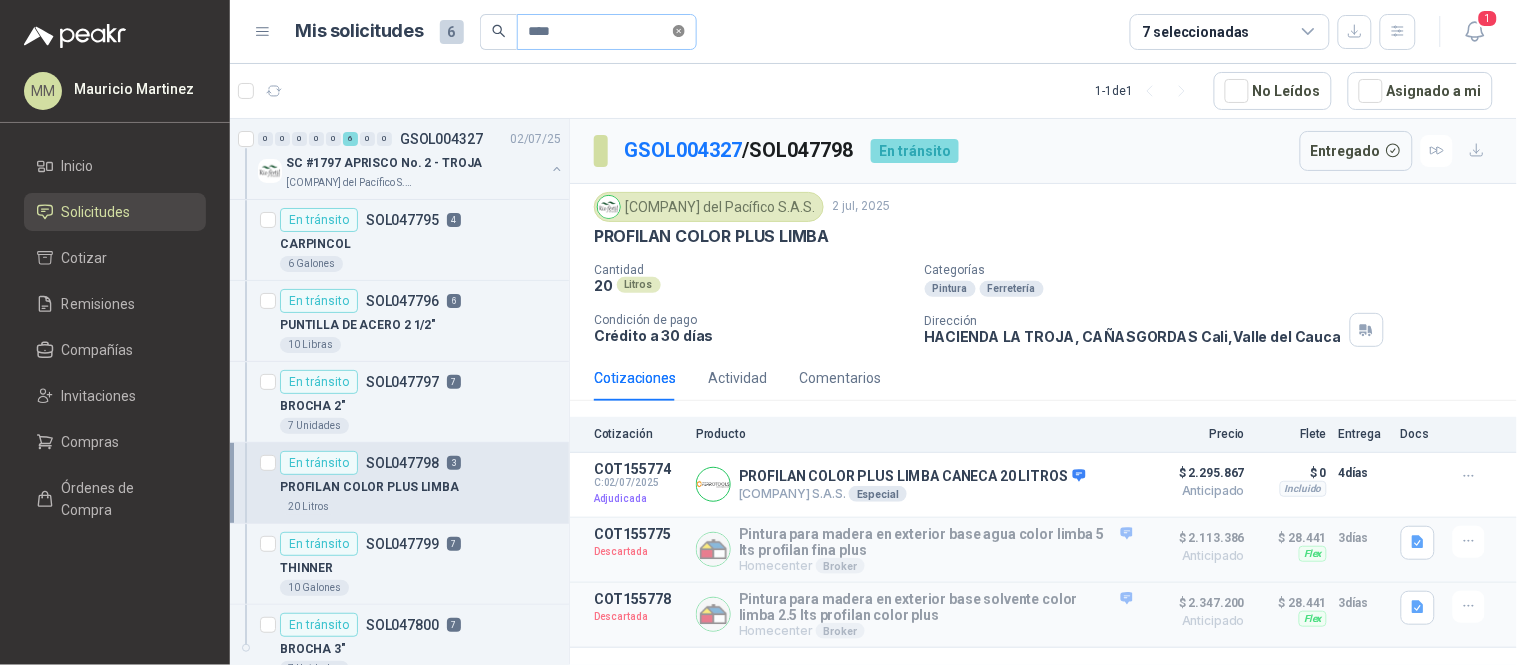 click 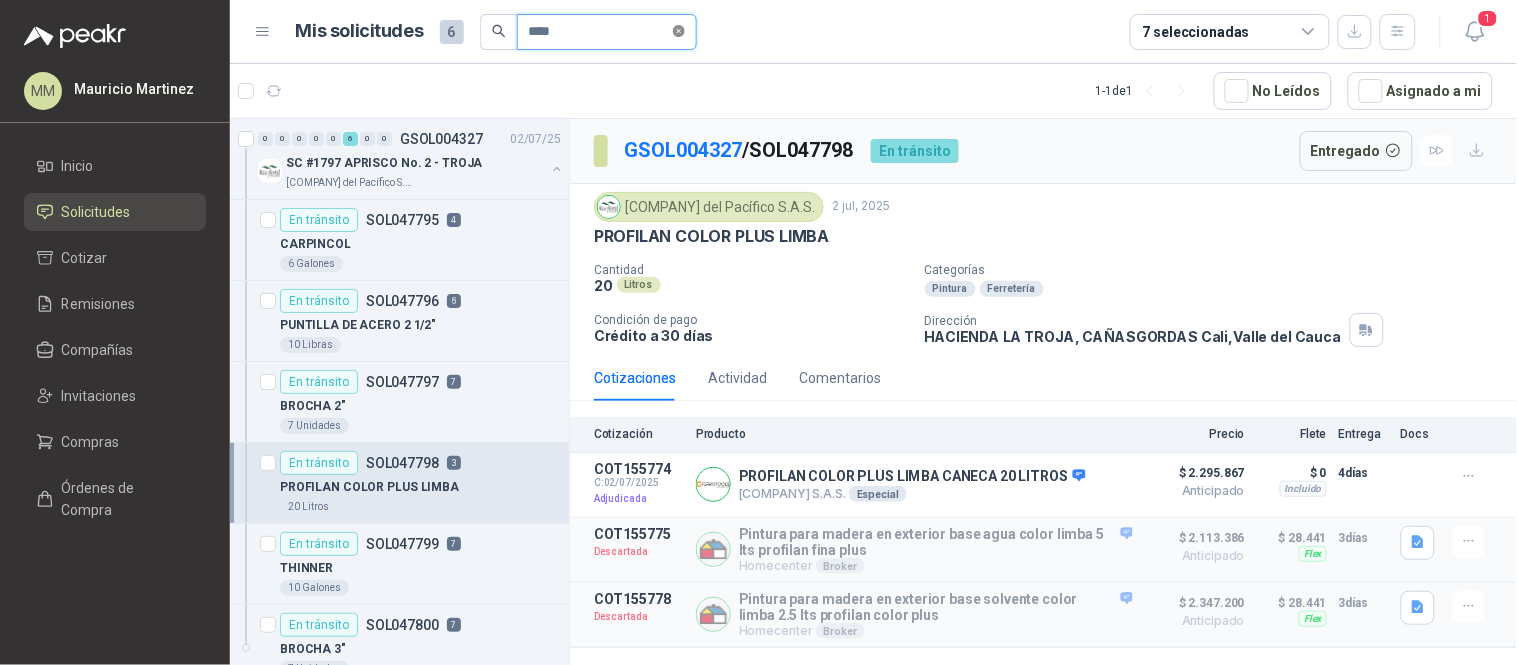 type 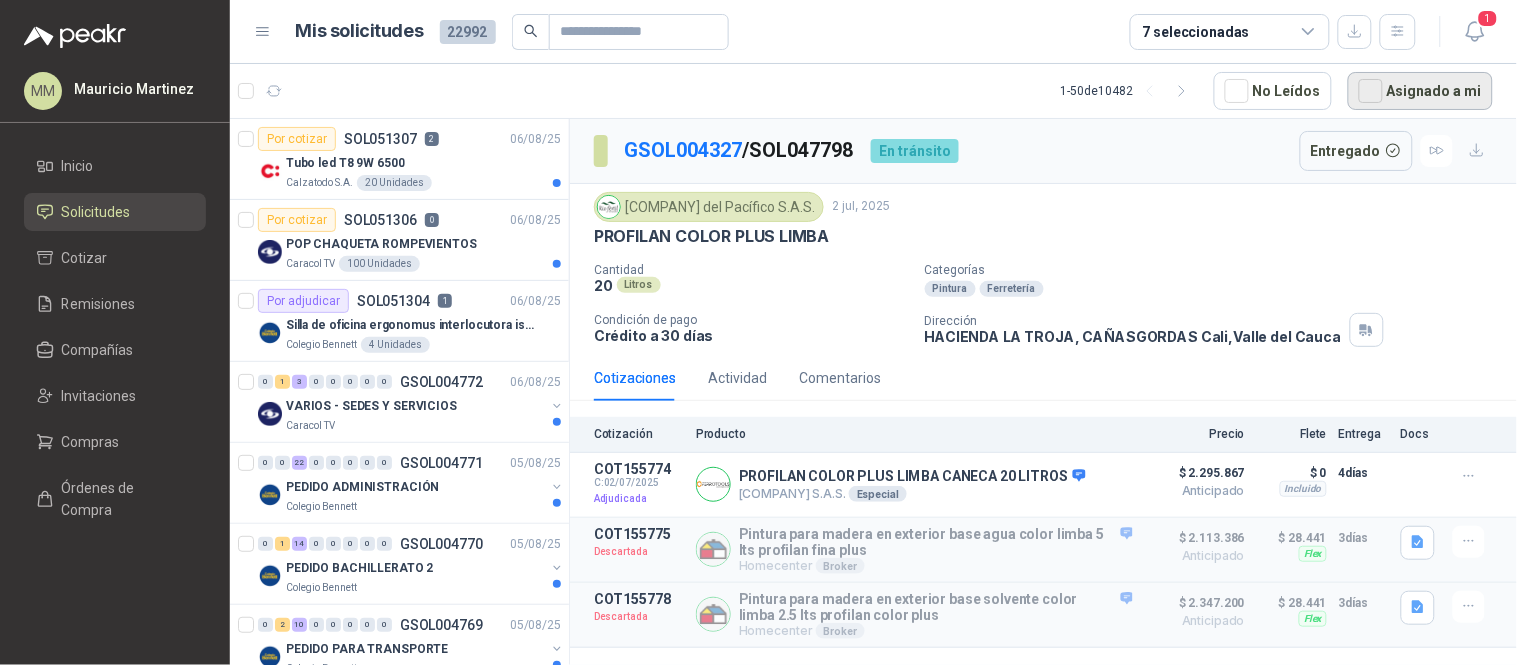 click on "Asignado a mi" at bounding box center (1420, 91) 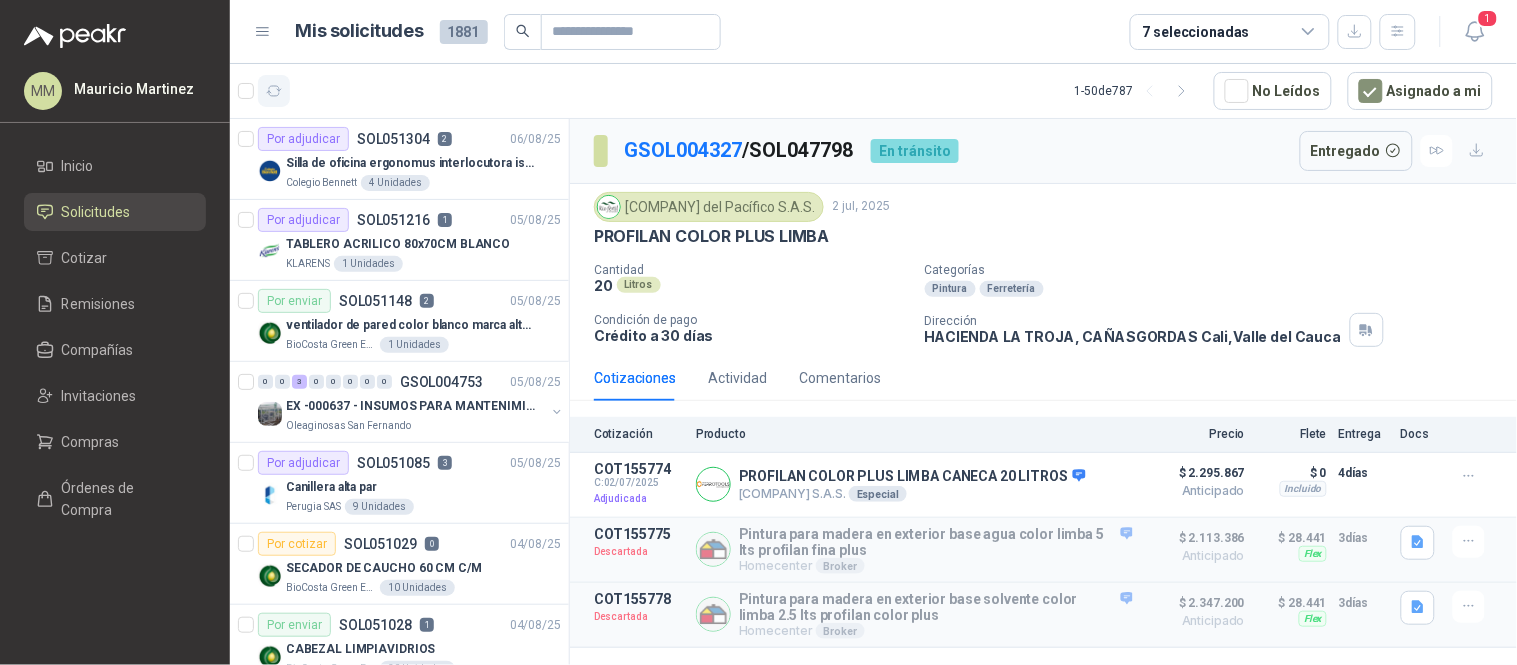 click at bounding box center [274, 91] 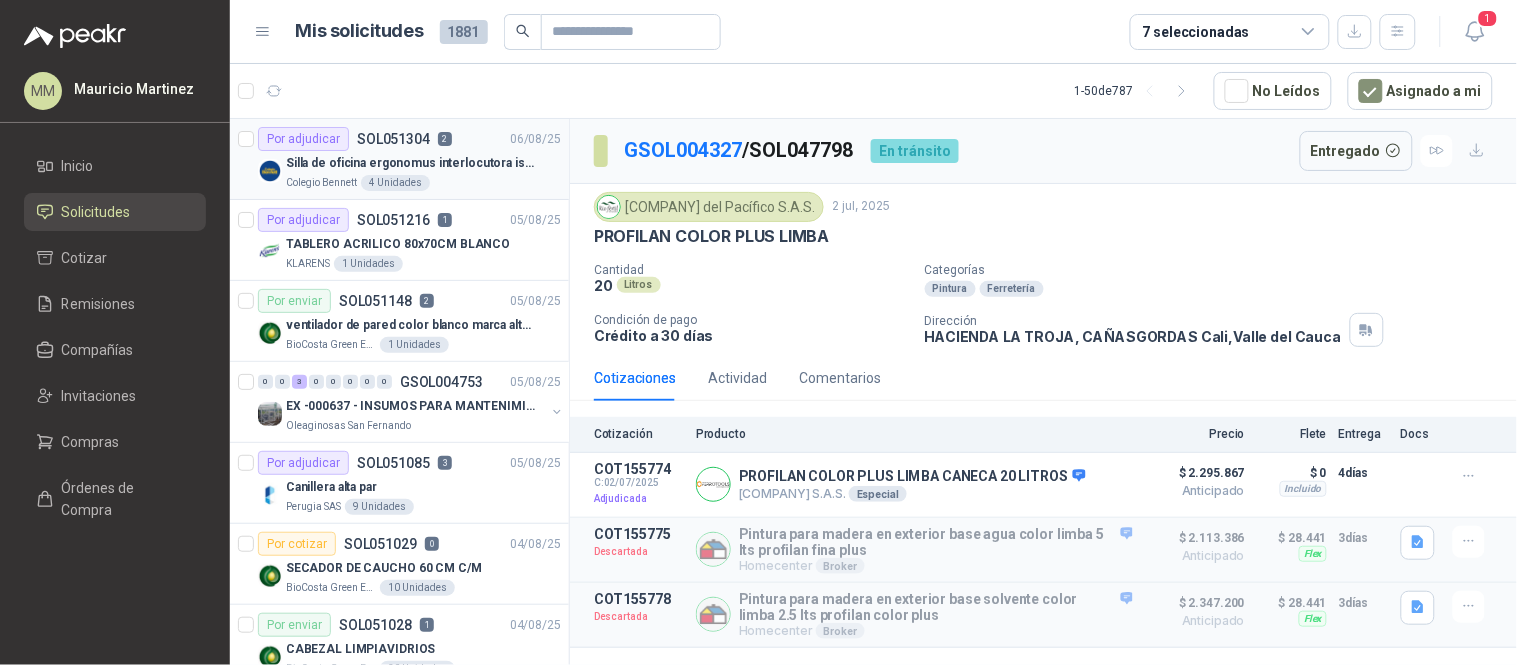 click on "Silla de oficina ergonomus interlocutora isósceles azul" at bounding box center (410, 163) 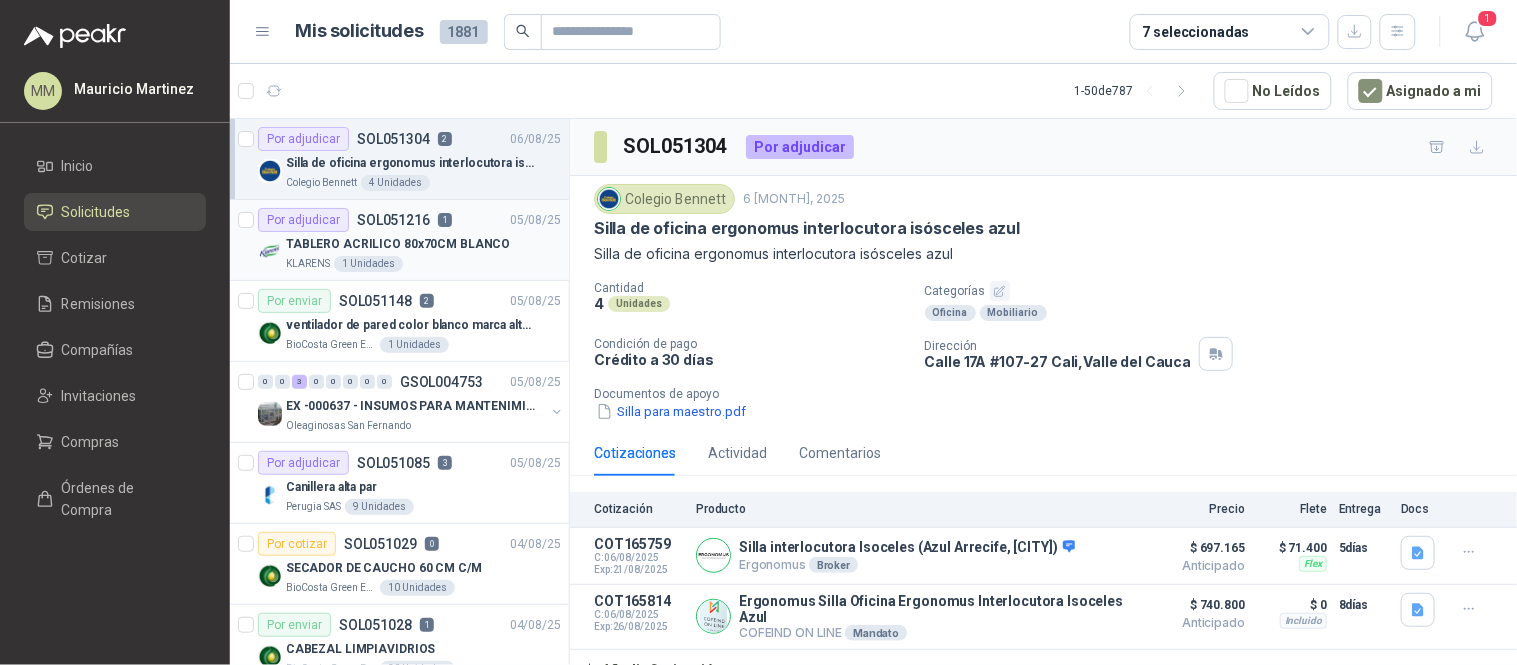 click on "Por adjudicar SOL051216 1 05/08/25" at bounding box center [409, 220] 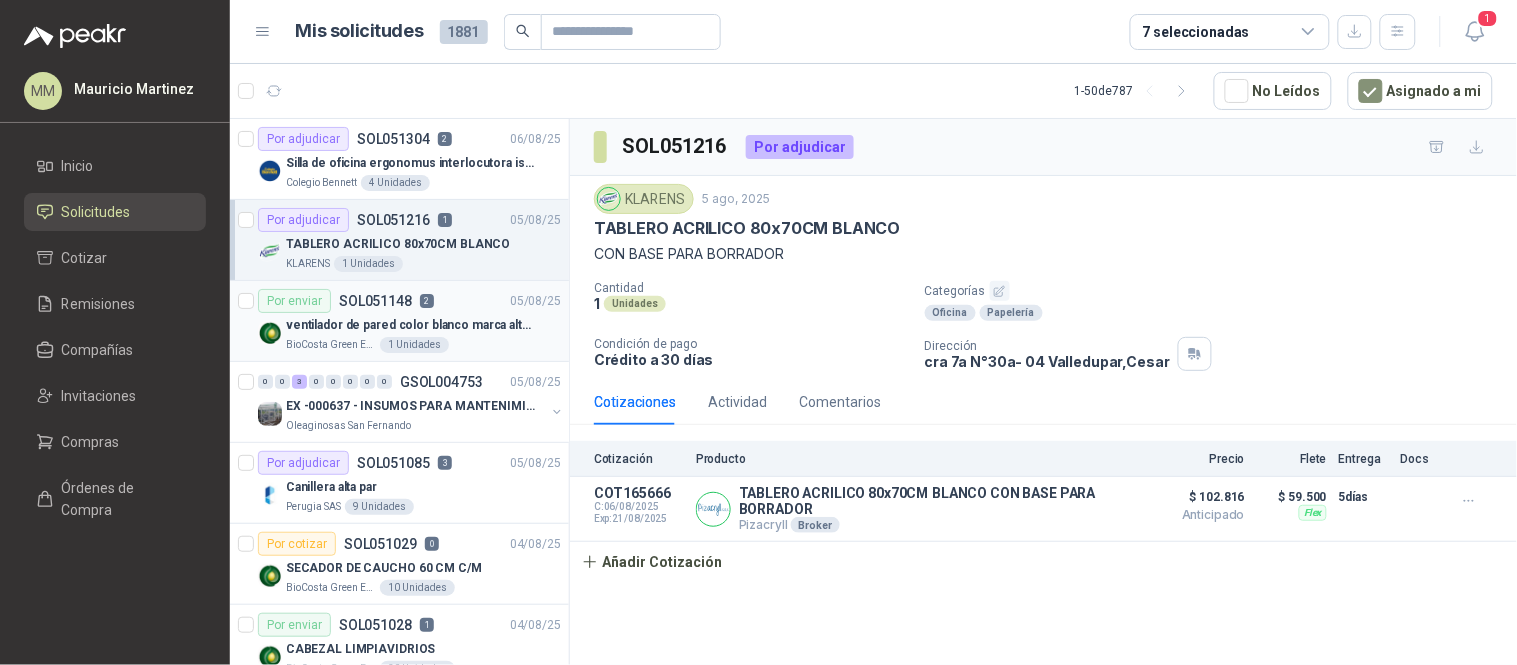 click on "ventilador de pared color blanco marca alteza" at bounding box center [410, 325] 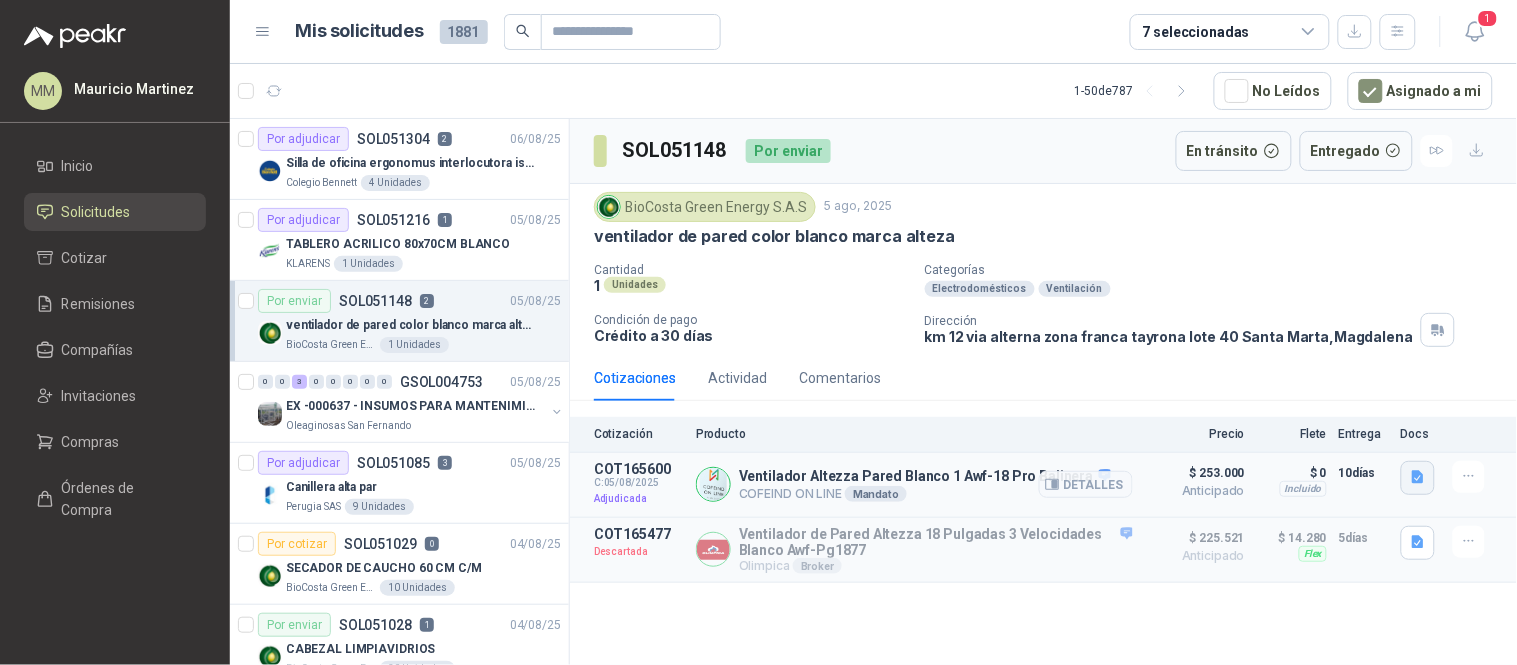click 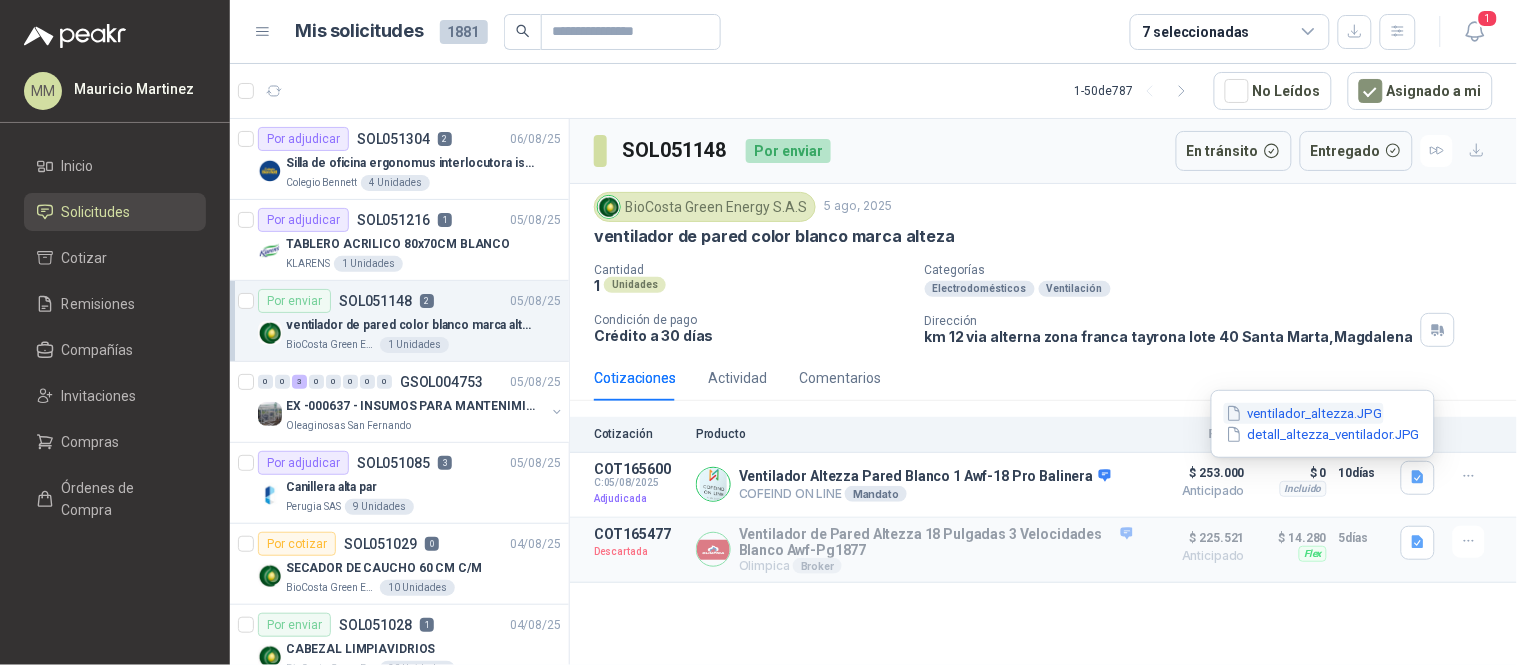 click on "ventilador_altezza.JPG" at bounding box center (1304, 413) 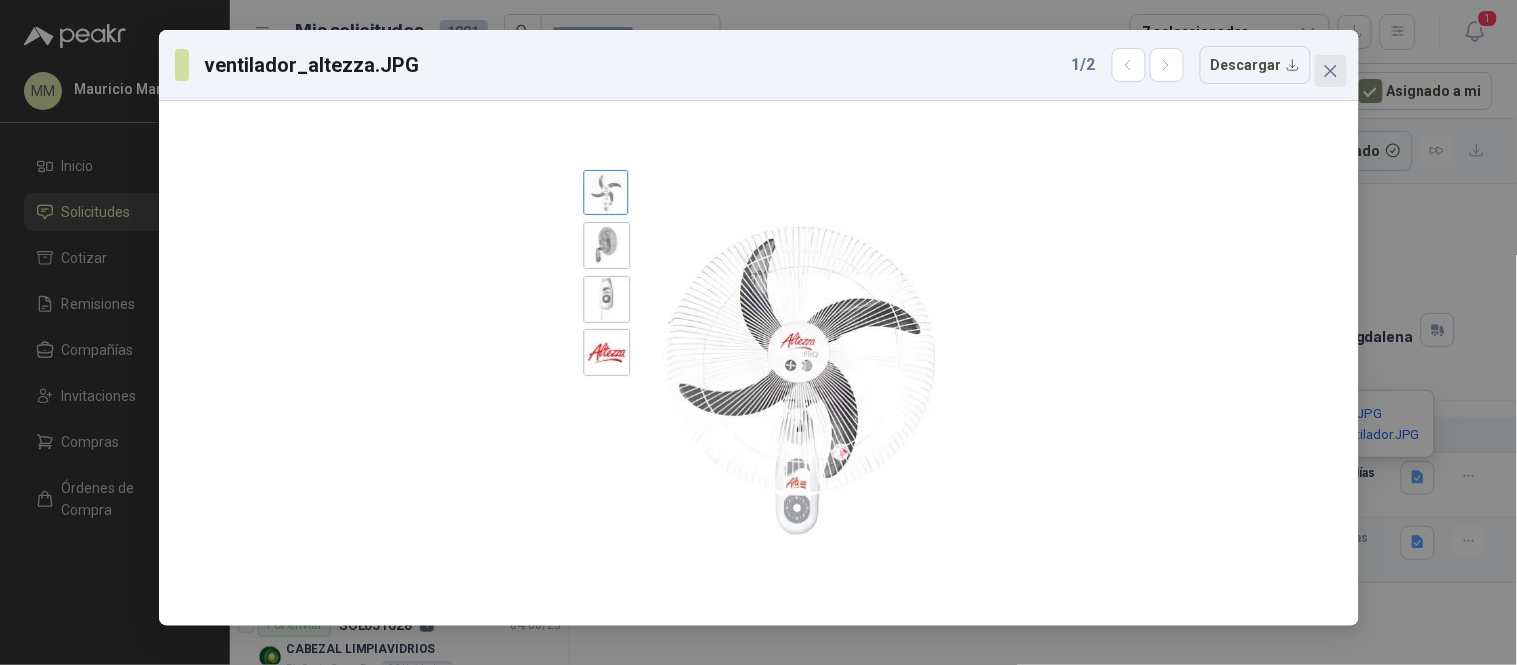 click at bounding box center (1331, 71) 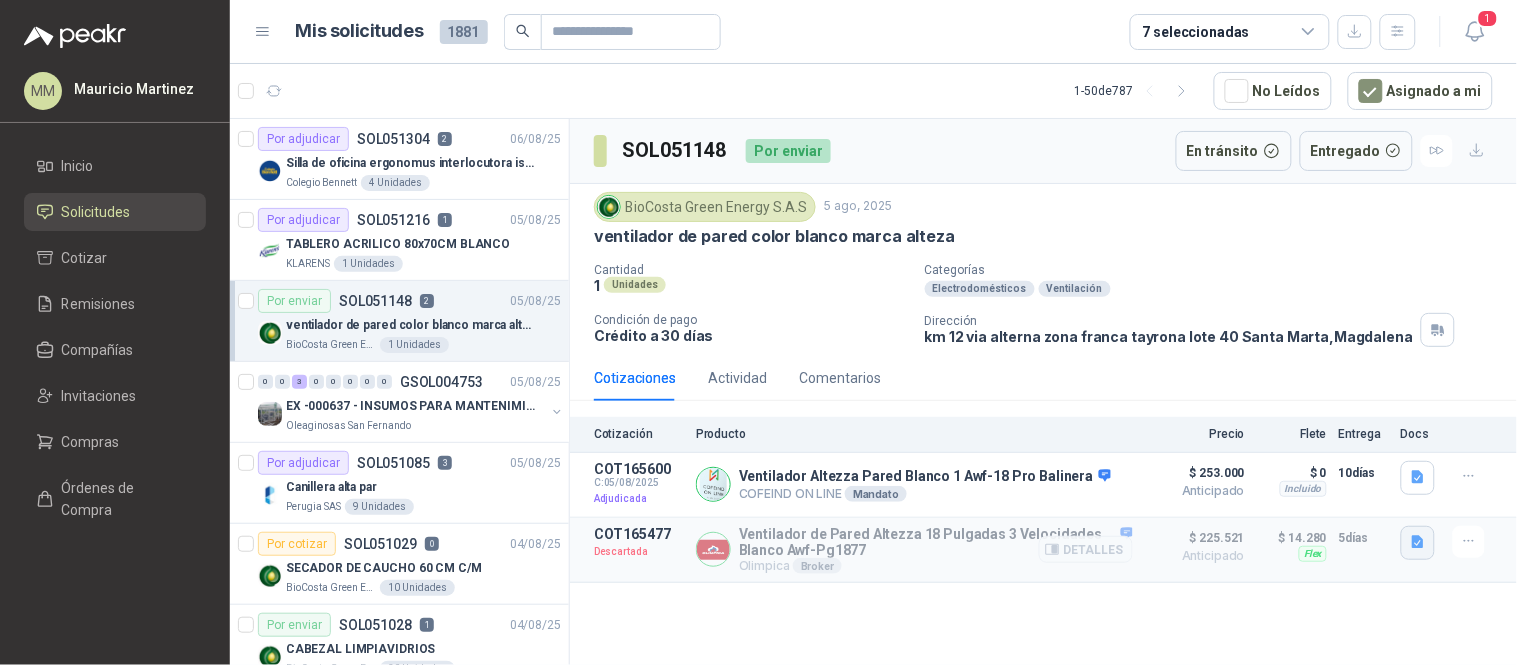 click 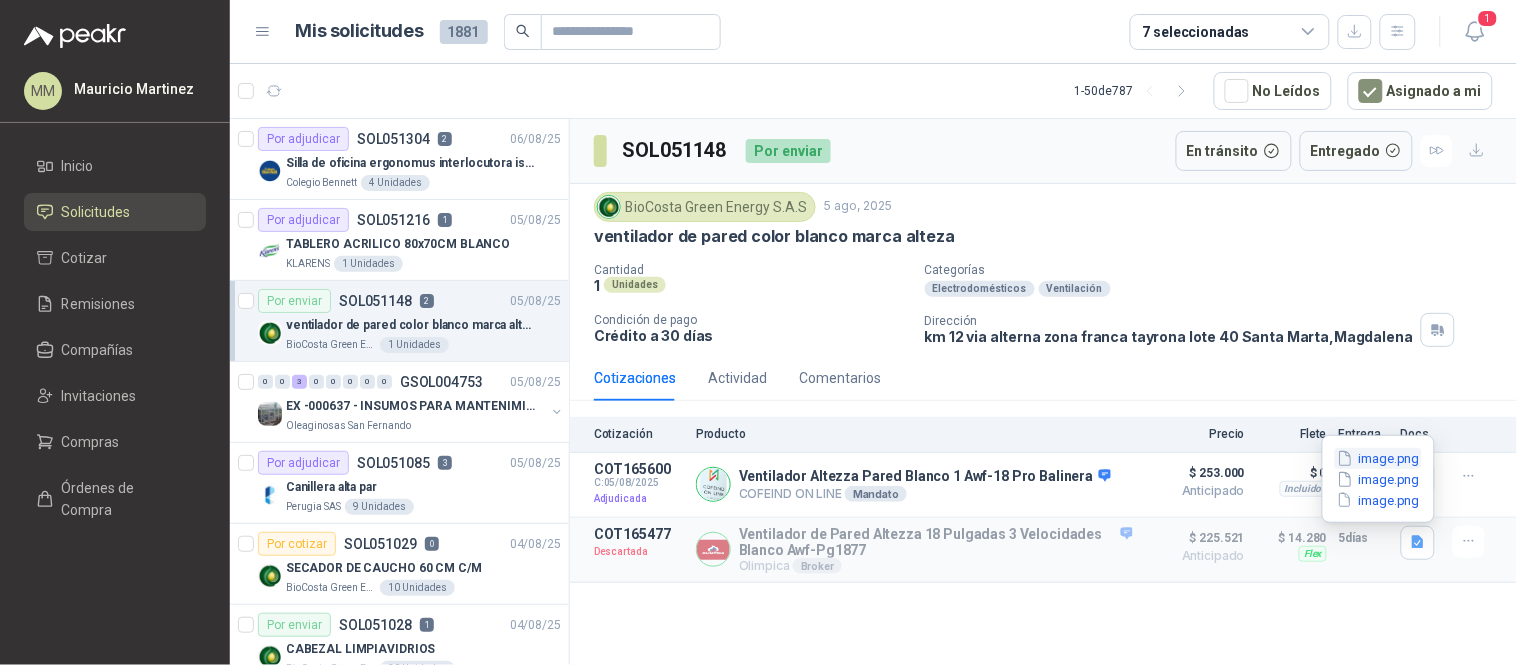click on "image.png" at bounding box center (1378, 458) 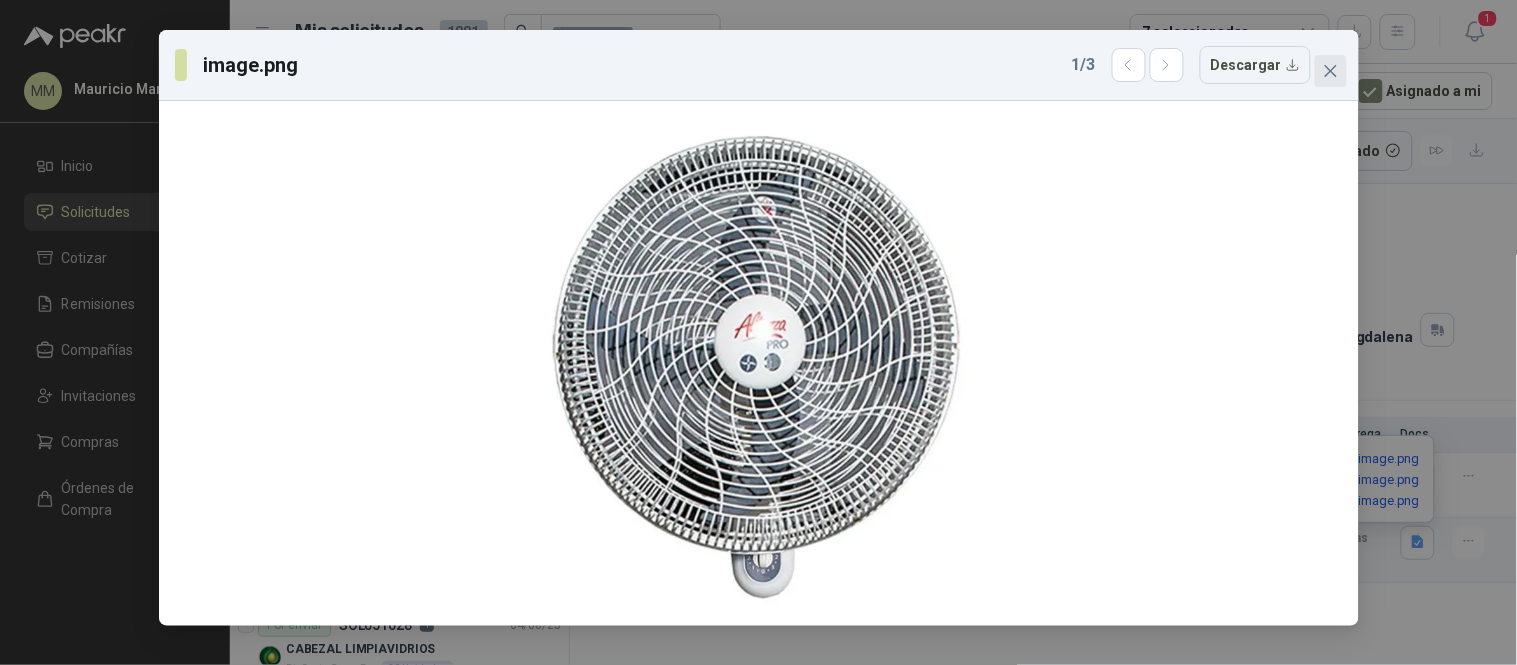 click at bounding box center (1331, 71) 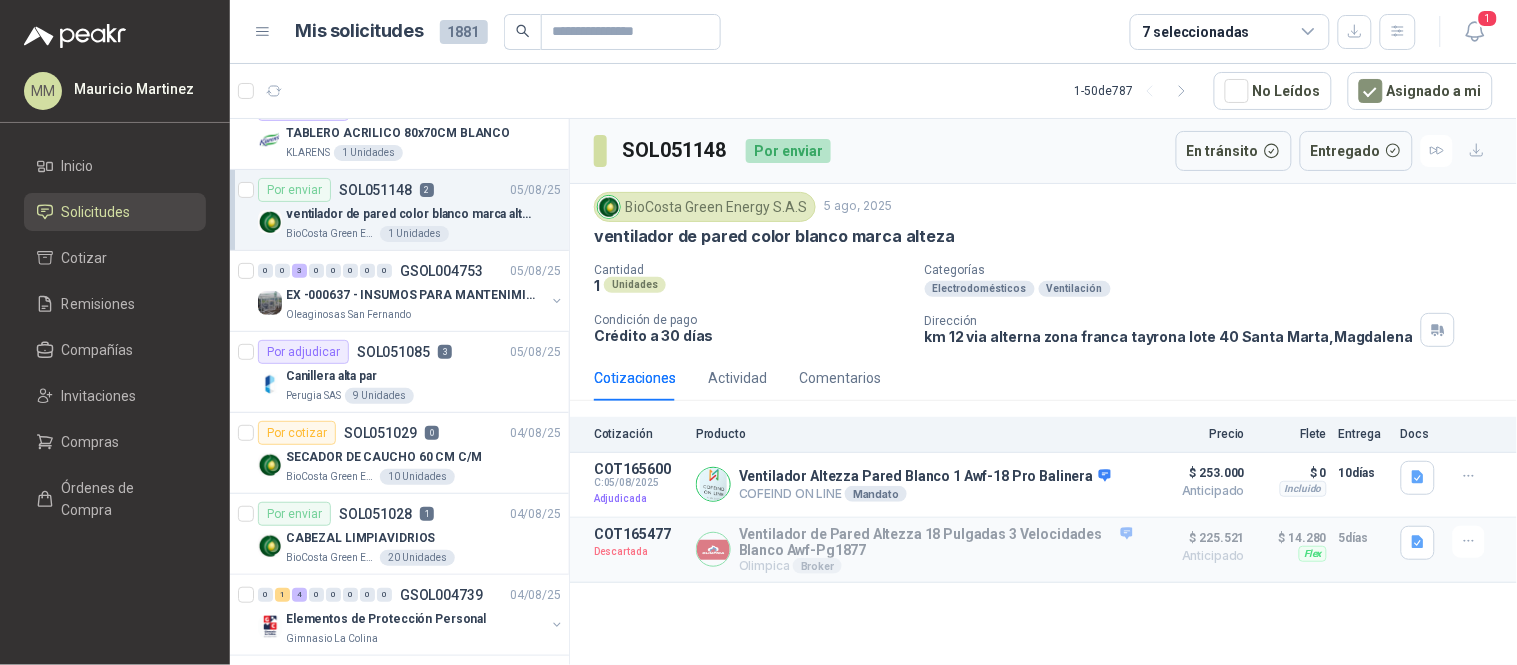 scroll, scrollTop: 222, scrollLeft: 0, axis: vertical 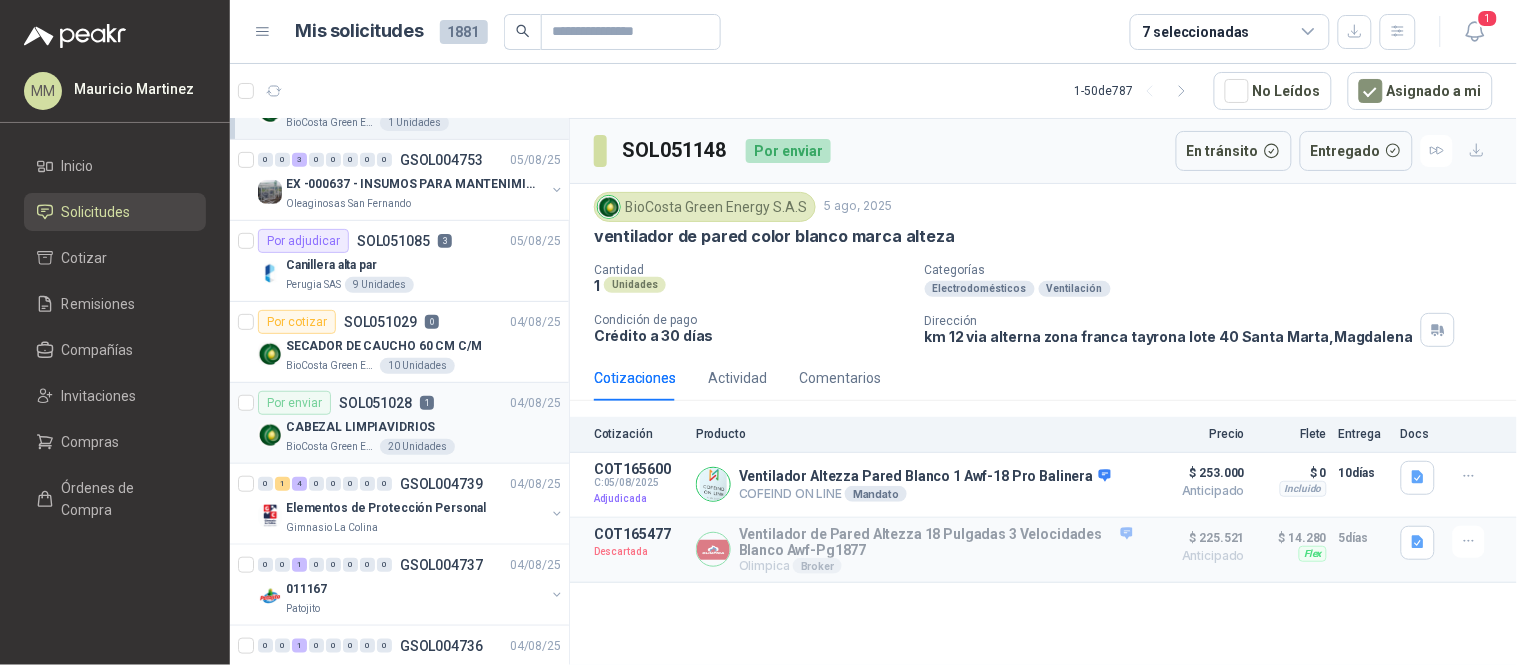 click on "CABEZAL LIMPIAVIDRIOS" at bounding box center [423, 427] 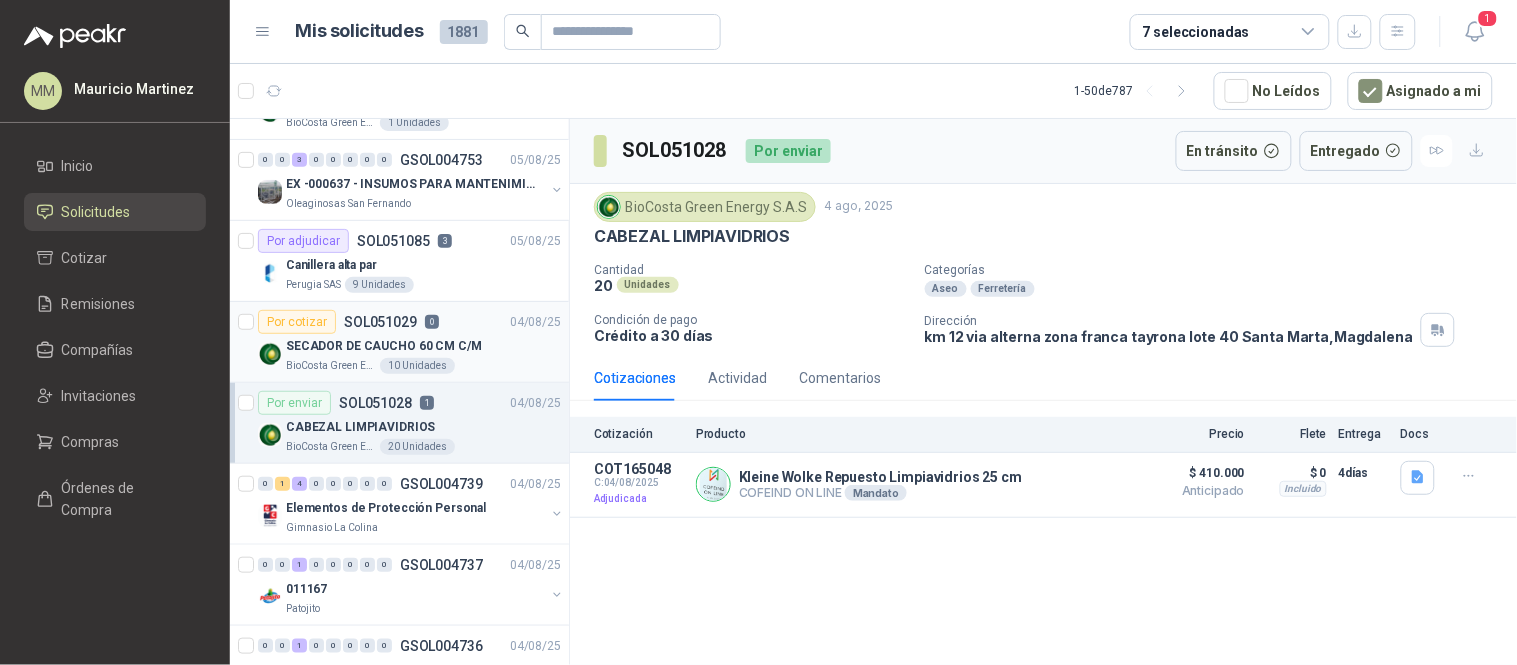 click on "SECADOR DE CAUCHO 60 CM C/M" at bounding box center [384, 346] 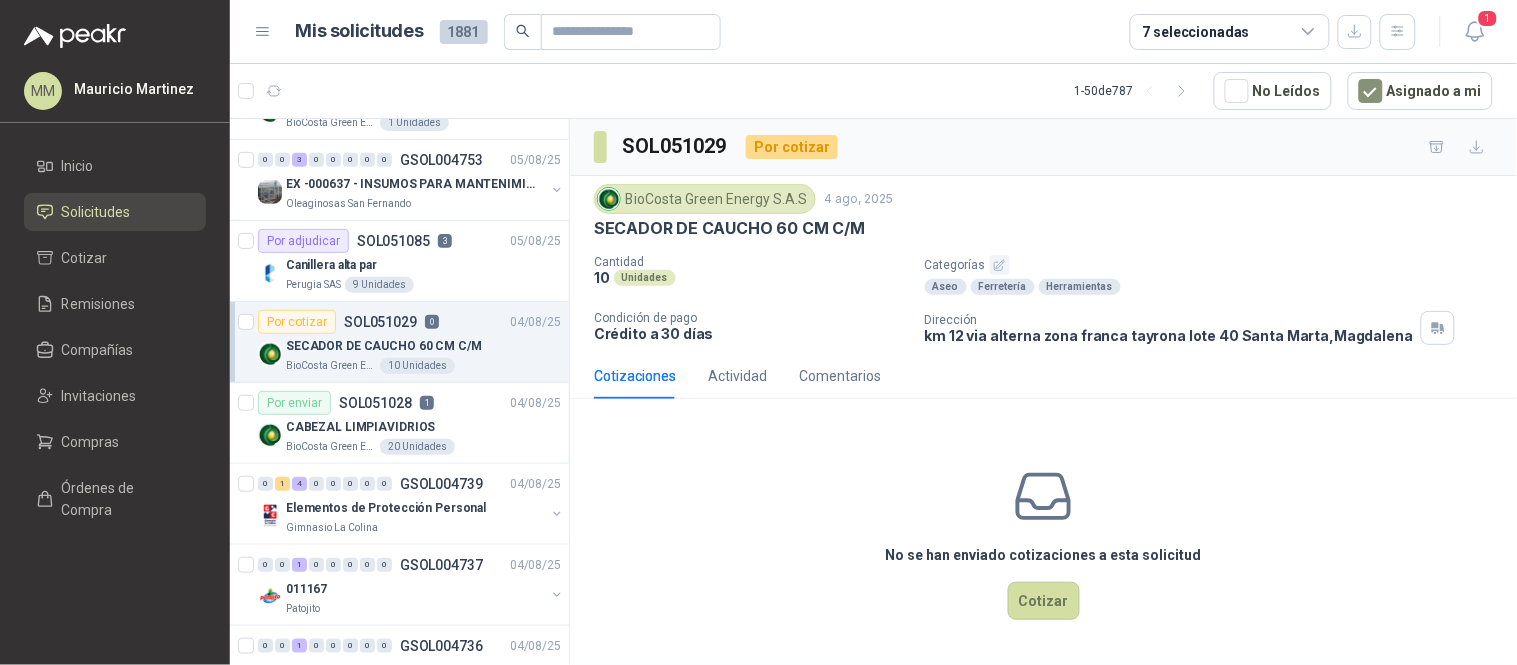 click on "BioCosta Green Energy S.A.S 4 ago, 2025" at bounding box center [1043, 199] 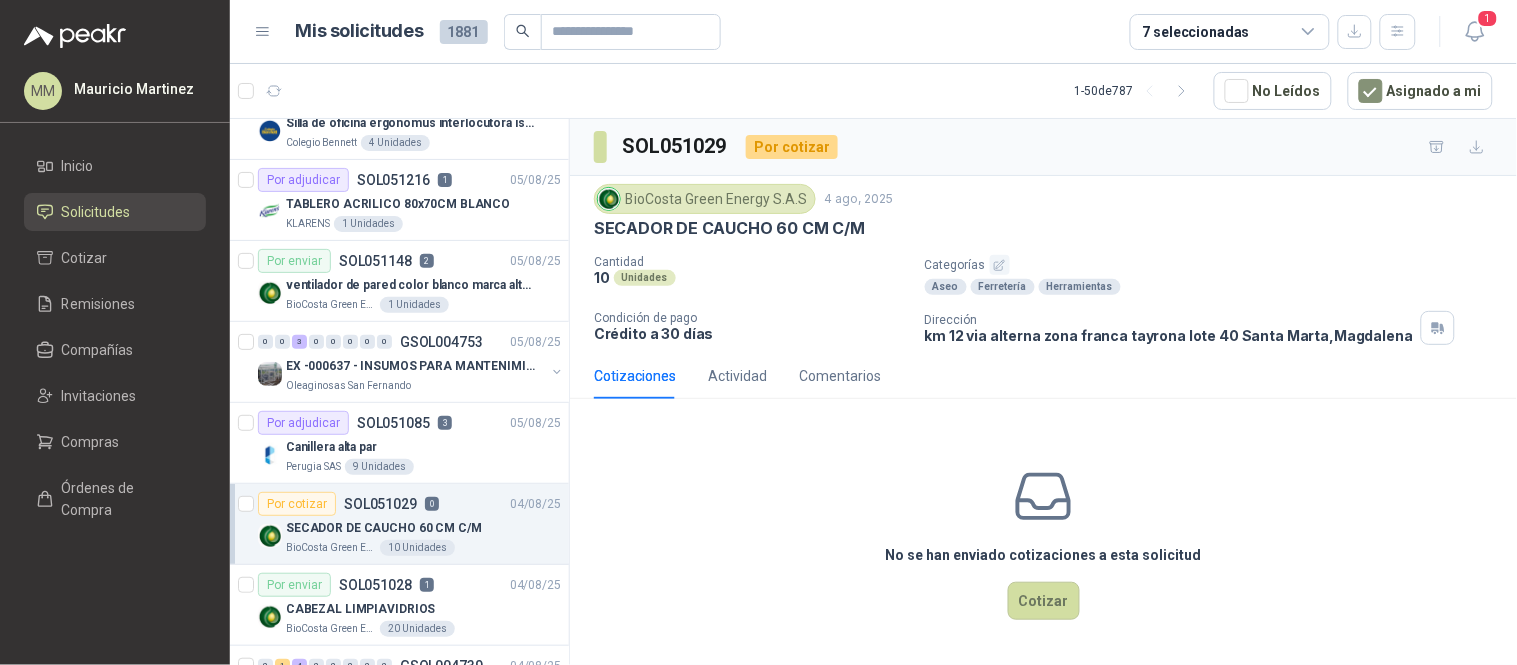 scroll, scrollTop: 0, scrollLeft: 0, axis: both 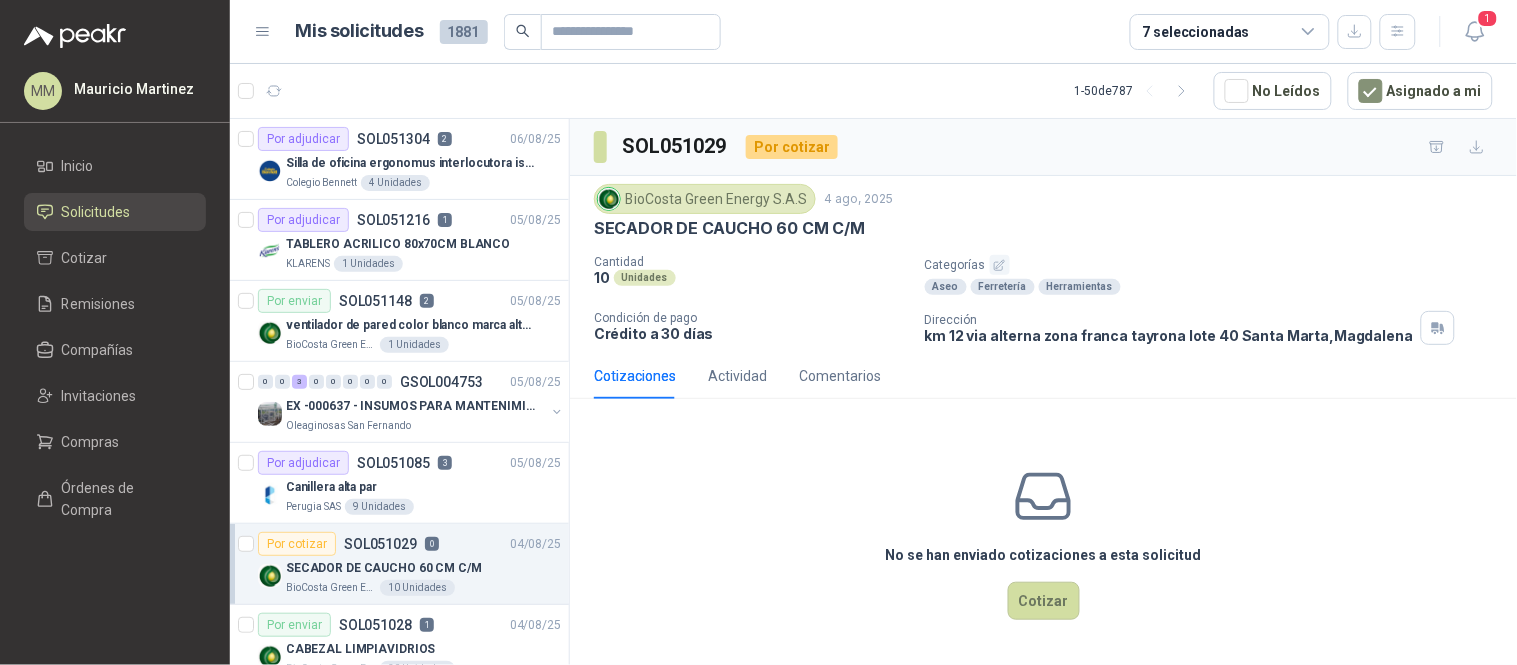 click on "BioCosta Green Energy S.A.S 4 ago, 2025" at bounding box center (1043, 199) 